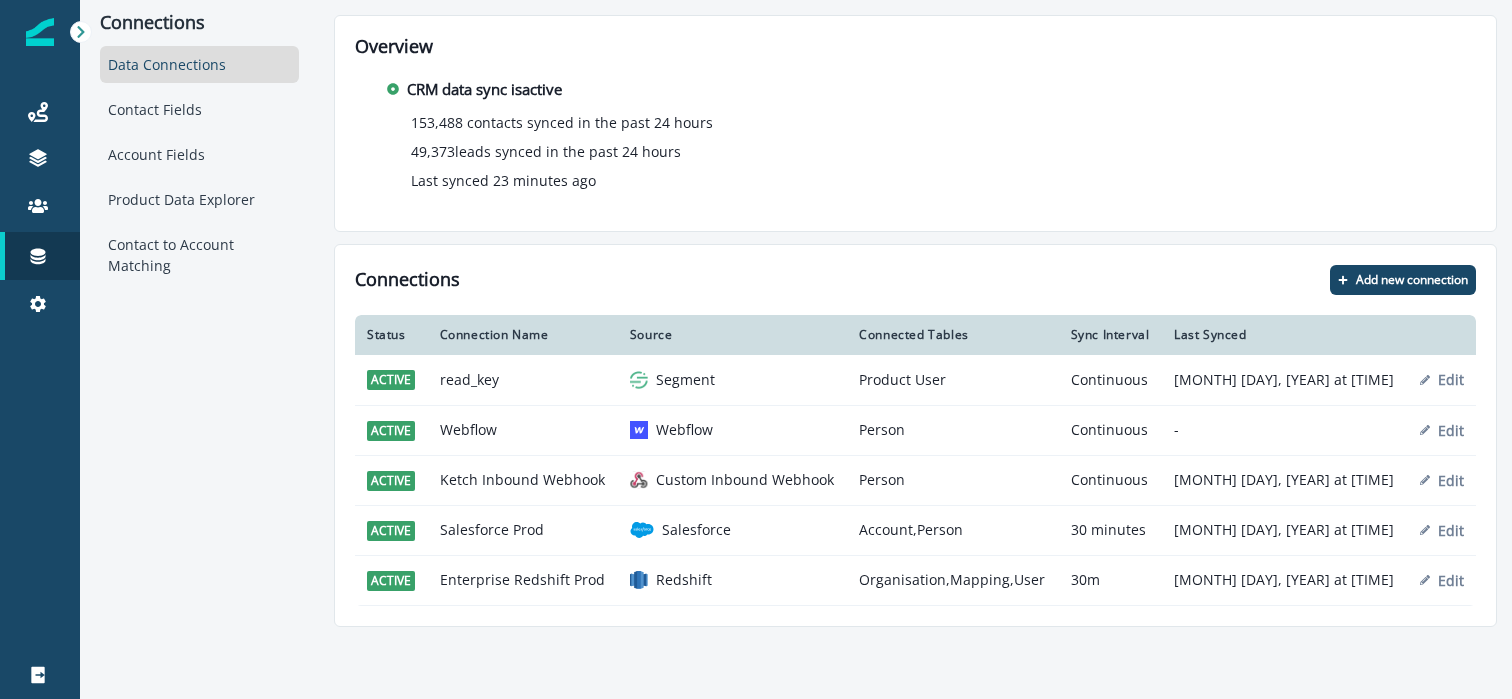 scroll, scrollTop: 0, scrollLeft: 0, axis: both 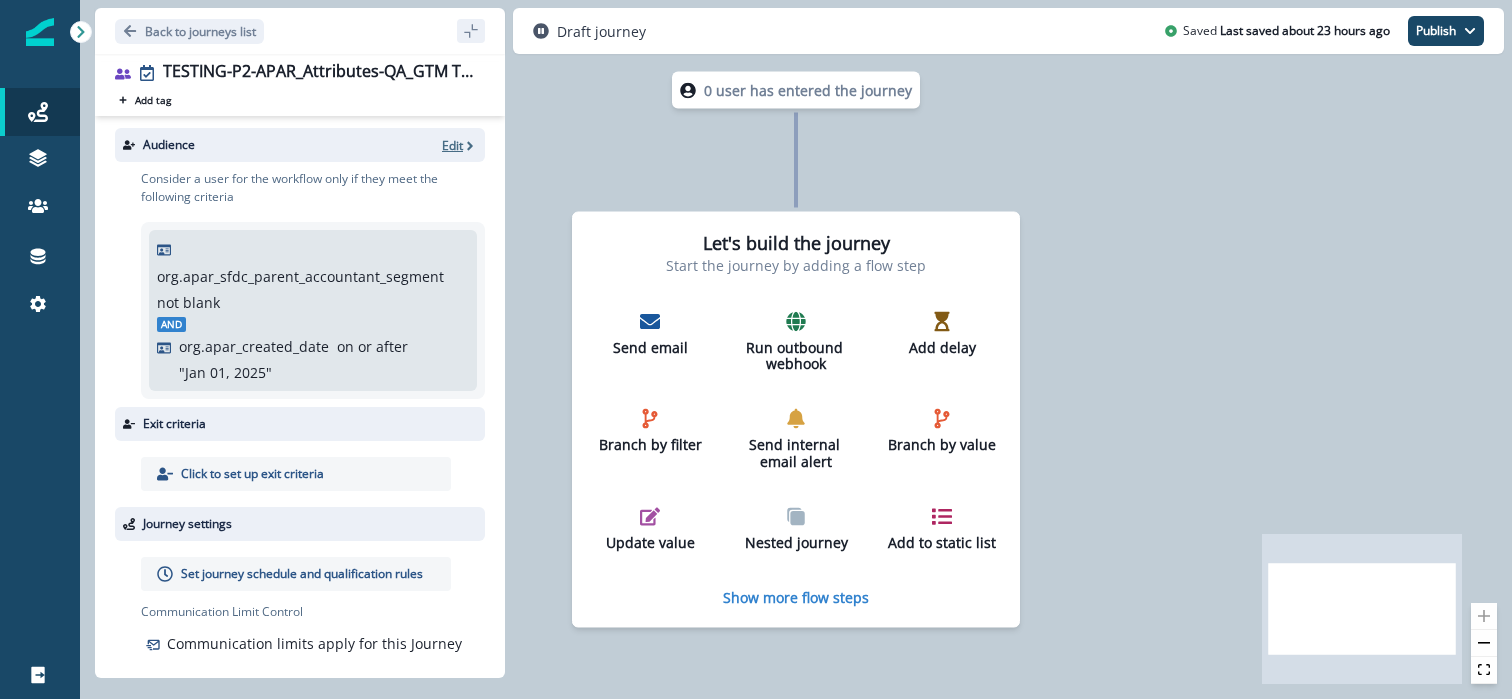 click on "Edit" at bounding box center (452, 145) 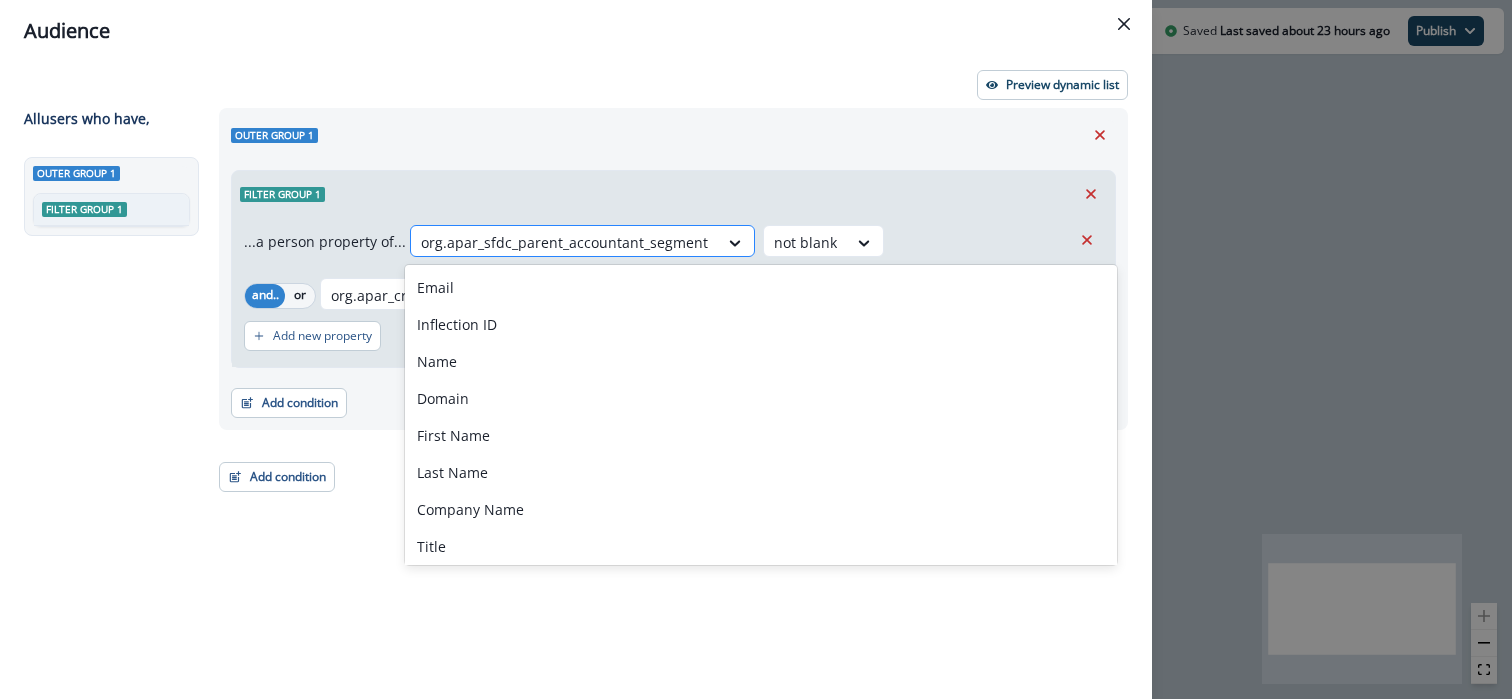 click at bounding box center [564, 242] 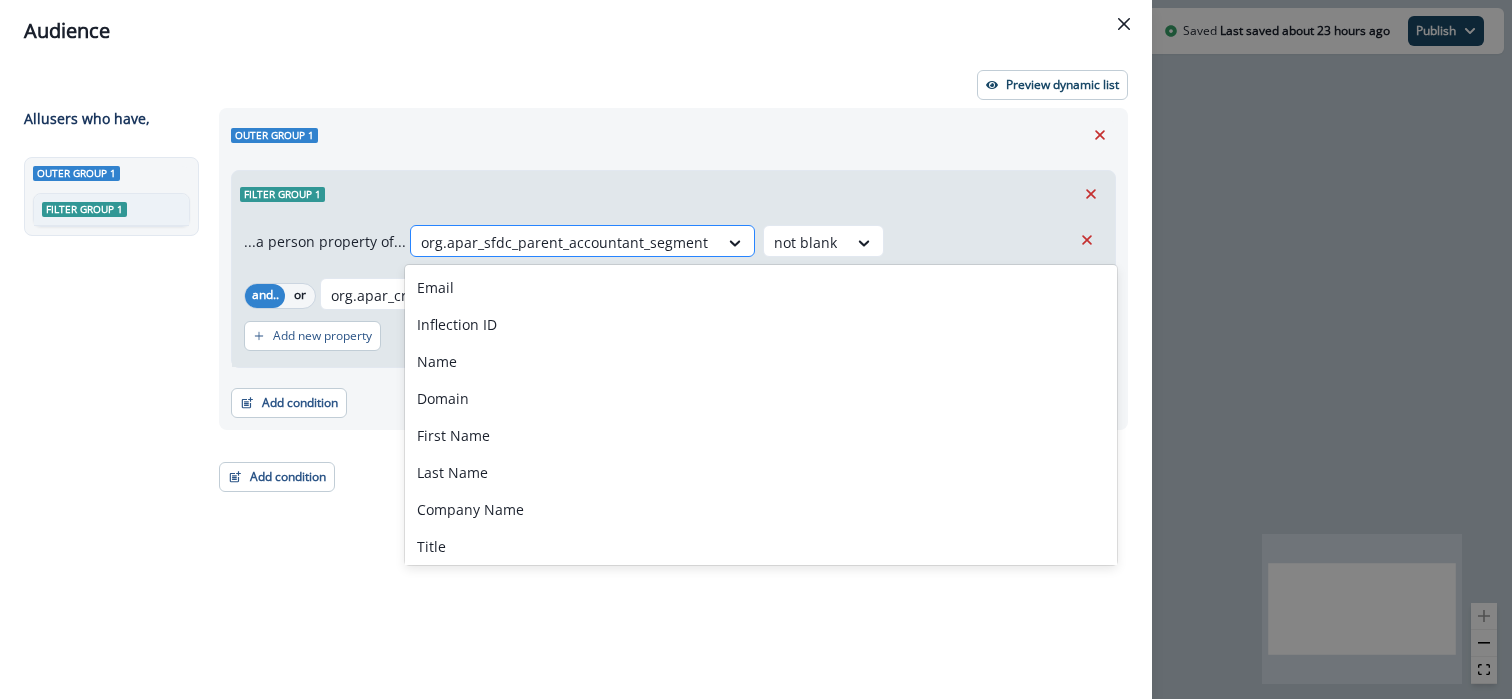 paste on "**********" 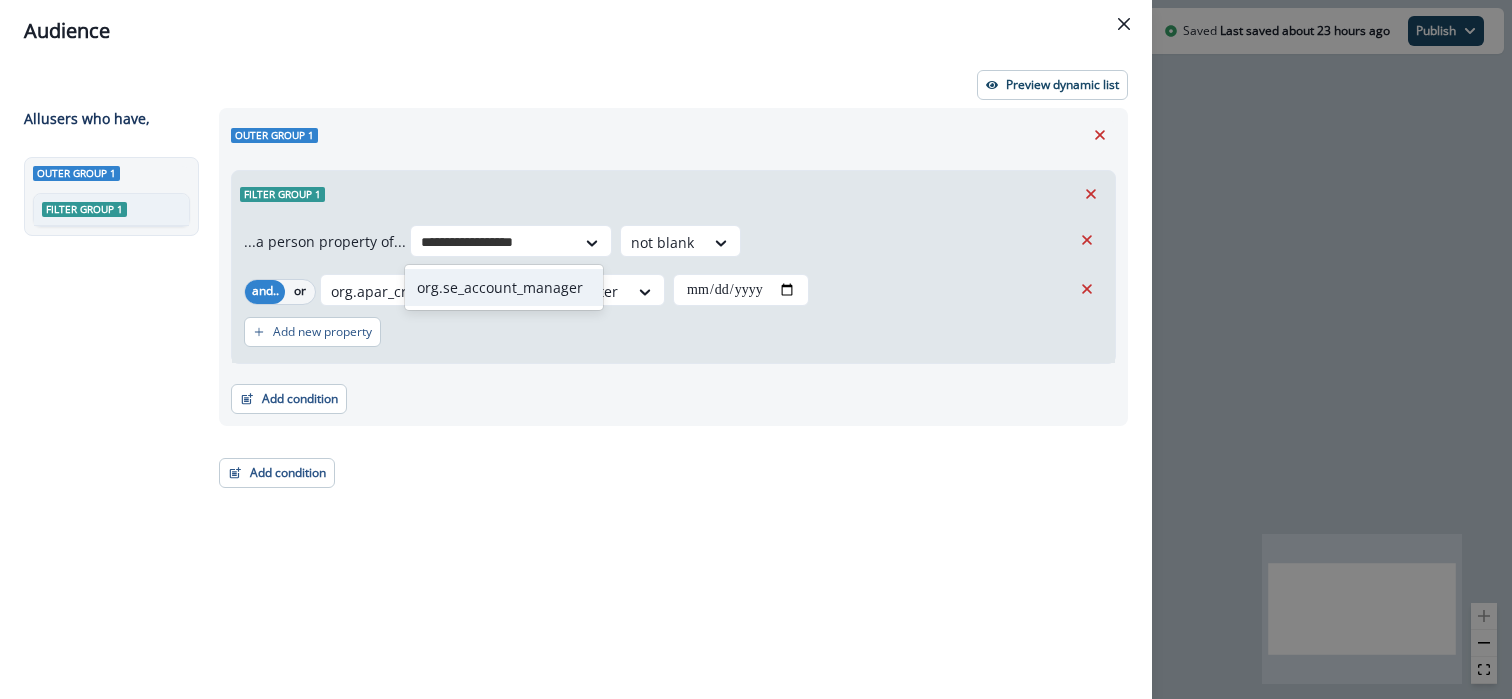 click on "org.se_account_manager" at bounding box center [504, 287] 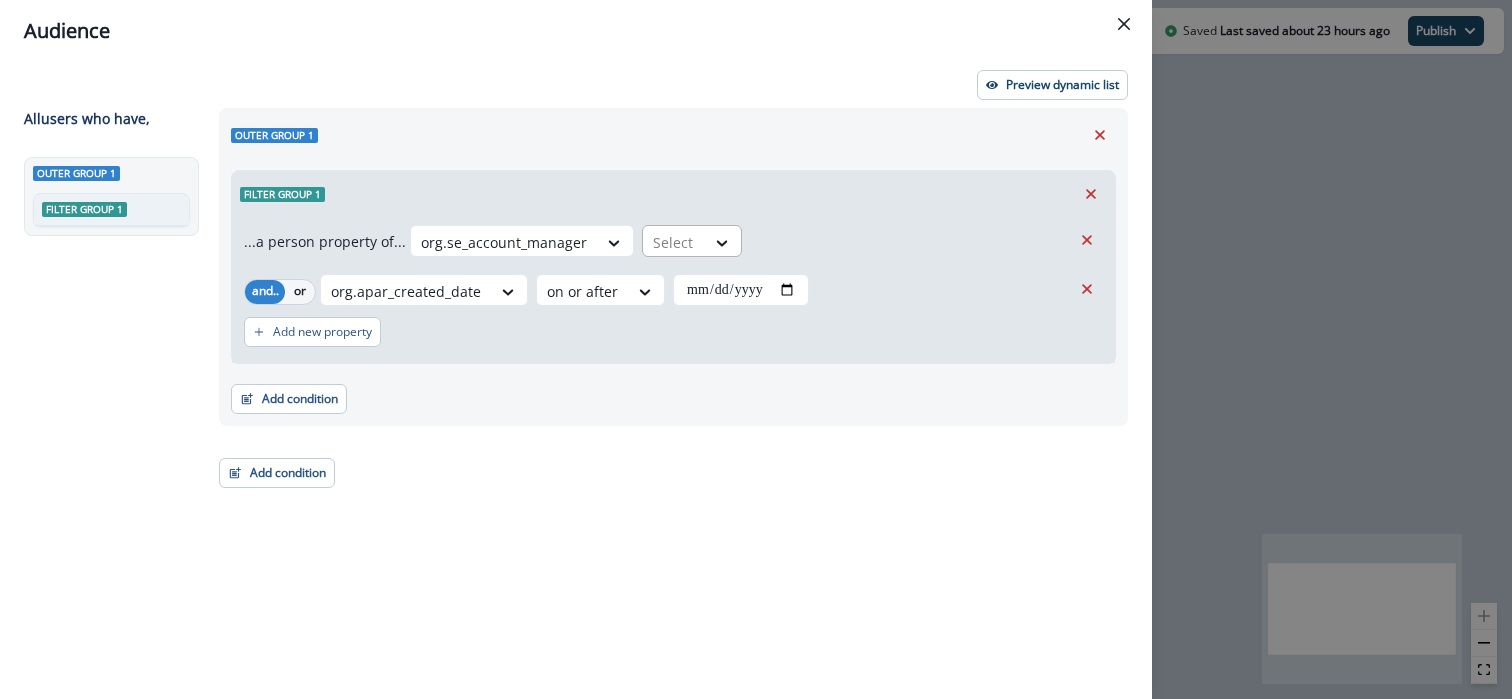 click at bounding box center [674, 242] 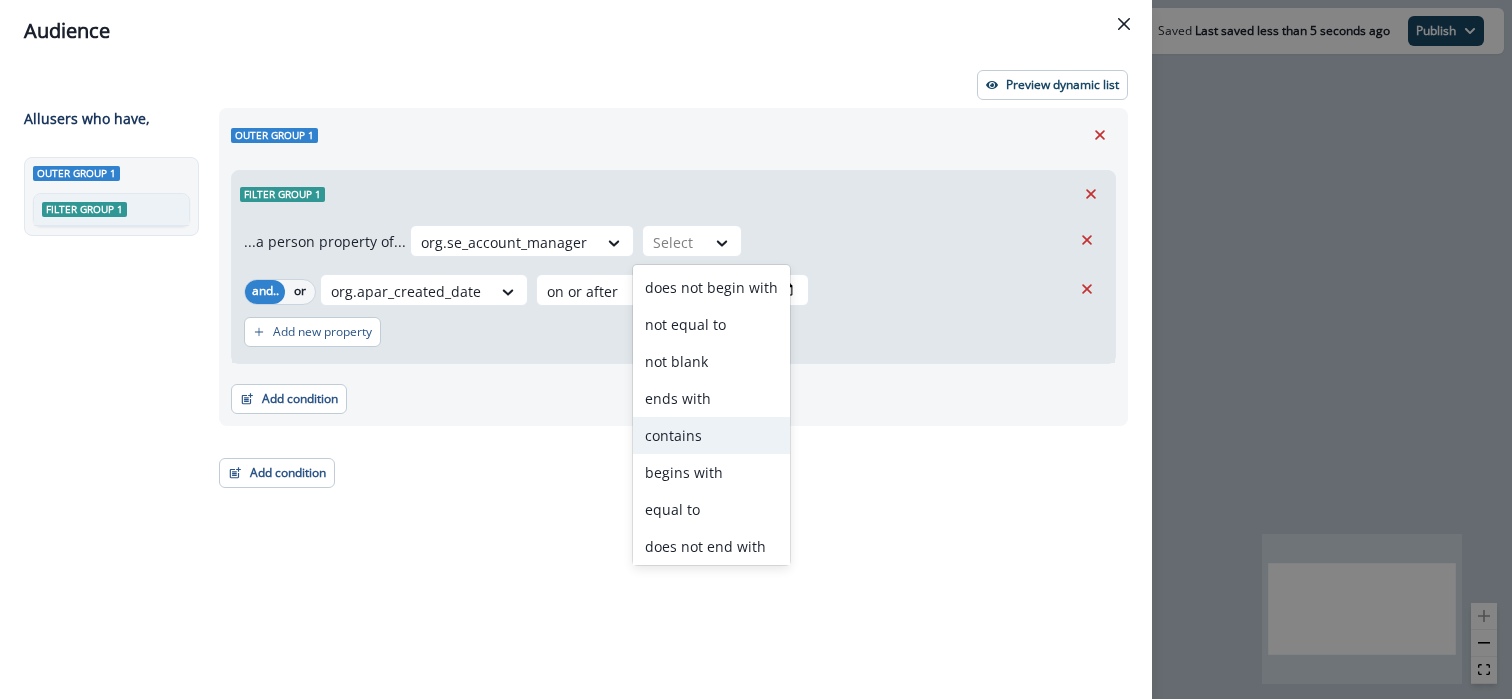 scroll, scrollTop: 4, scrollLeft: 0, axis: vertical 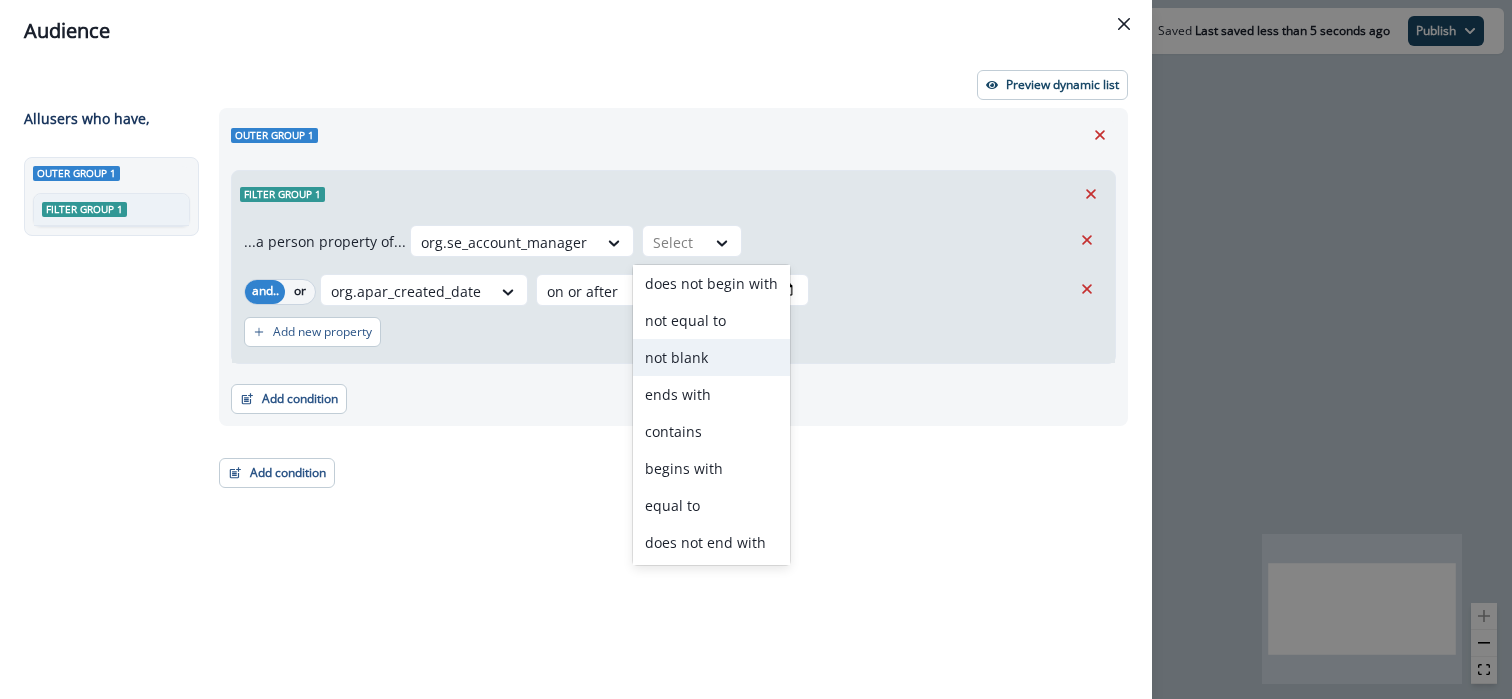 click on "not blank" at bounding box center [711, 357] 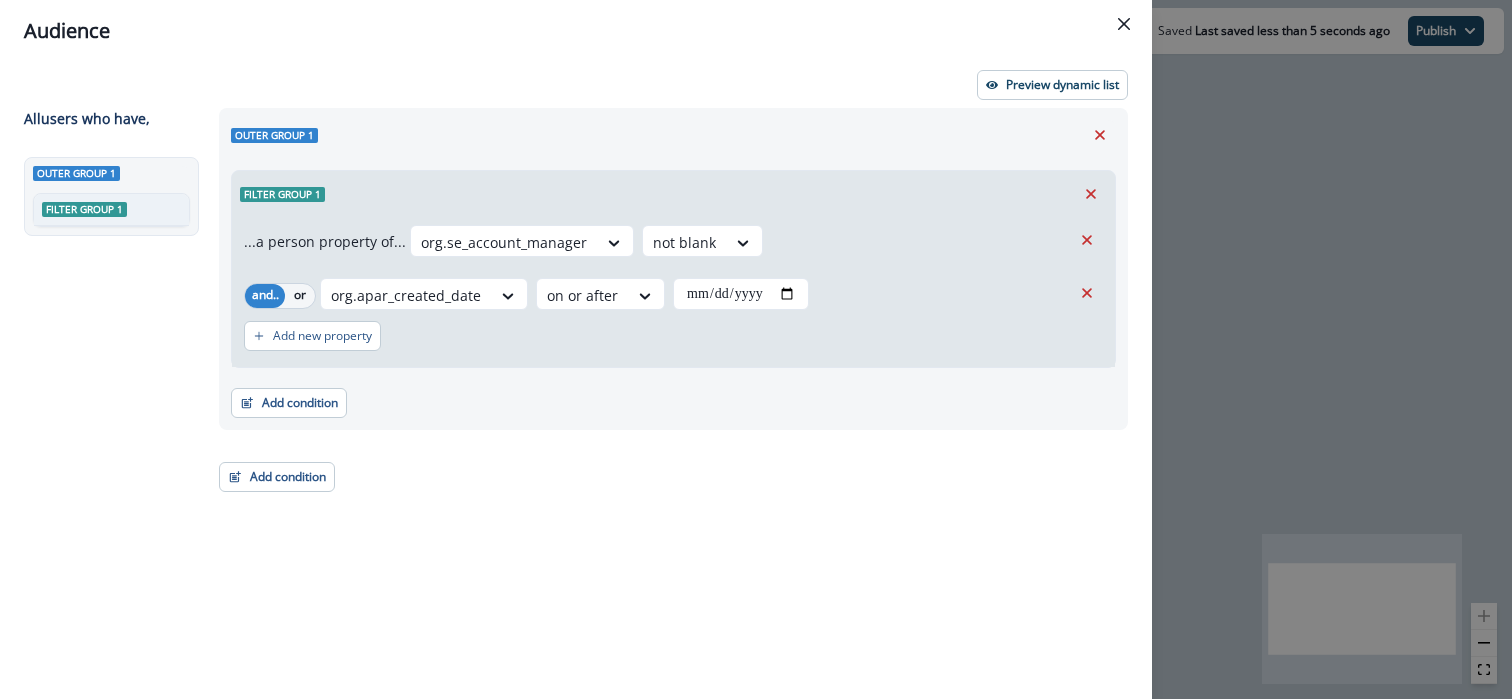 click on "**********" at bounding box center [667, 367] 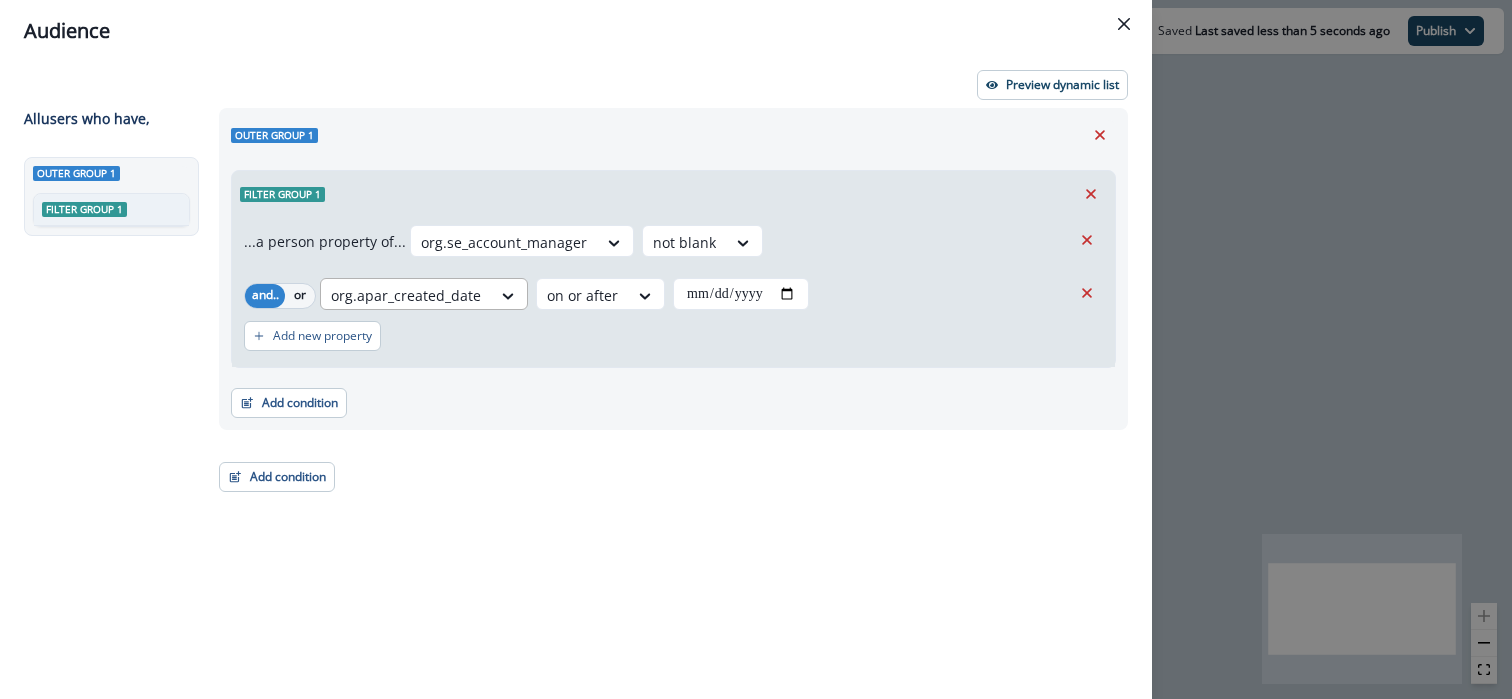 click at bounding box center [504, 242] 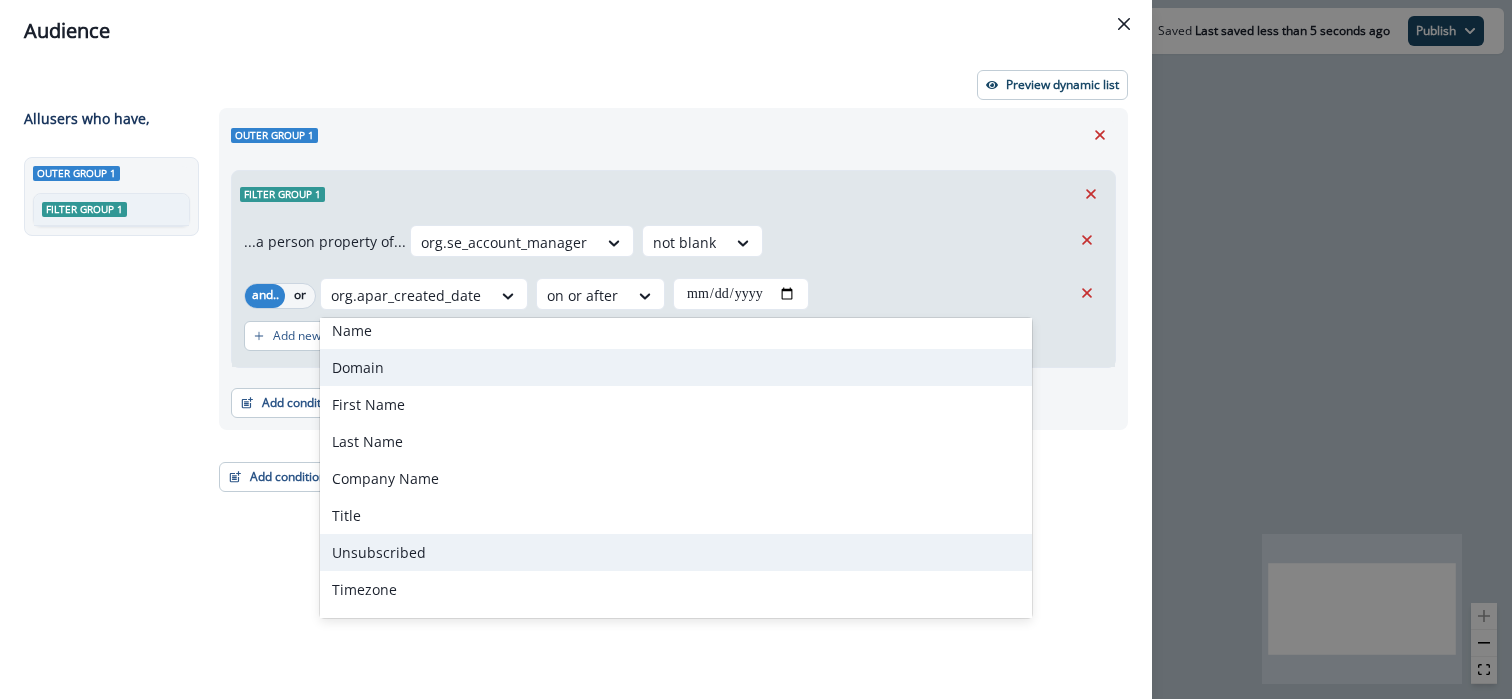 scroll, scrollTop: 0, scrollLeft: 0, axis: both 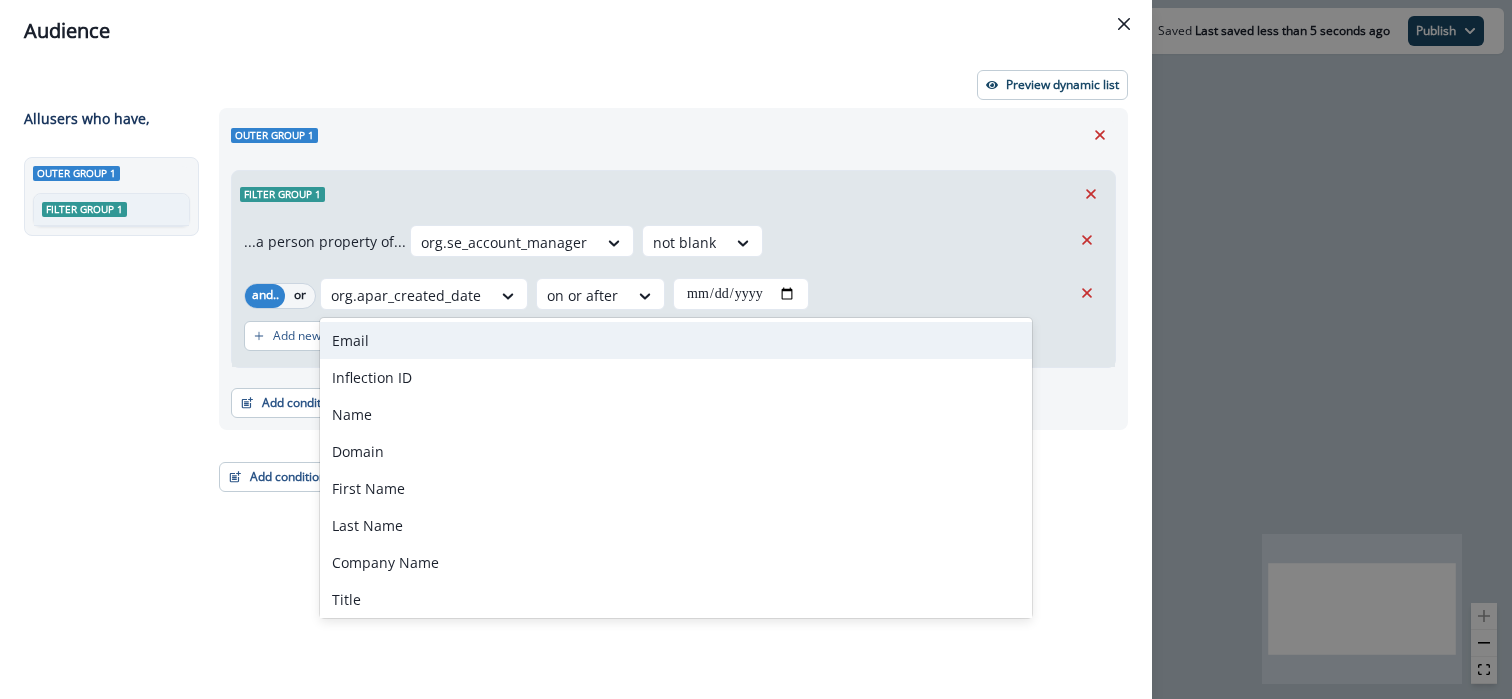 click on "Audience" at bounding box center [576, 31] 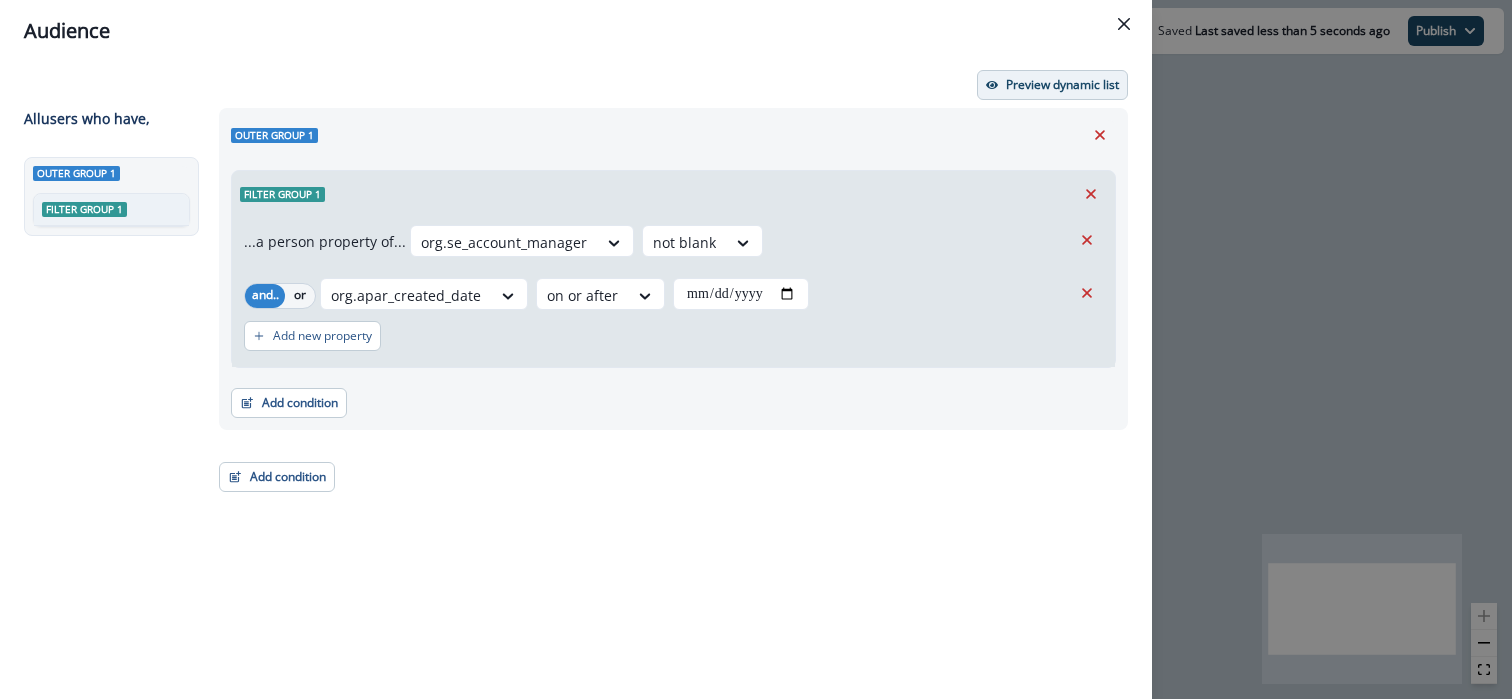 click on "Preview dynamic list" at bounding box center [1062, 85] 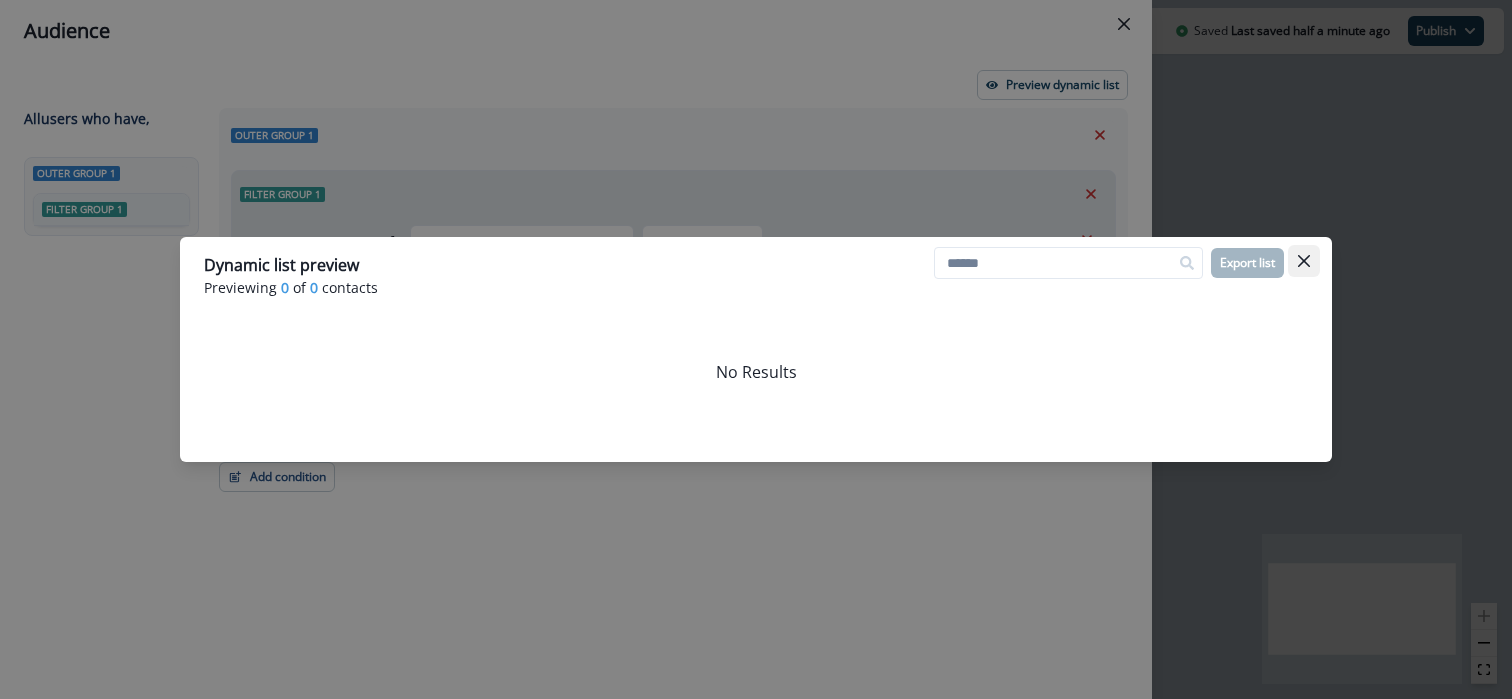click 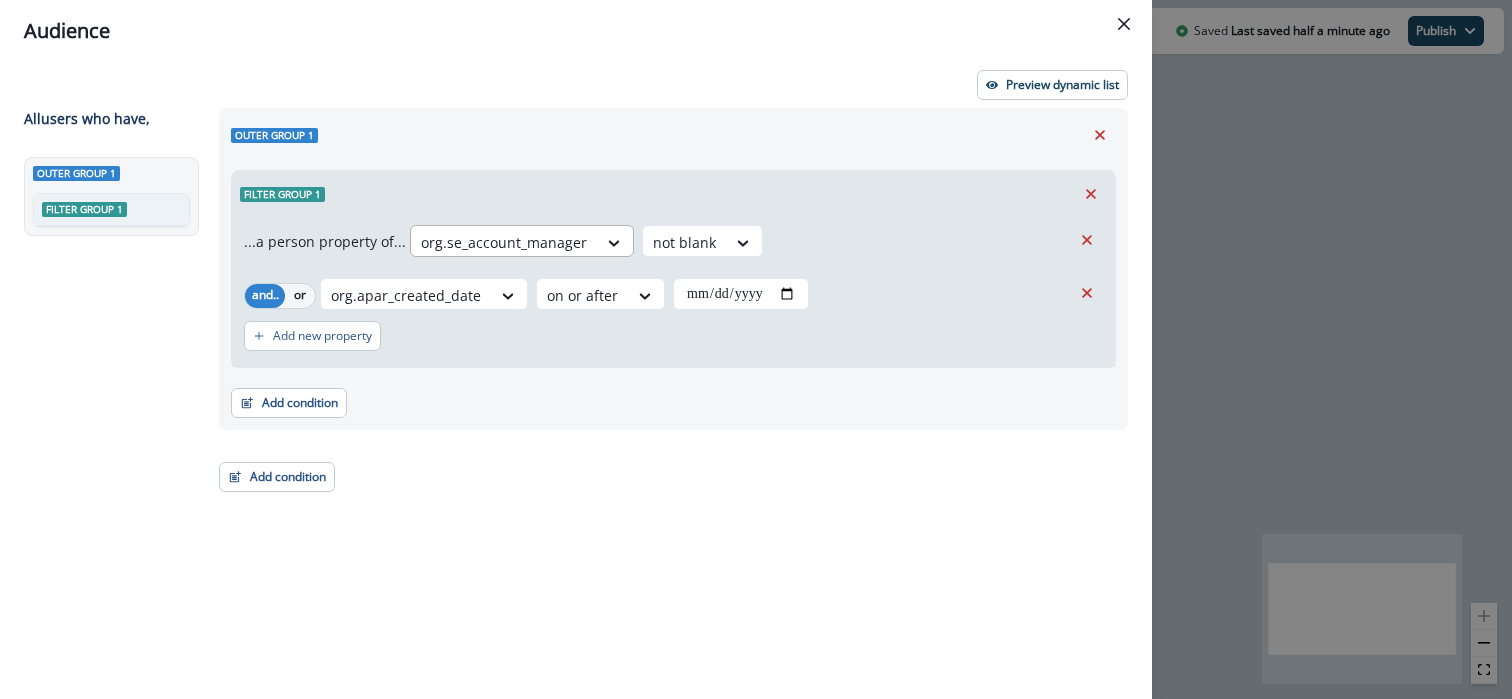 click at bounding box center (504, 242) 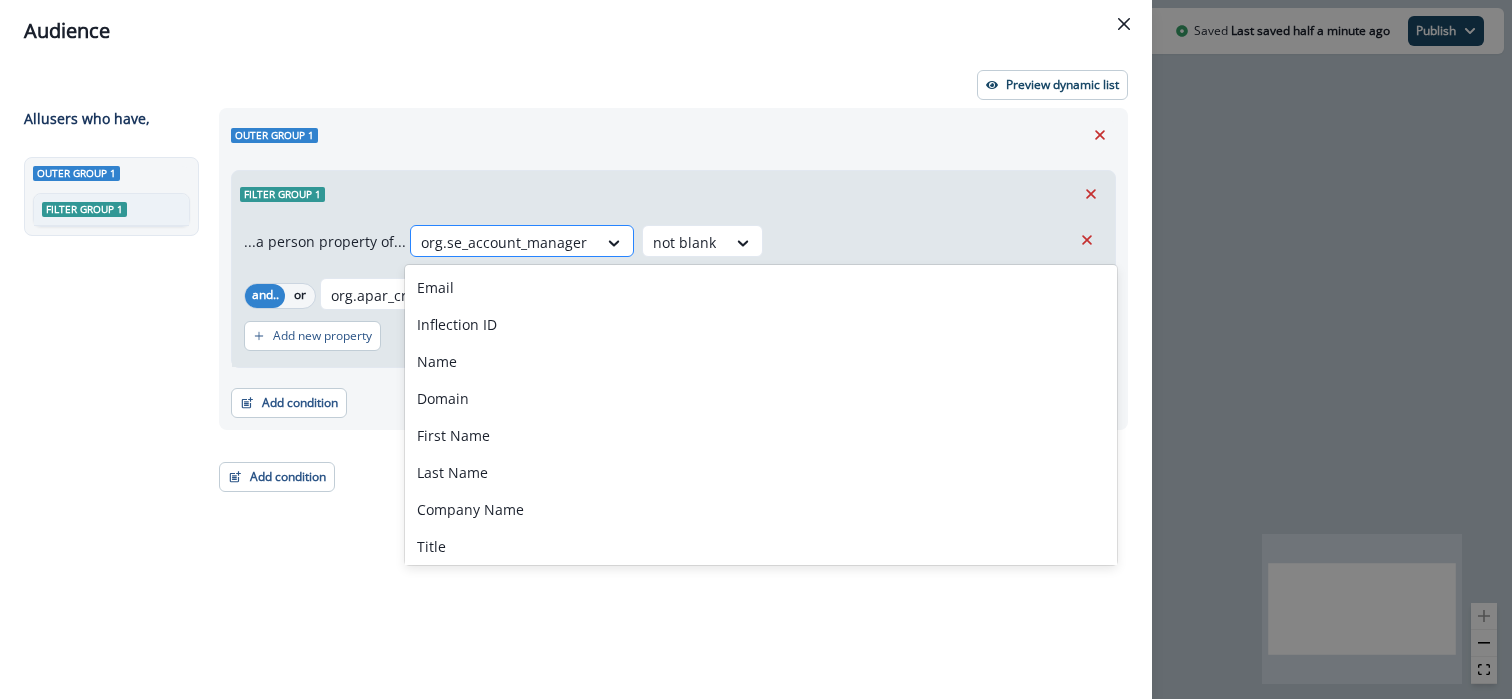 paste on "**********" 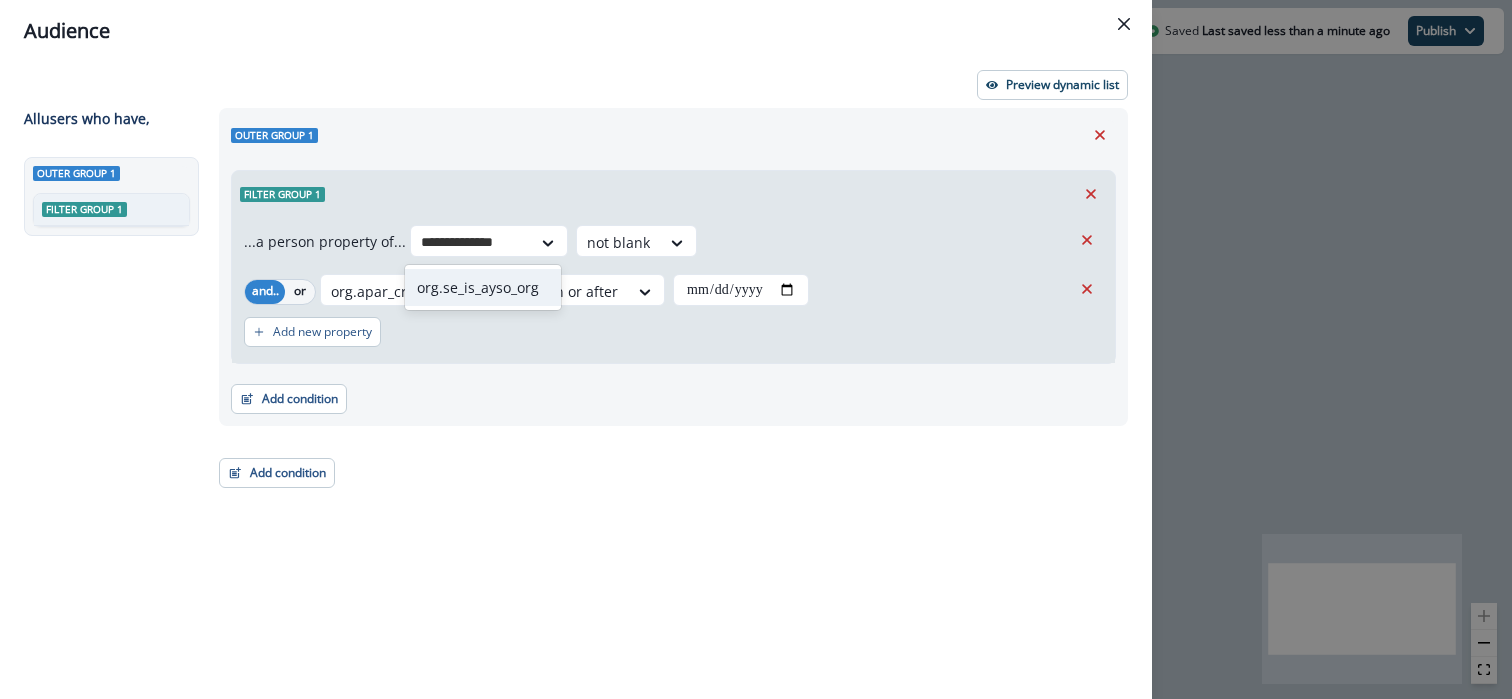 click on "org.se_is_ayso_org" at bounding box center [483, 287] 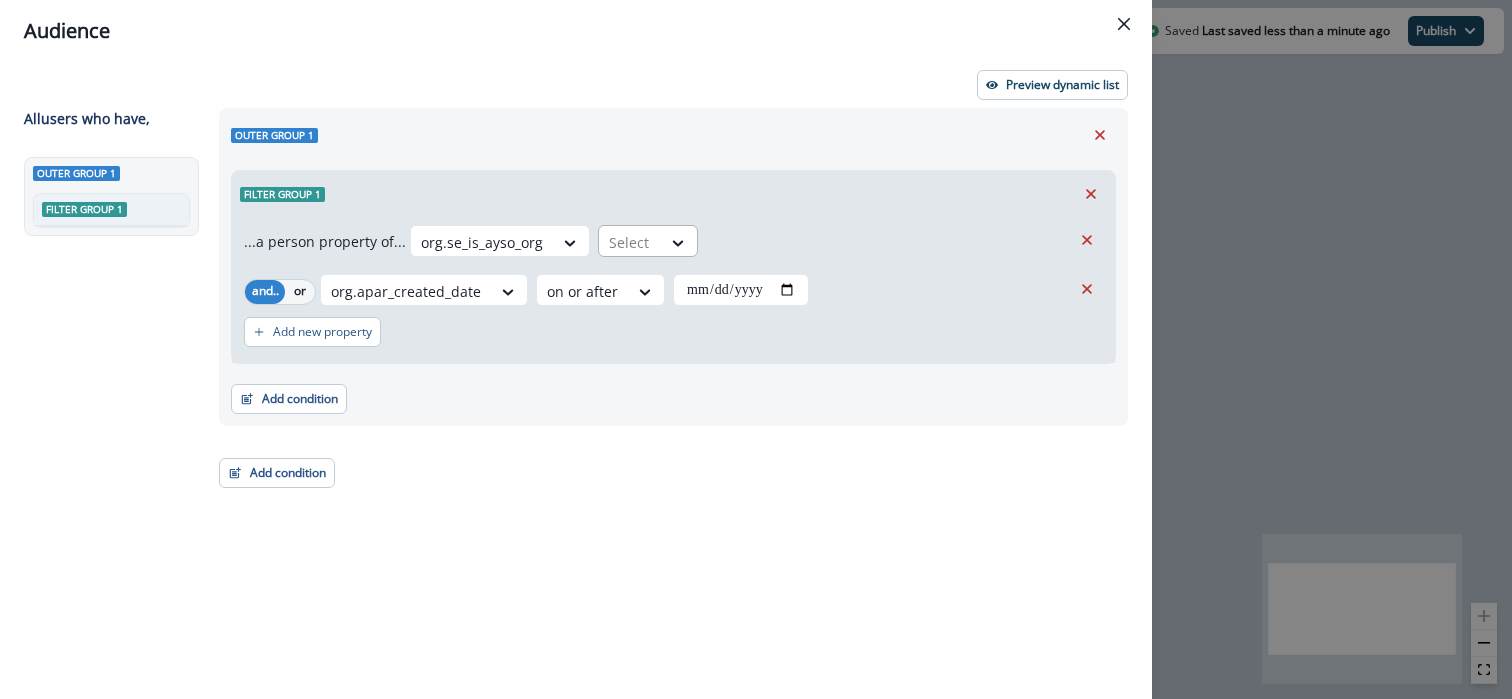 click at bounding box center (630, 242) 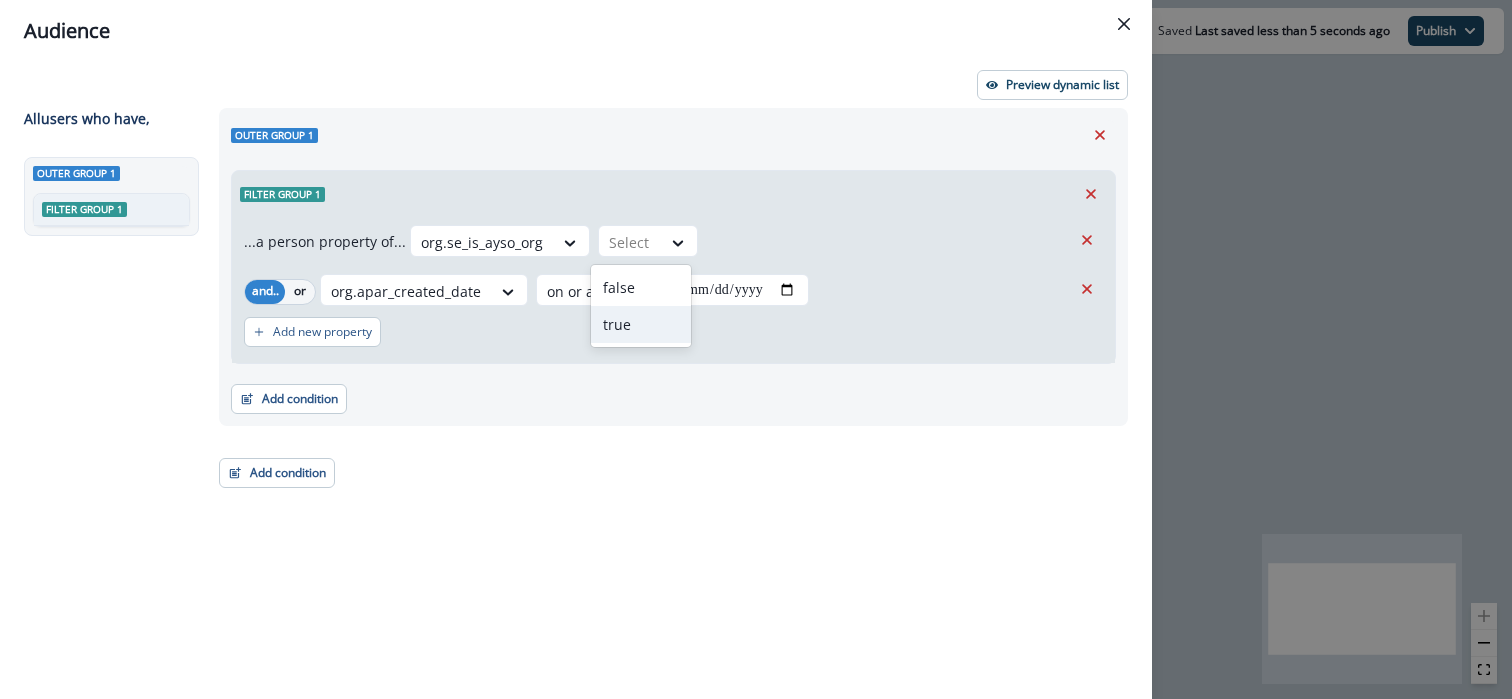 click on "true" at bounding box center [641, 324] 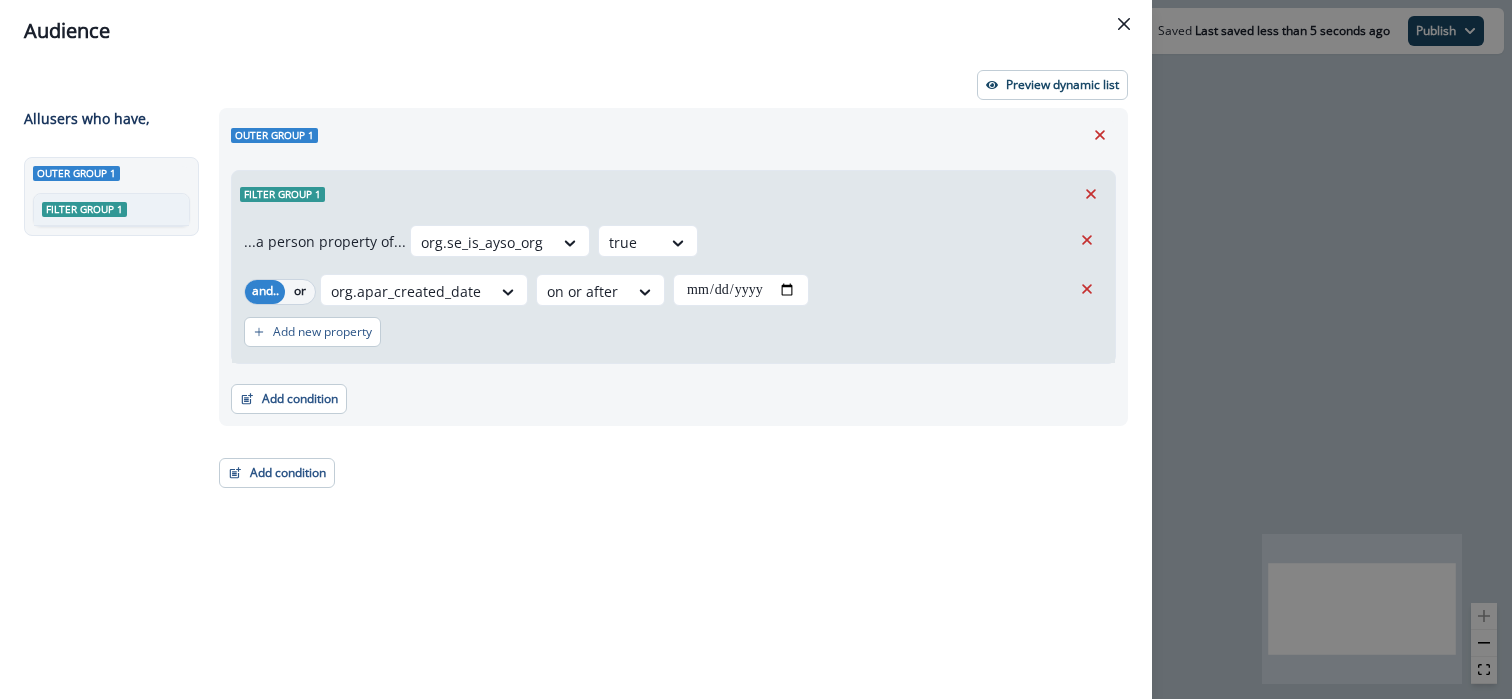 click on "**********" at bounding box center (667, 367) 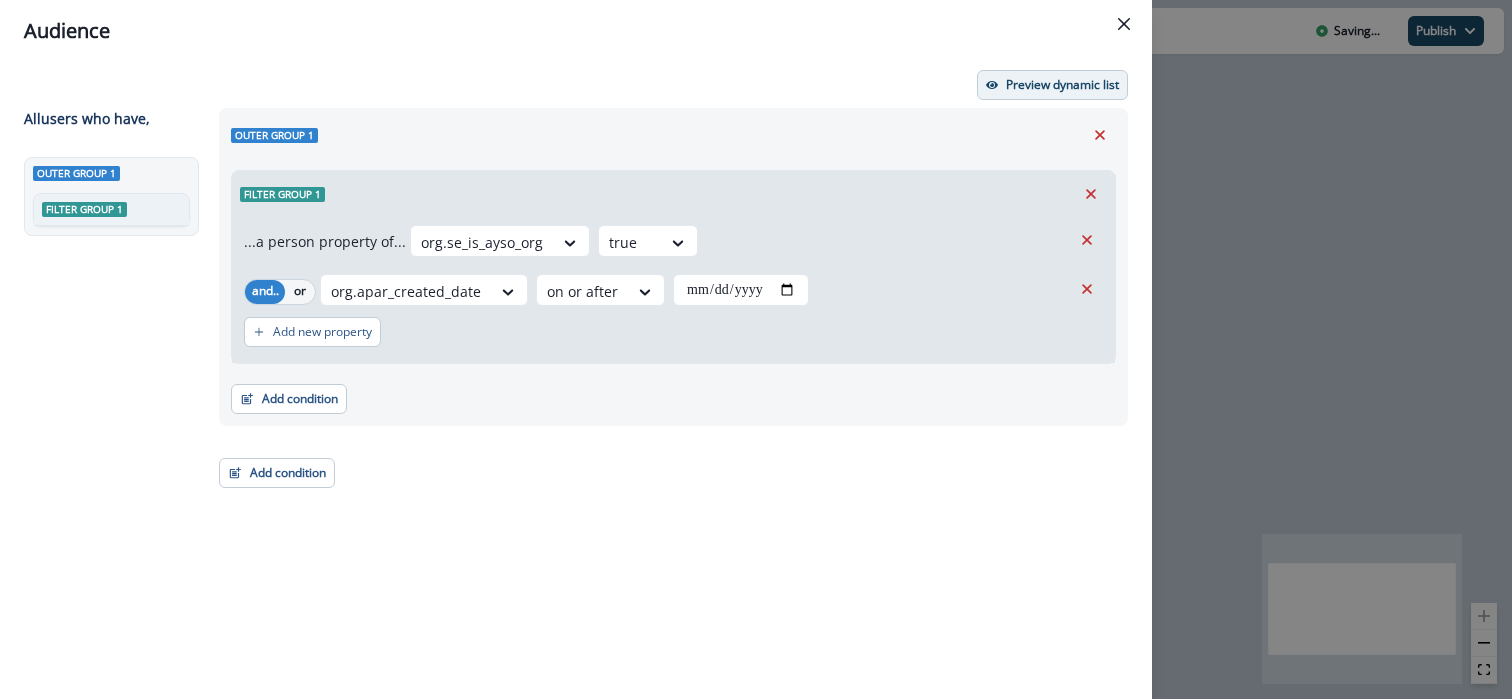 click on "Preview dynamic list" at bounding box center (1062, 85) 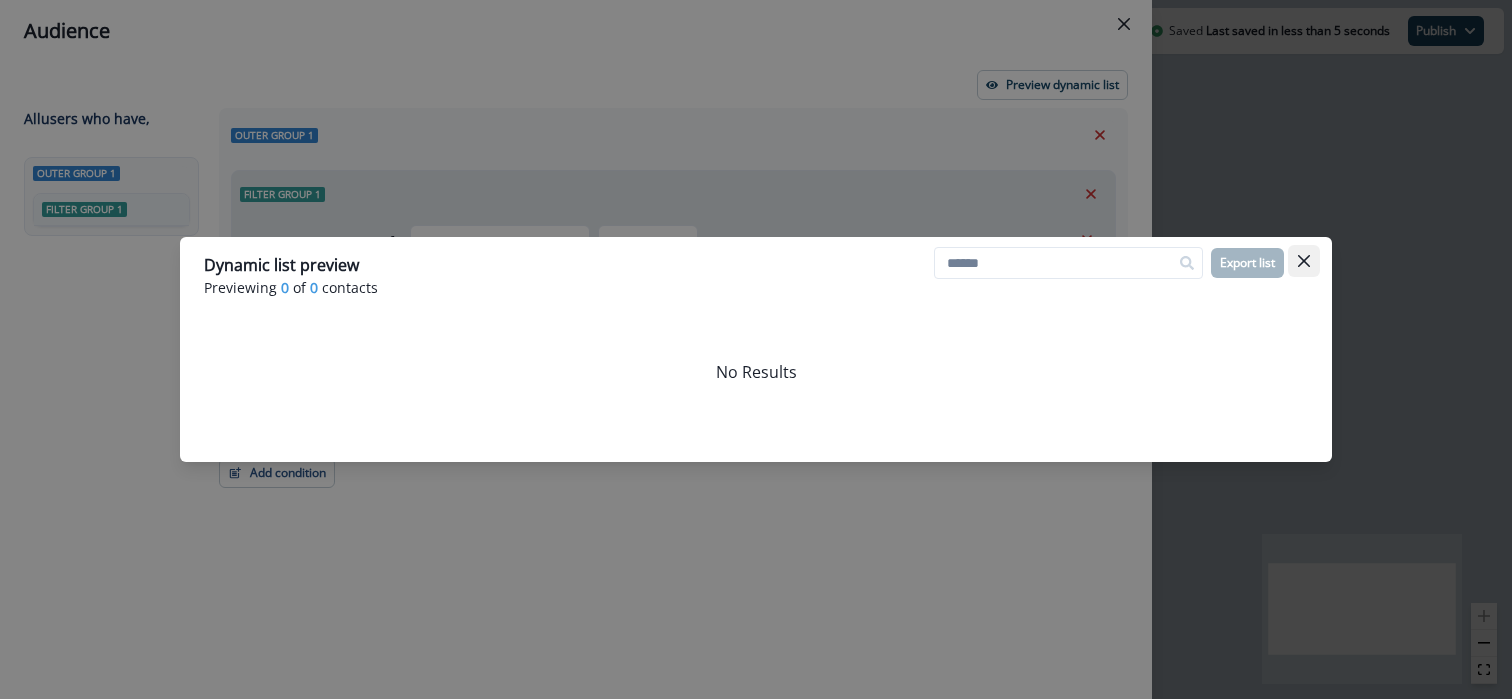 click at bounding box center [1304, 261] 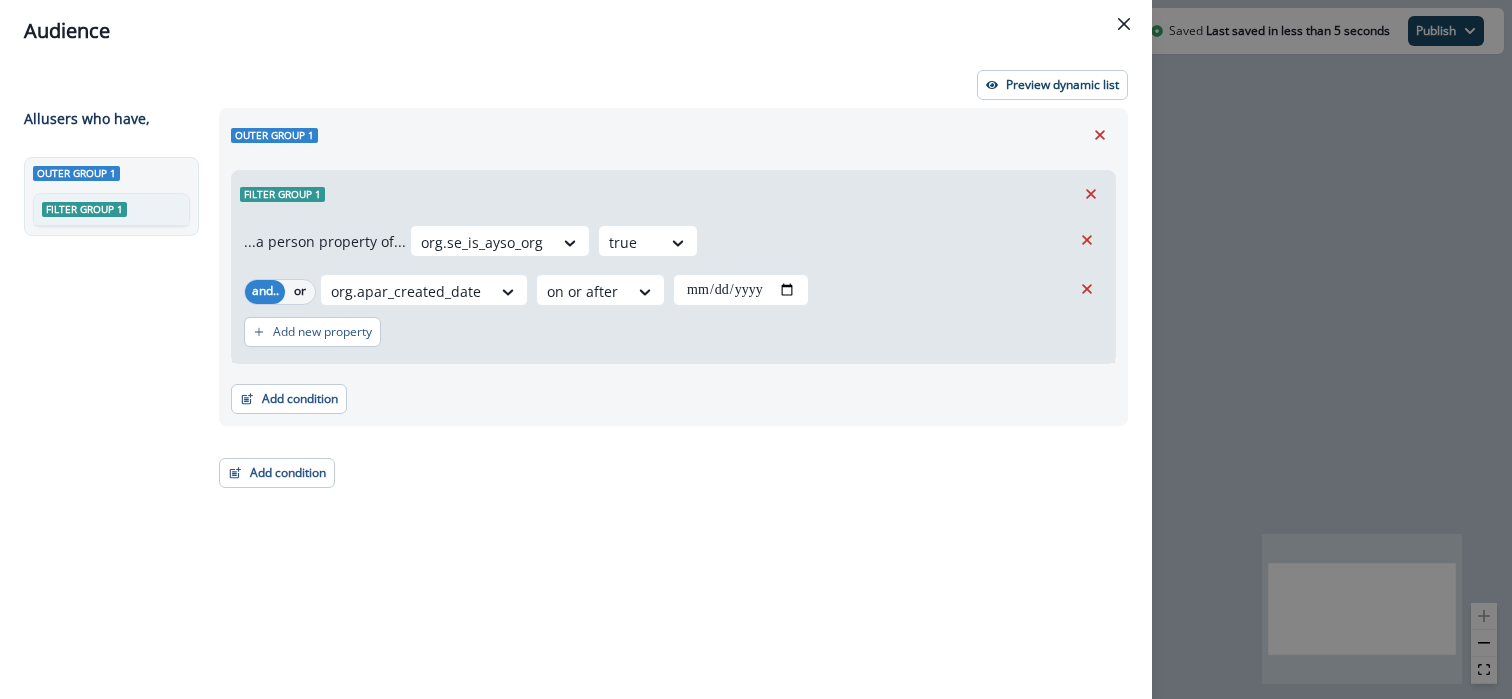 click on "**********" at bounding box center (667, 367) 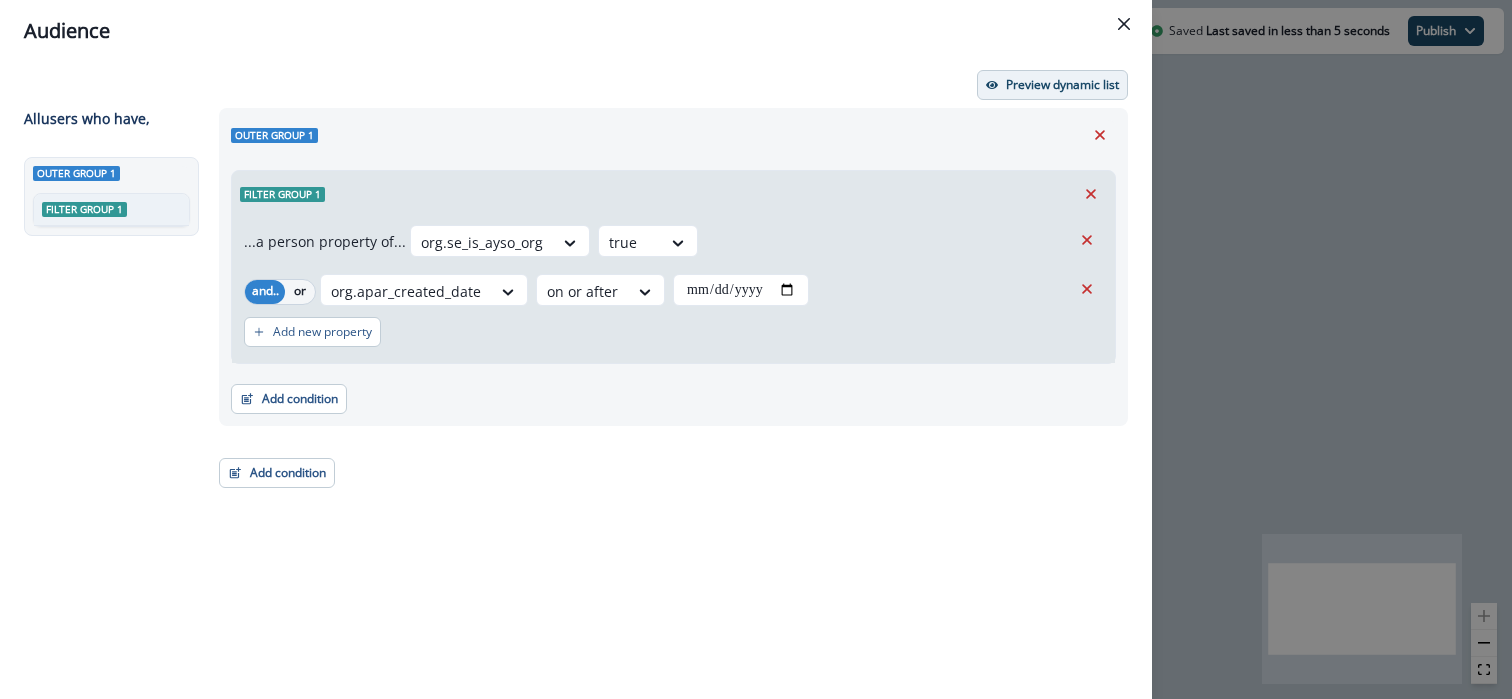 click on "Preview dynamic list" at bounding box center [1062, 85] 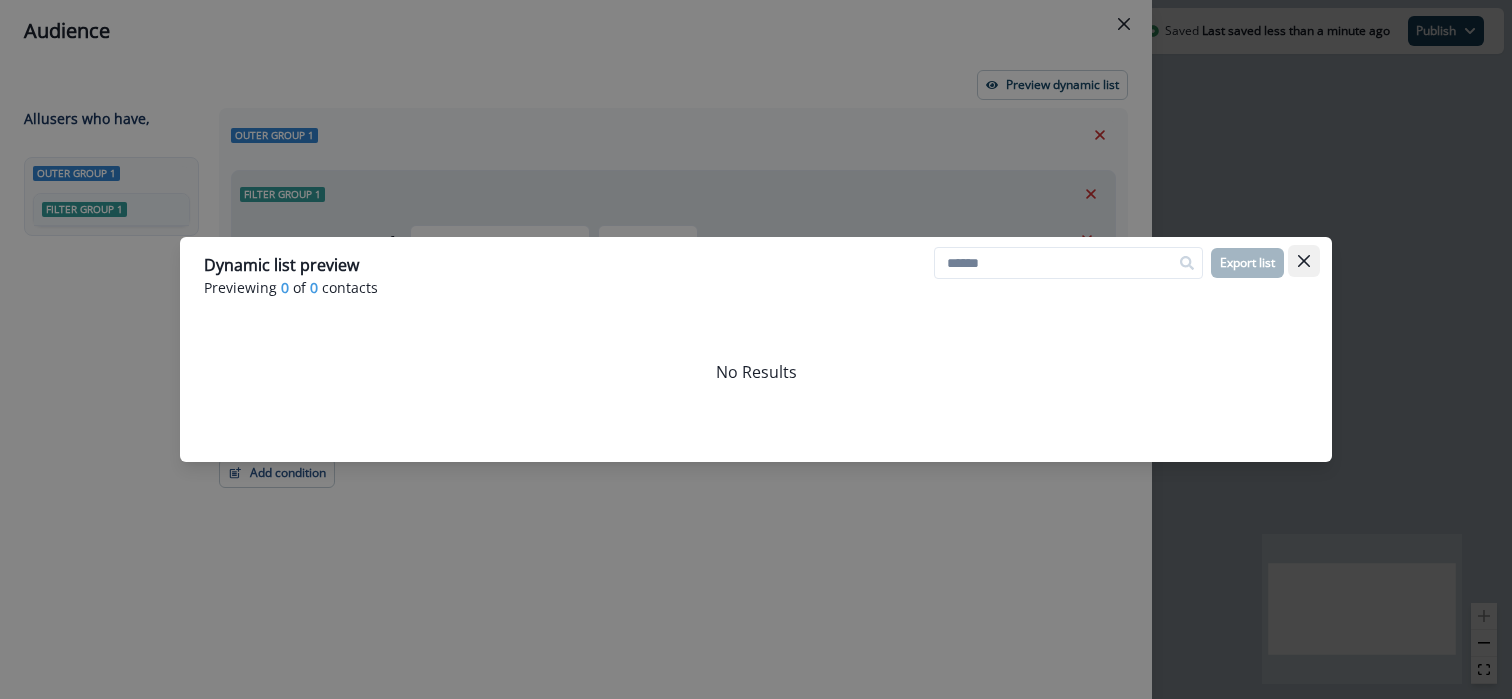 click 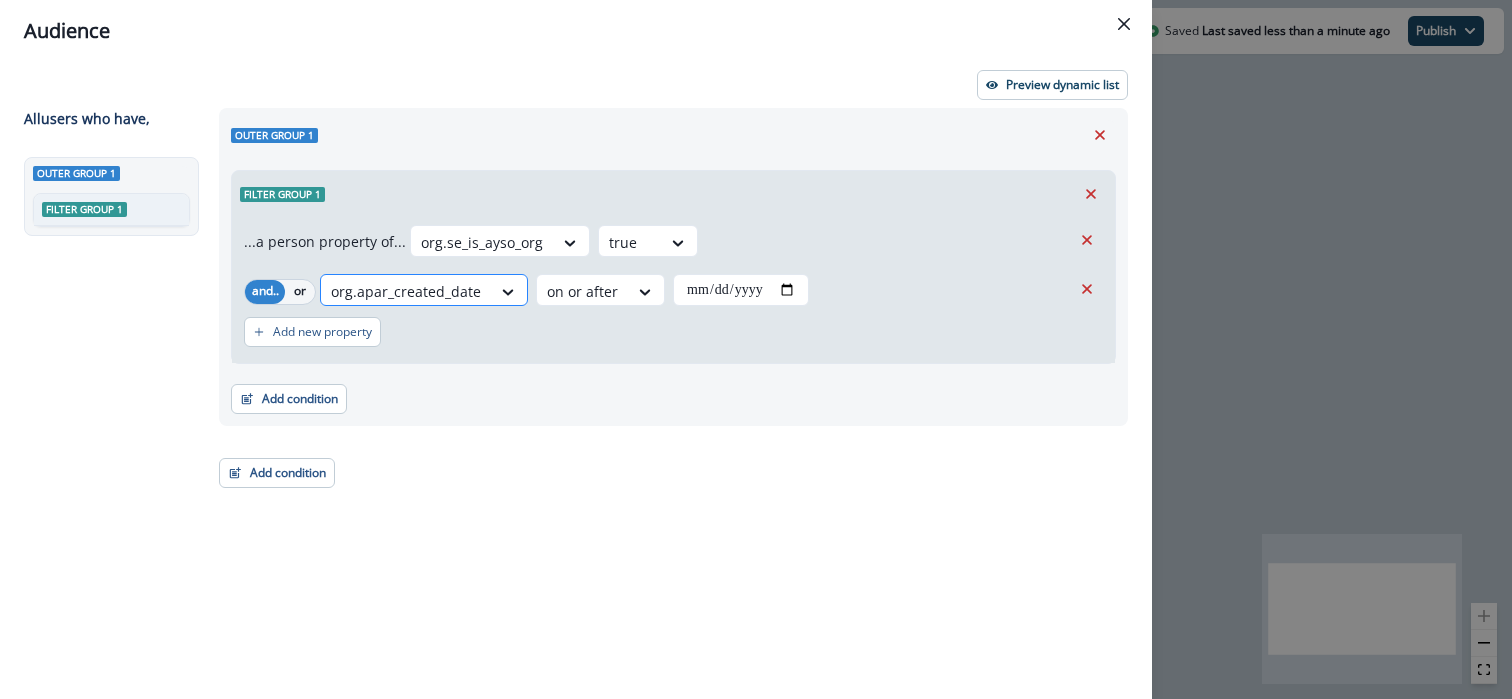 click at bounding box center [406, 291] 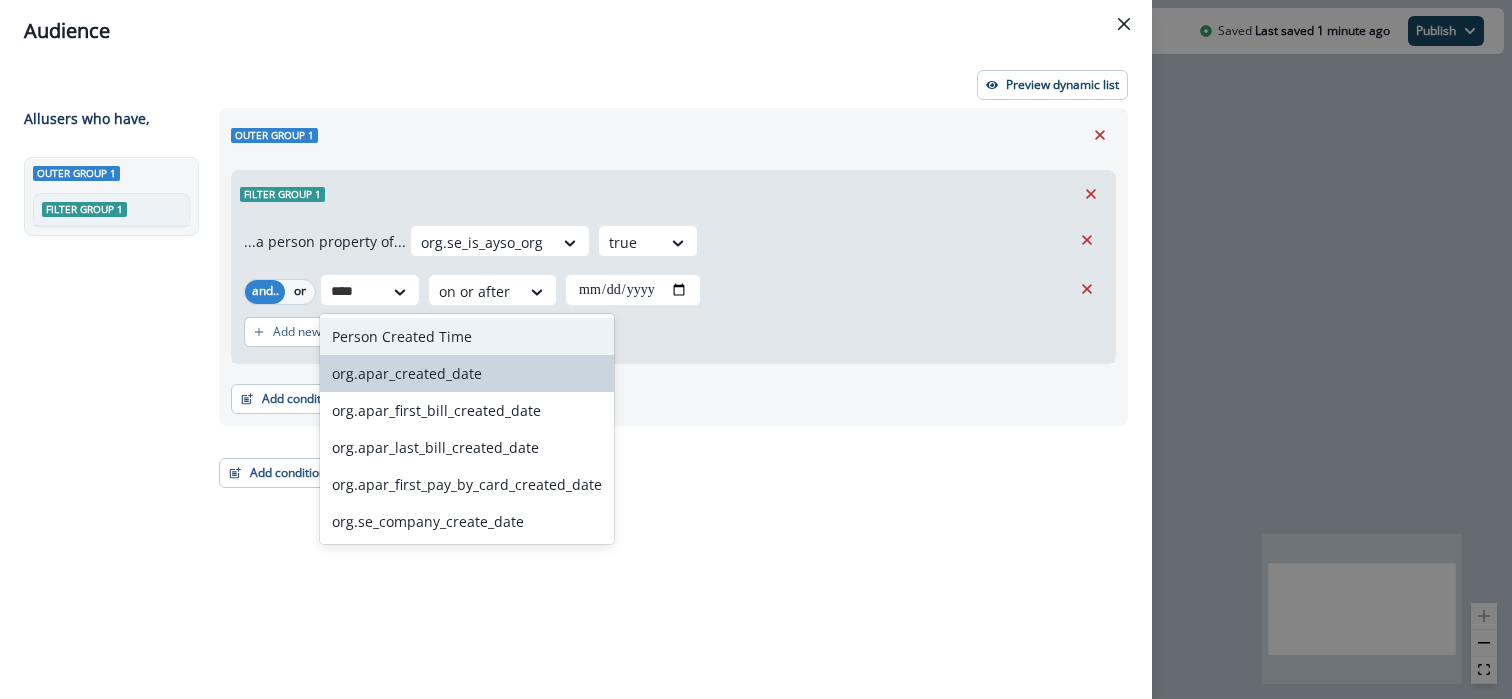 scroll, scrollTop: 0, scrollLeft: 0, axis: both 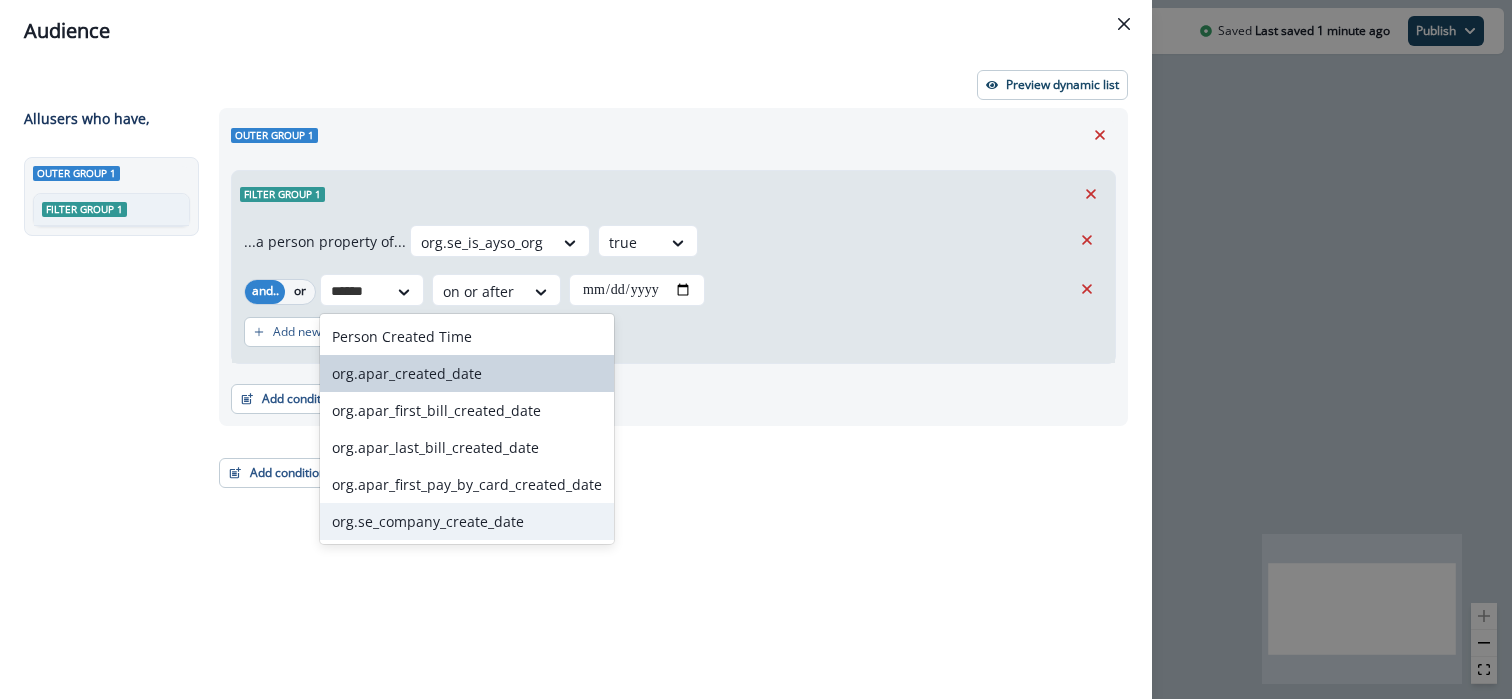 type on "******" 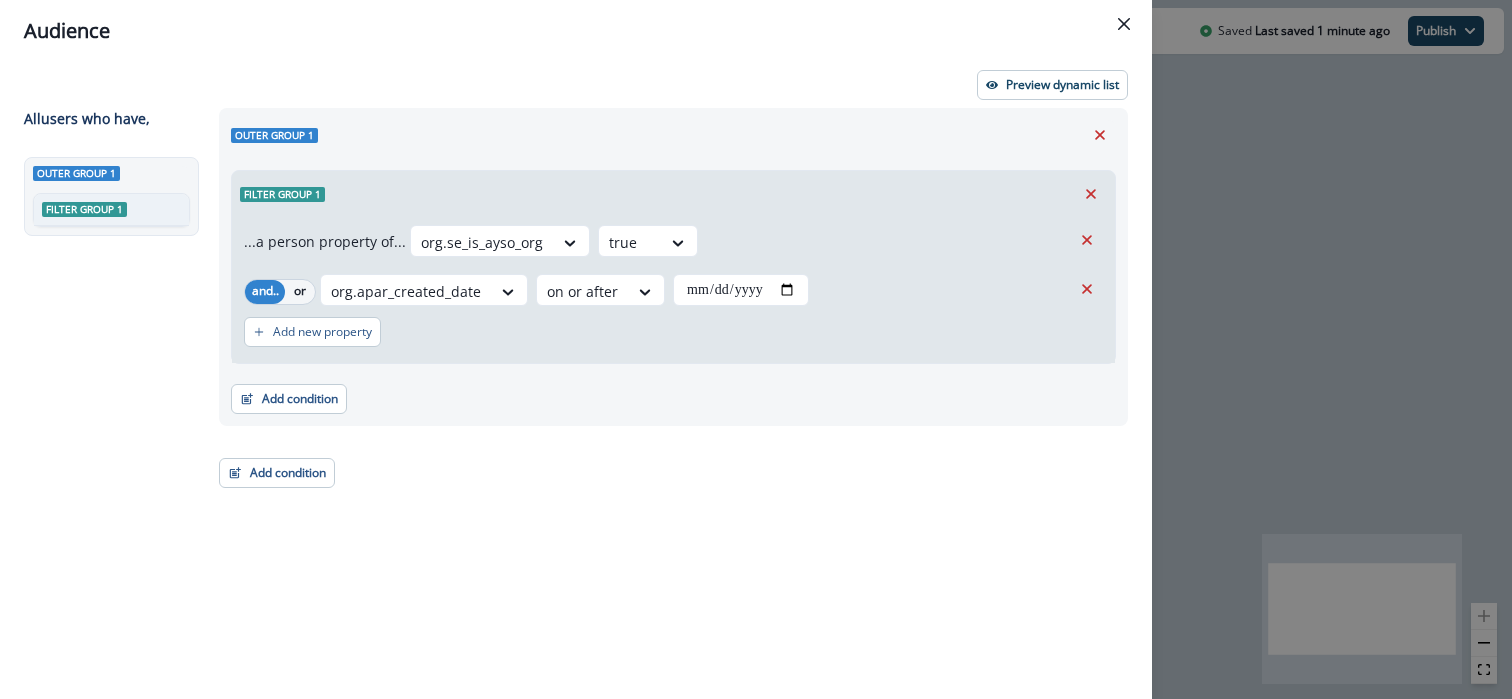 click on "**********" at bounding box center [667, 367] 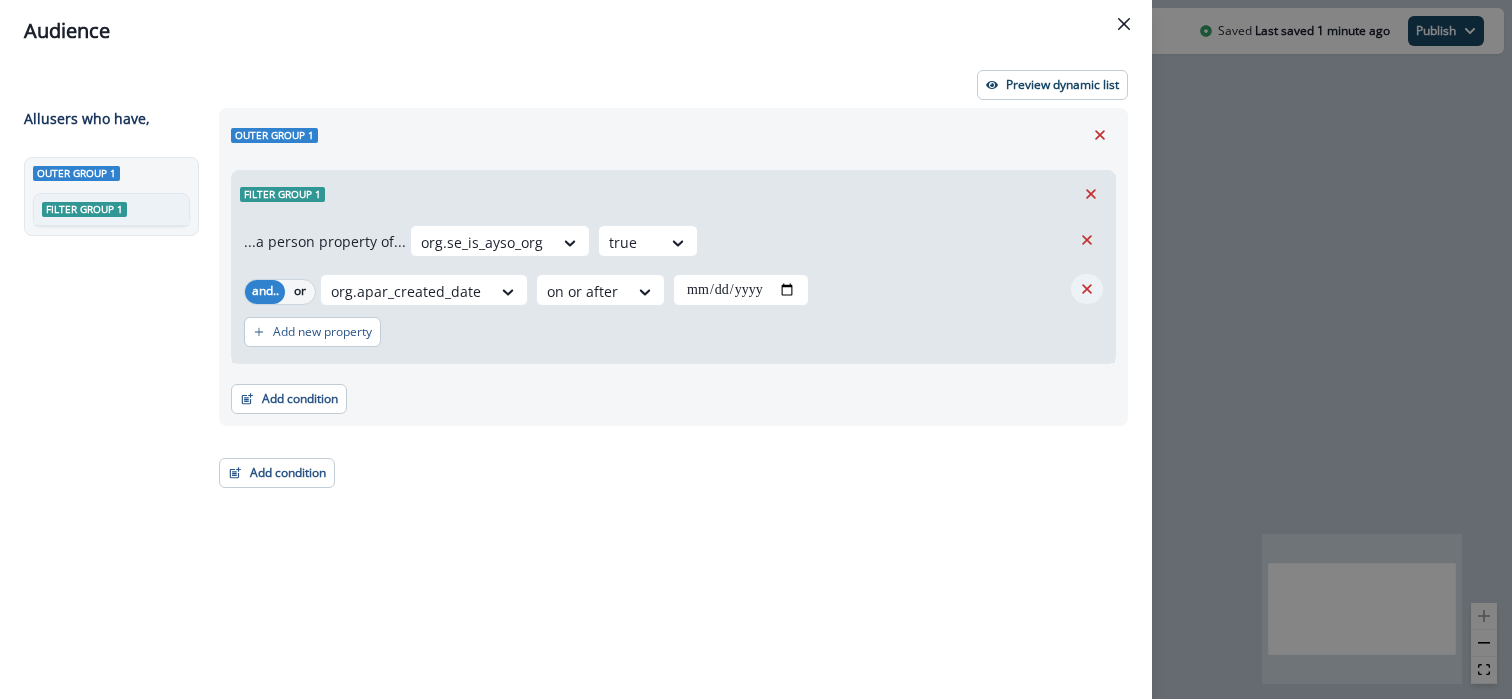 click 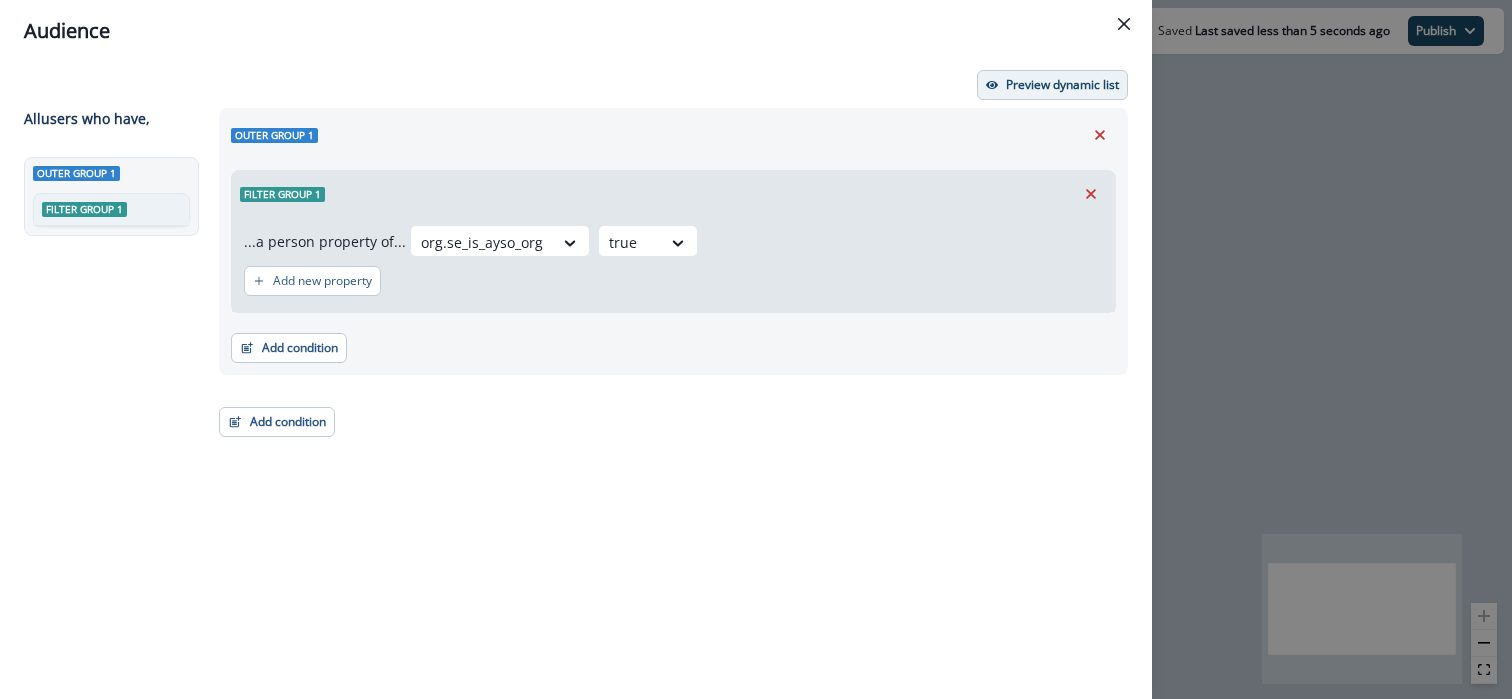 click on "Preview dynamic list" at bounding box center (1062, 85) 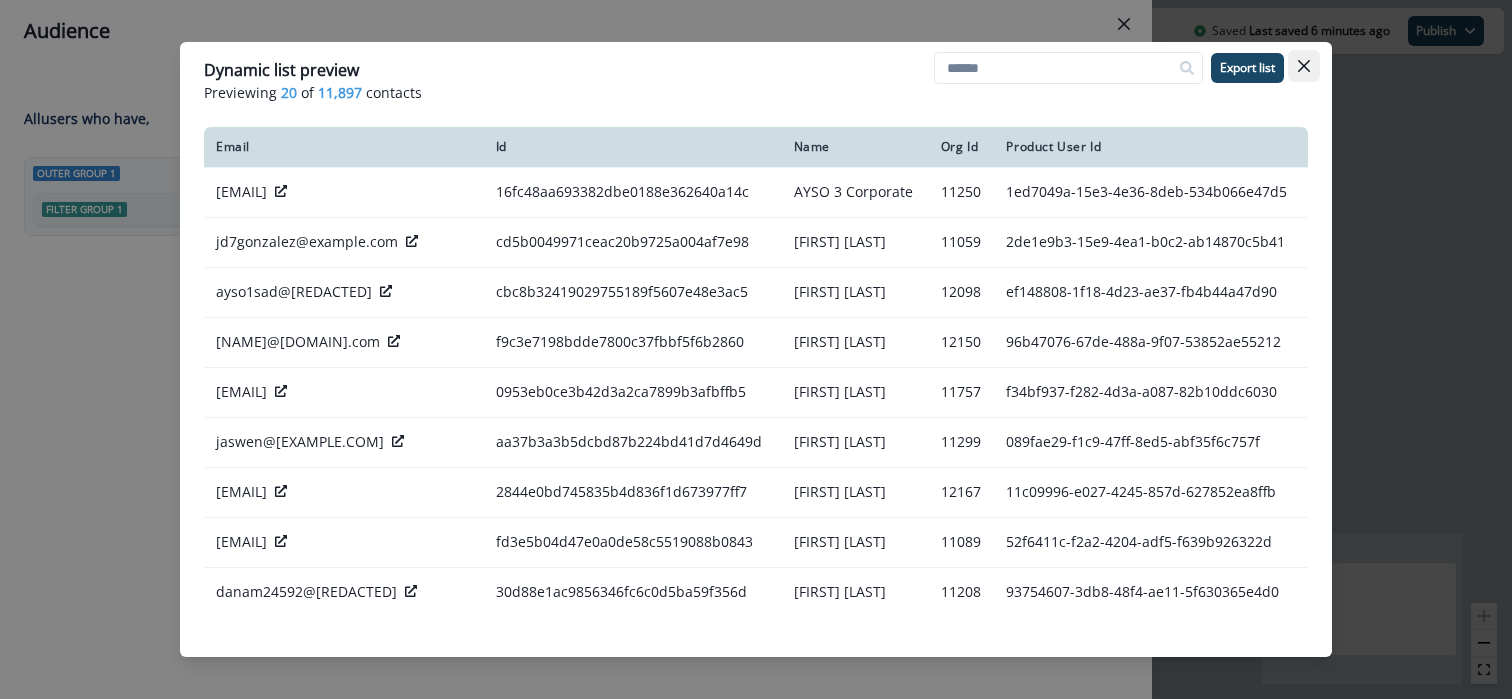 click 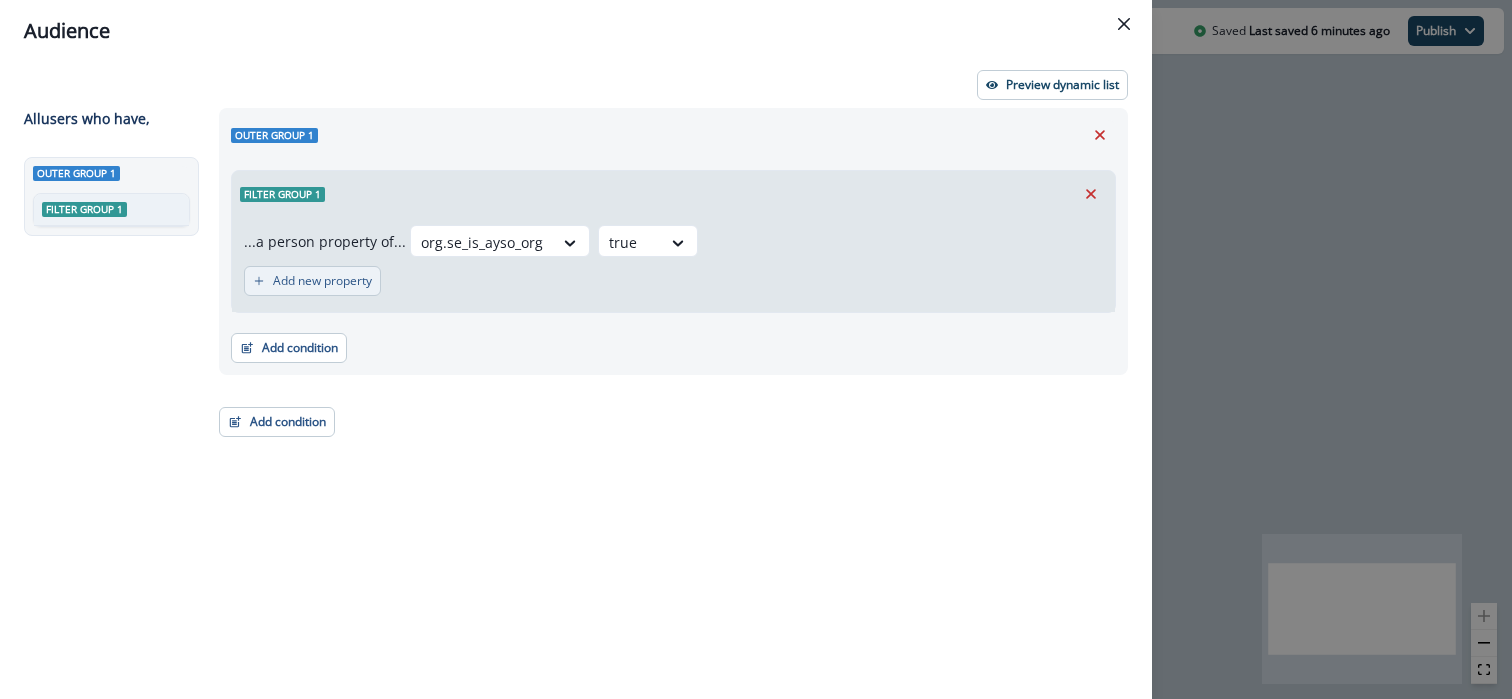 click on "Add new property" at bounding box center [322, 281] 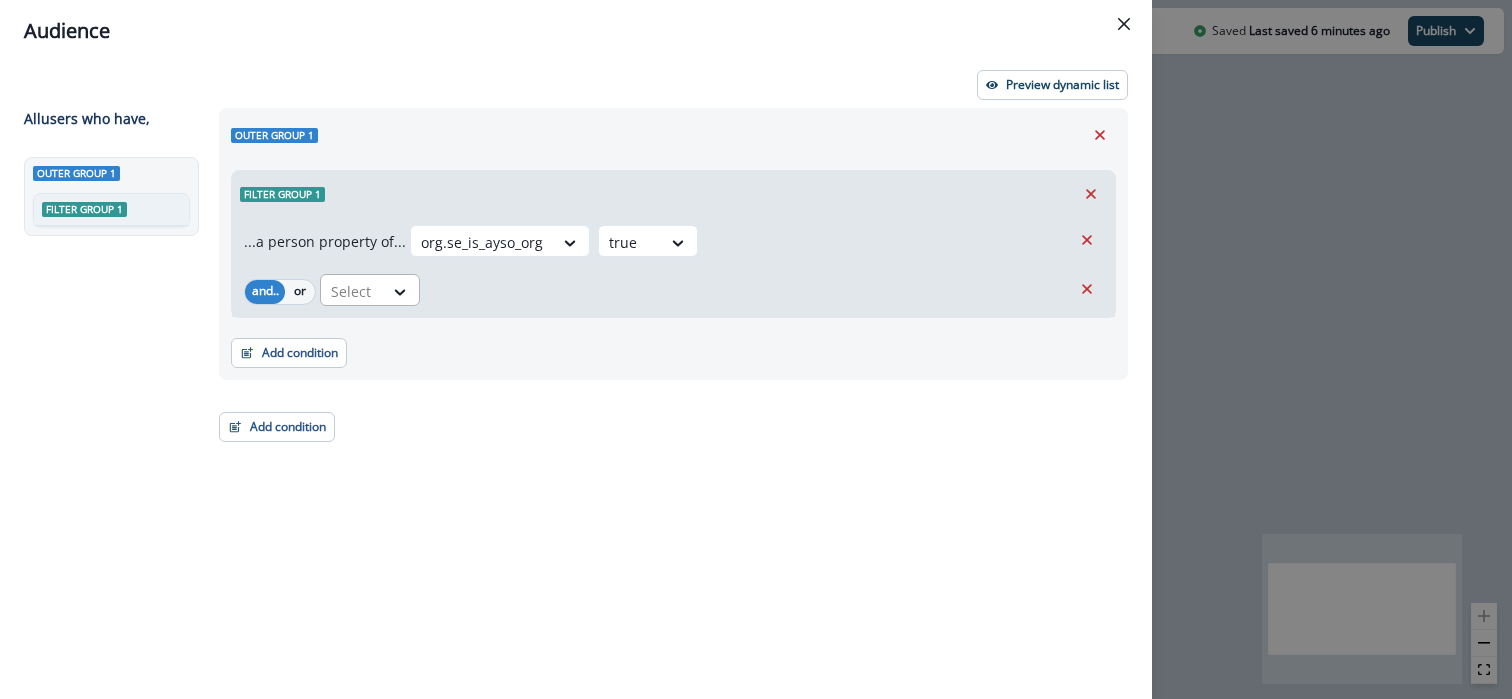 click at bounding box center (630, 242) 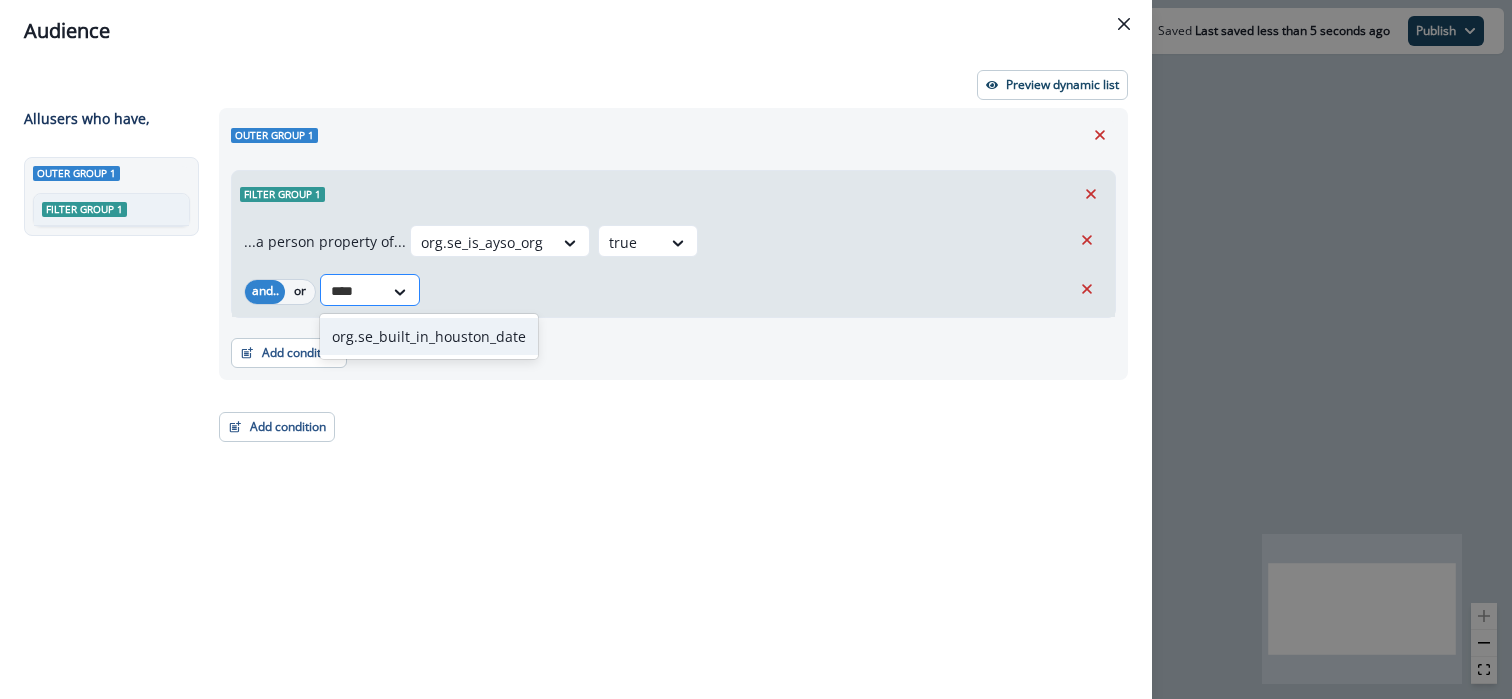 type on "*****" 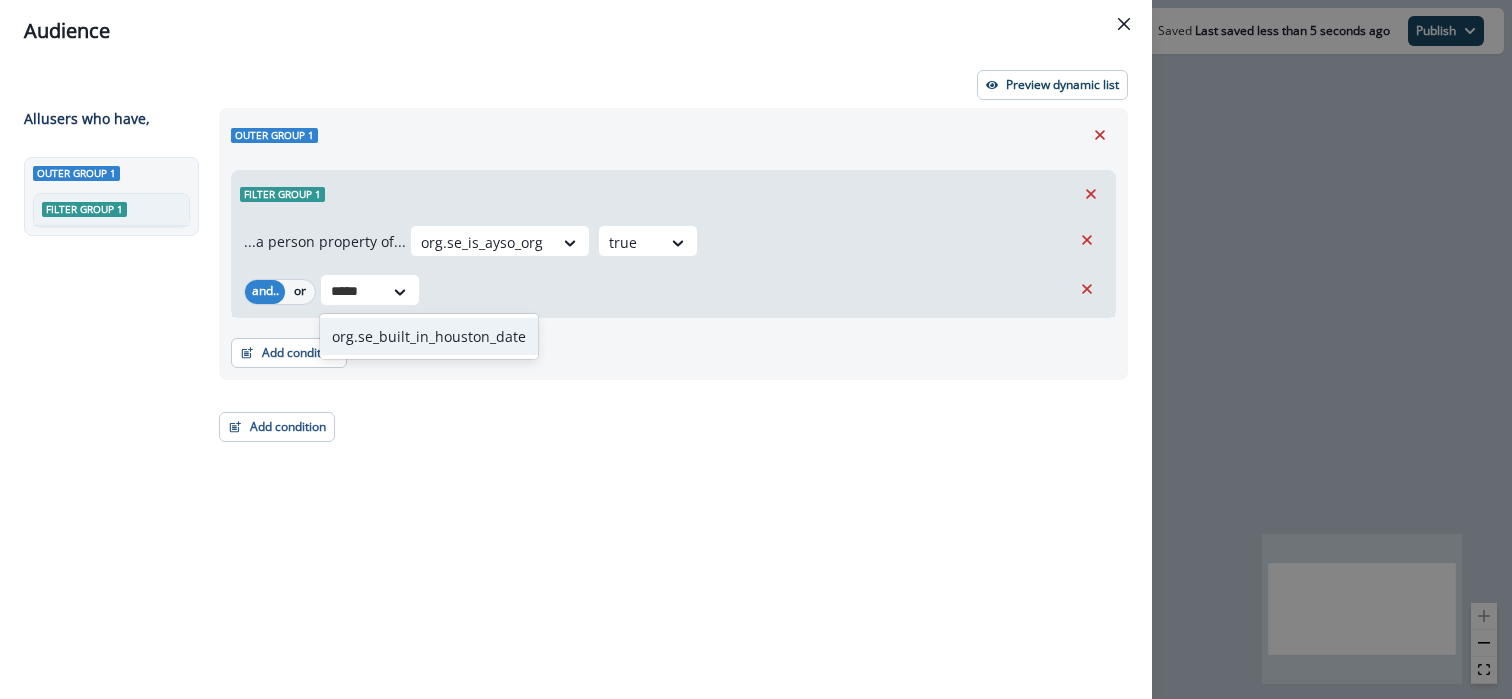 click on "org.se_built_in_houston_date" at bounding box center (429, 336) 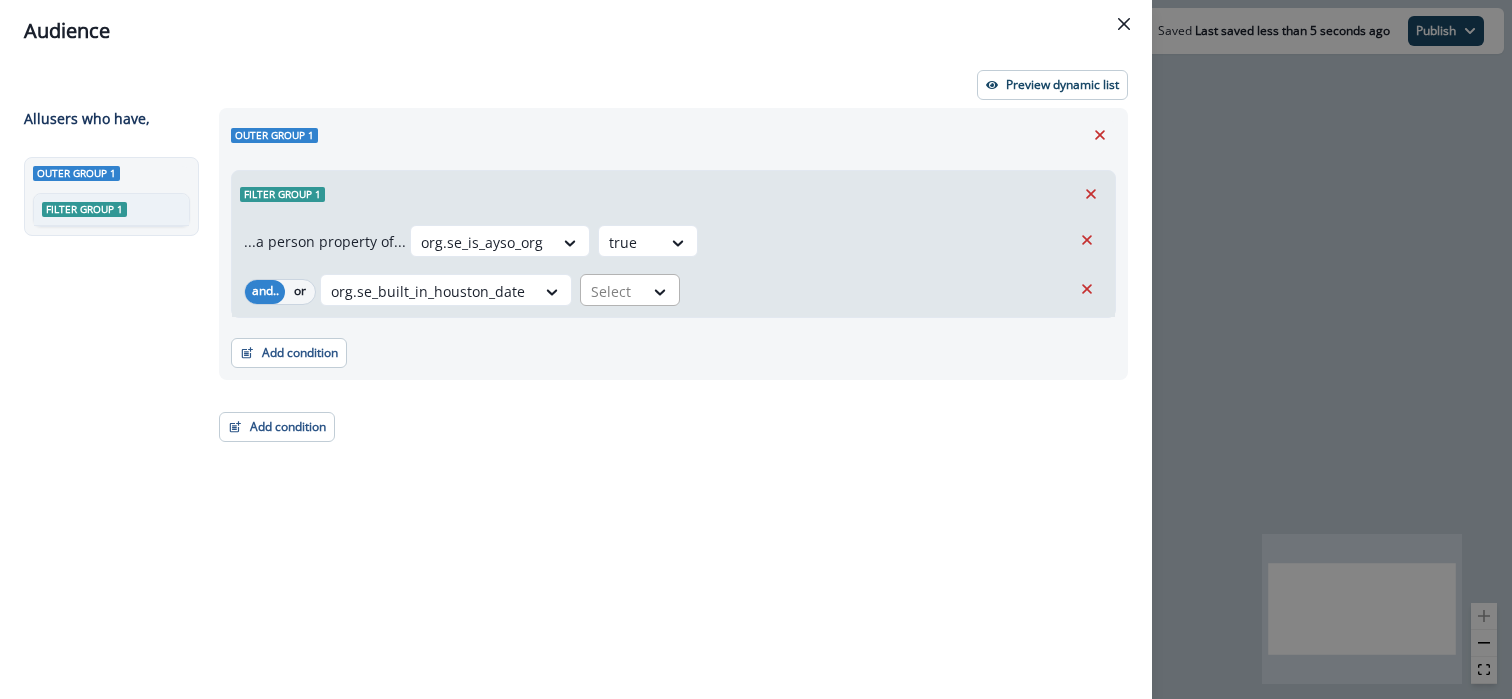 click on "Select" at bounding box center (482, 242) 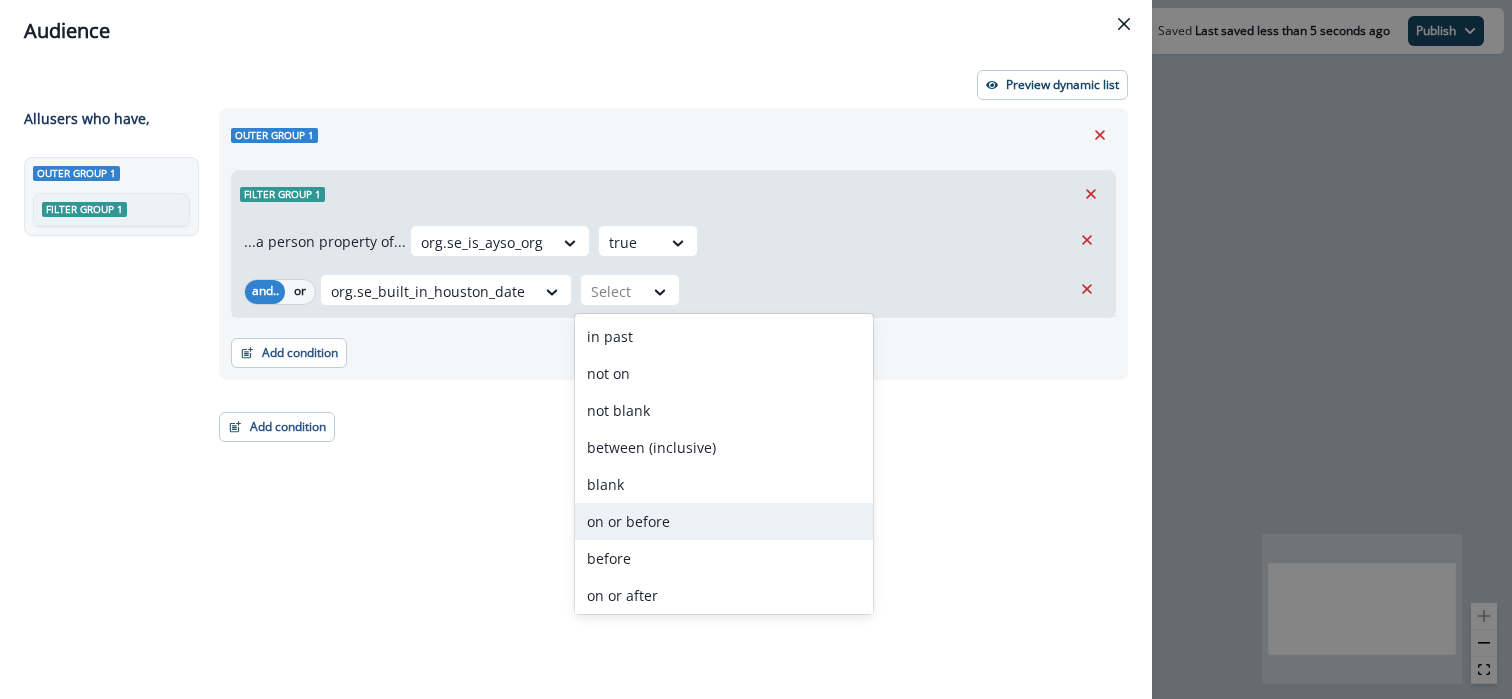 click on "on or before" at bounding box center (724, 521) 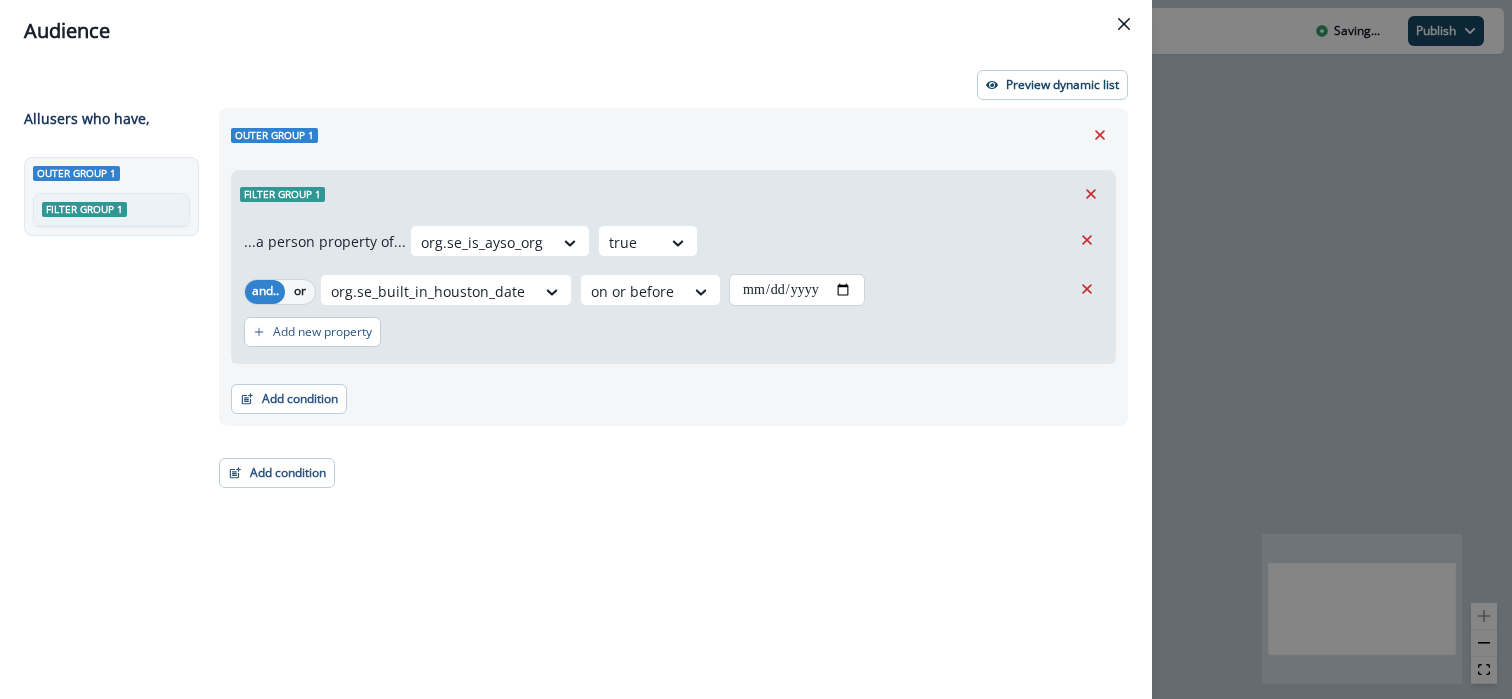 click at bounding box center (797, 290) 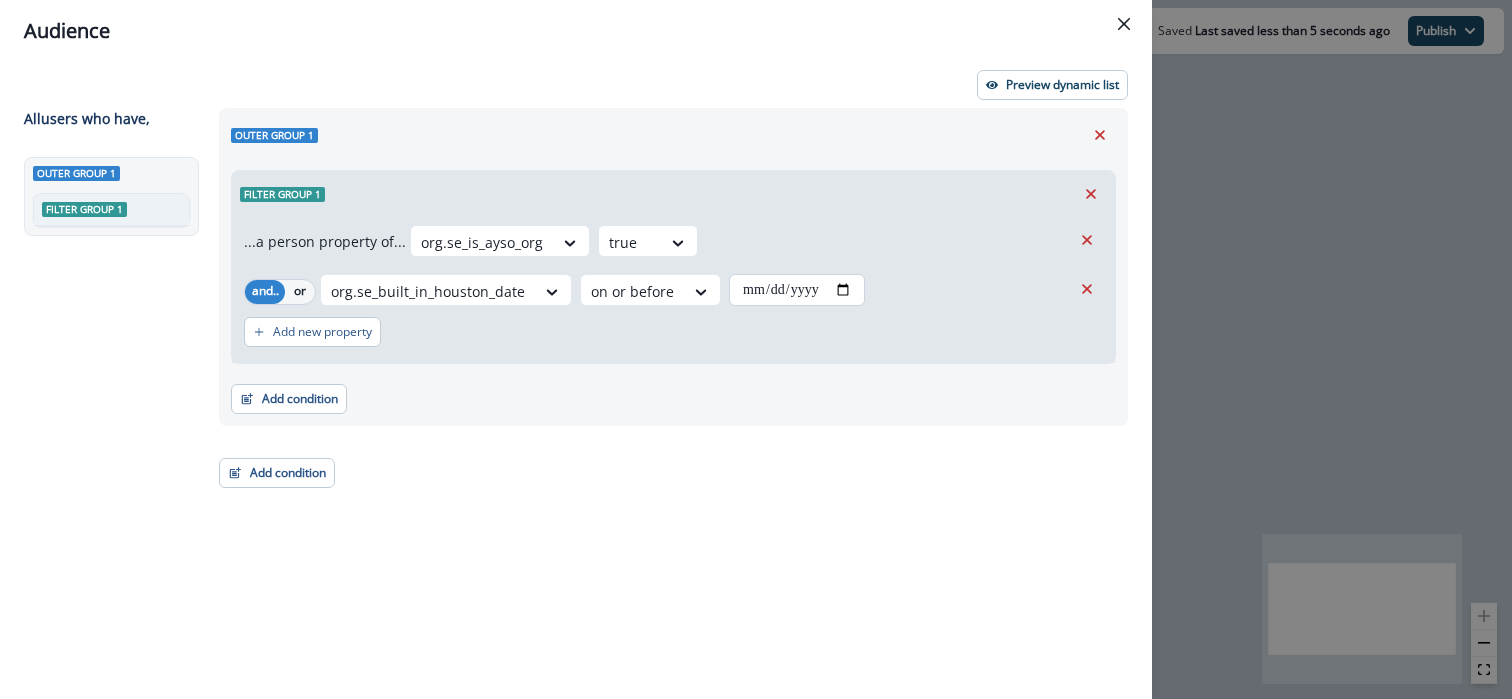 click at bounding box center [797, 290] 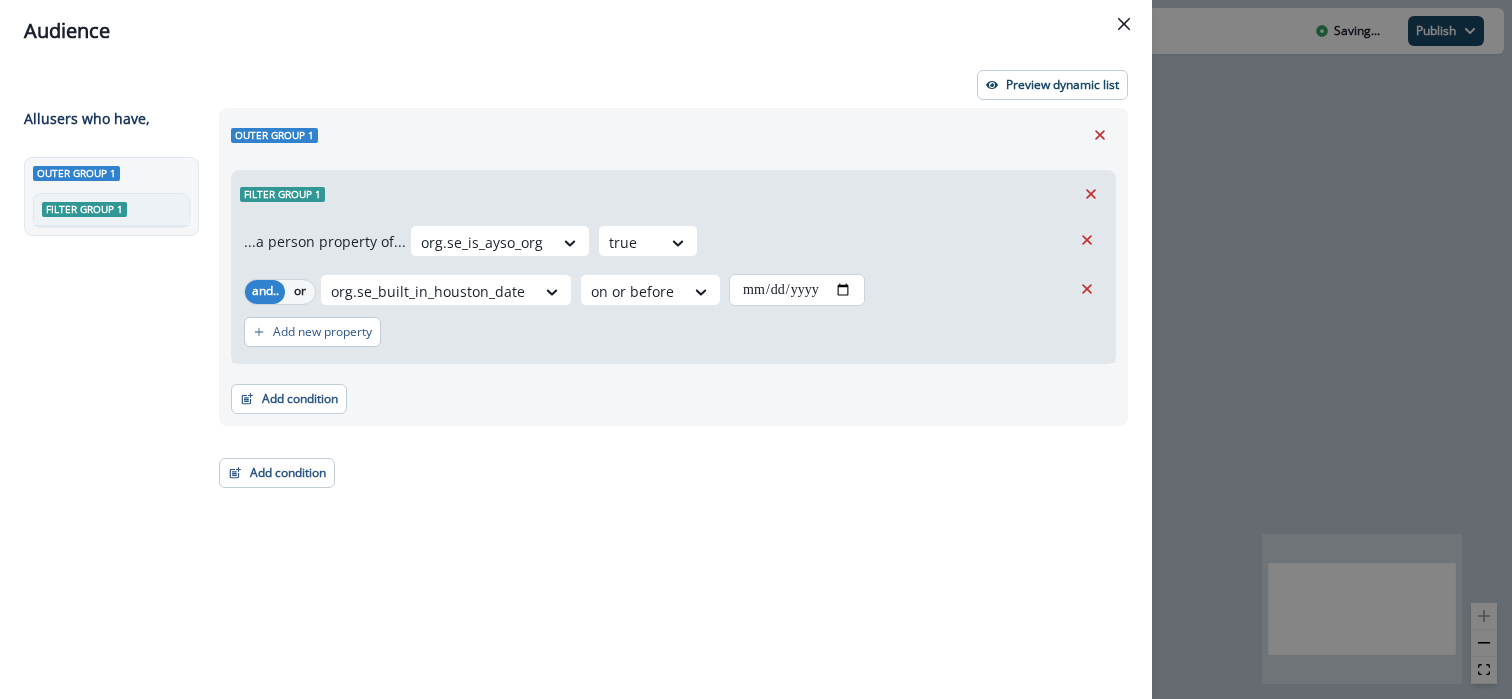 type on "**********" 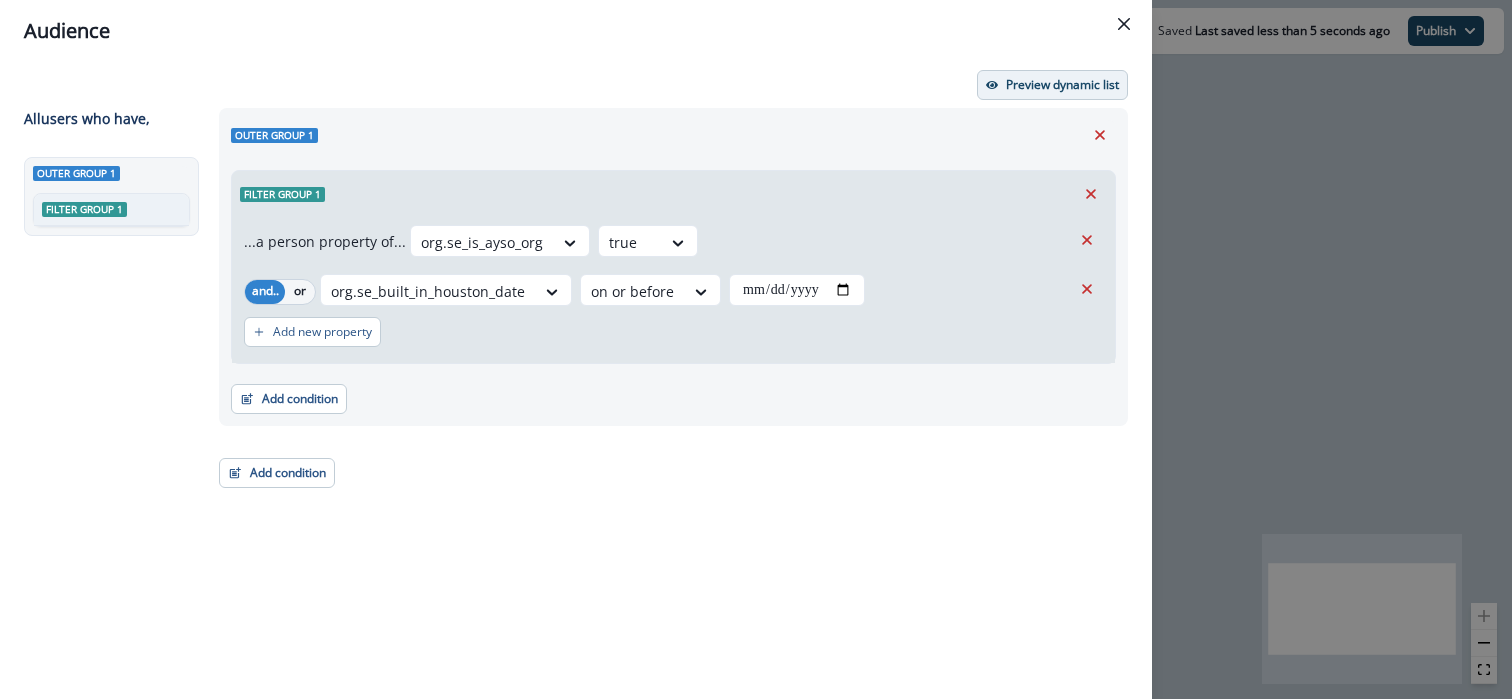 click on "Preview dynamic list" at bounding box center (1062, 85) 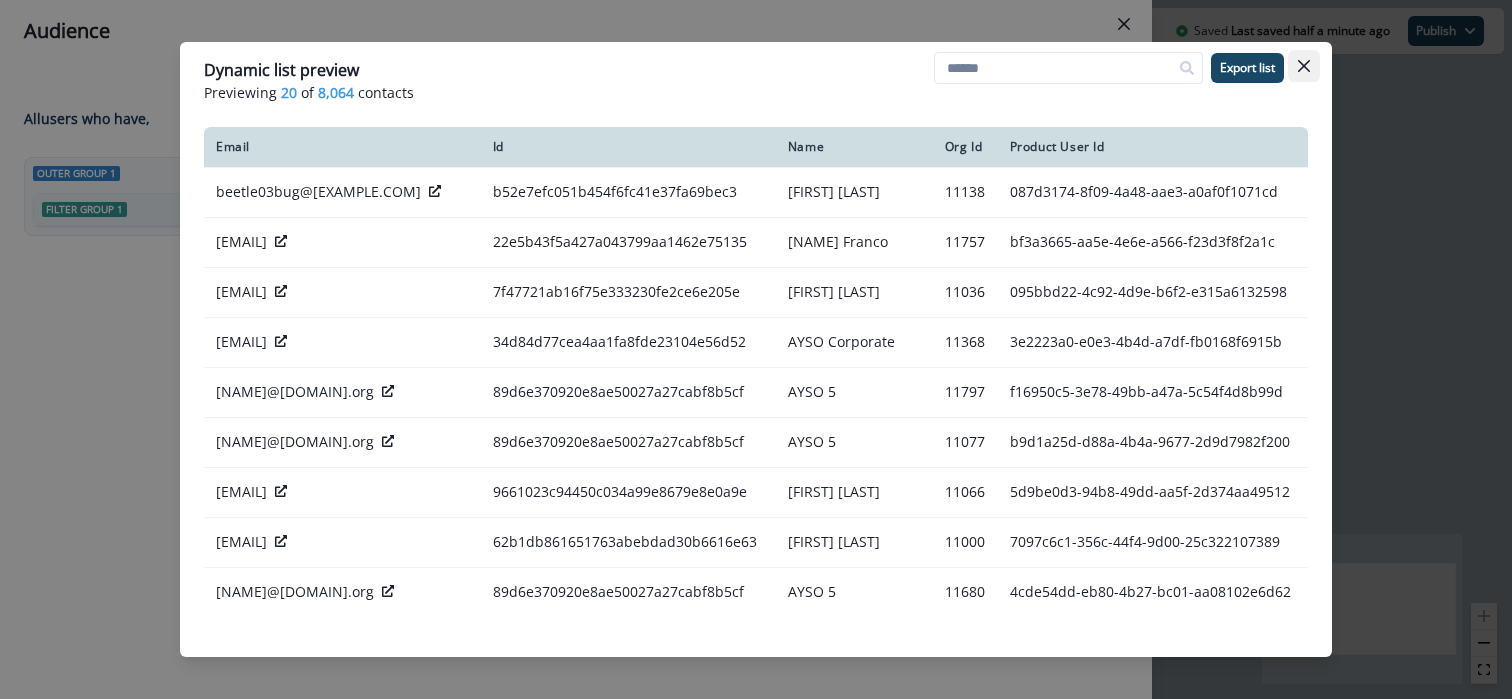 click at bounding box center [1304, 66] 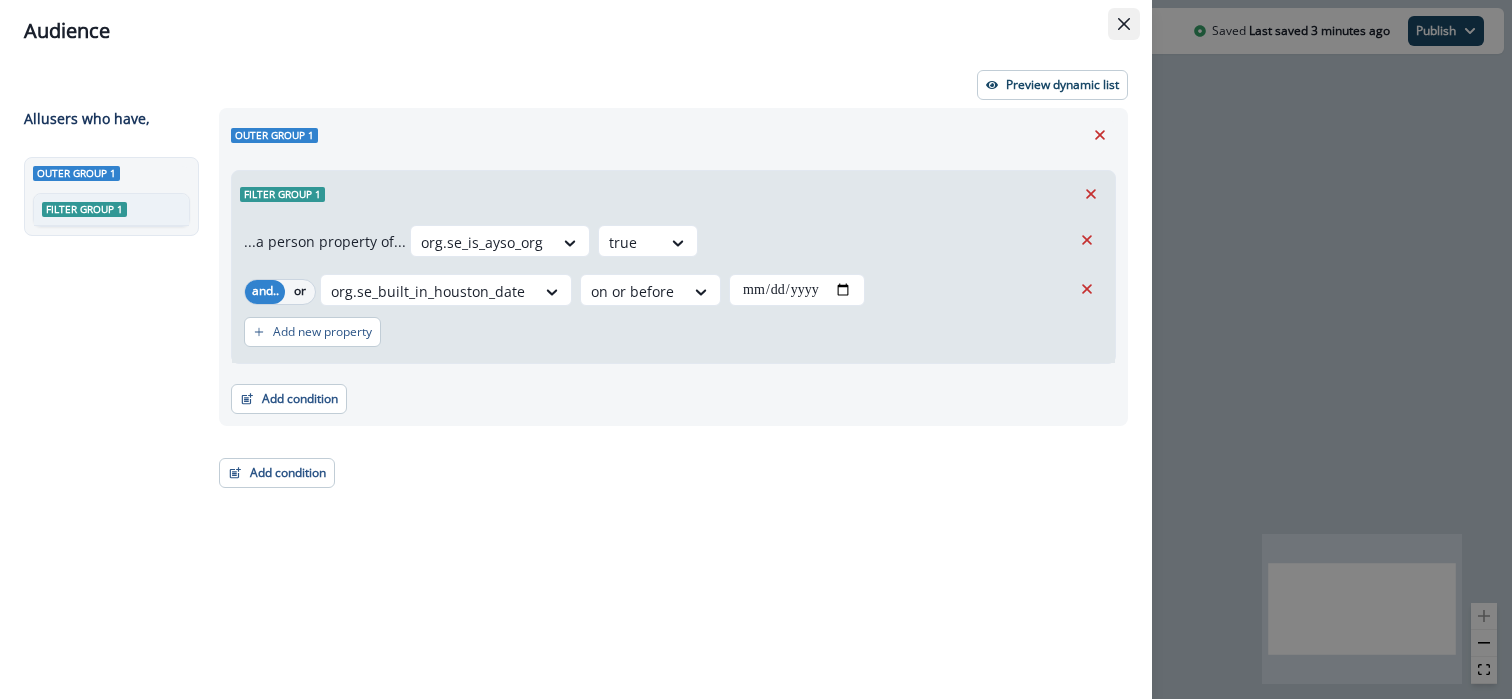 click 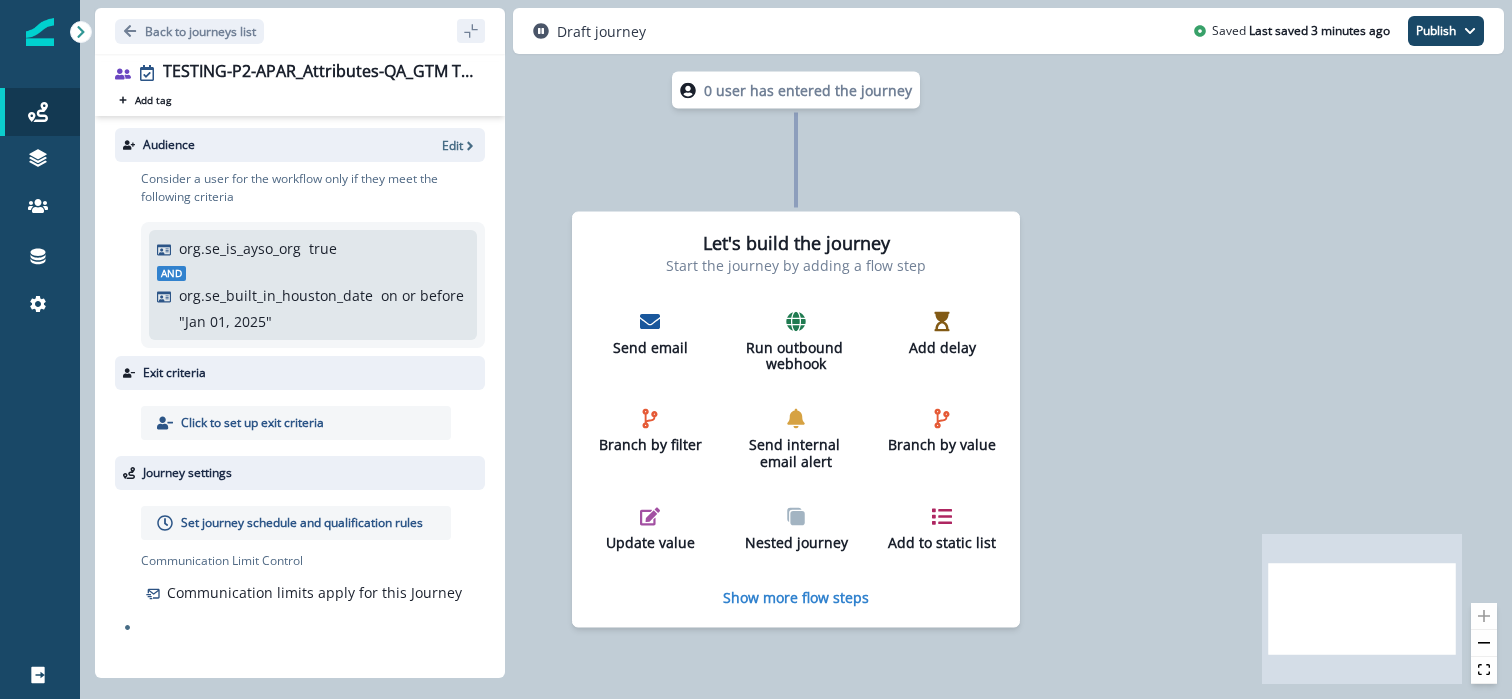 click on "org.se_is_ayso_org true And org.se_built_in_houston_date on or before " Jan 01, 2025 "" at bounding box center [313, 285] 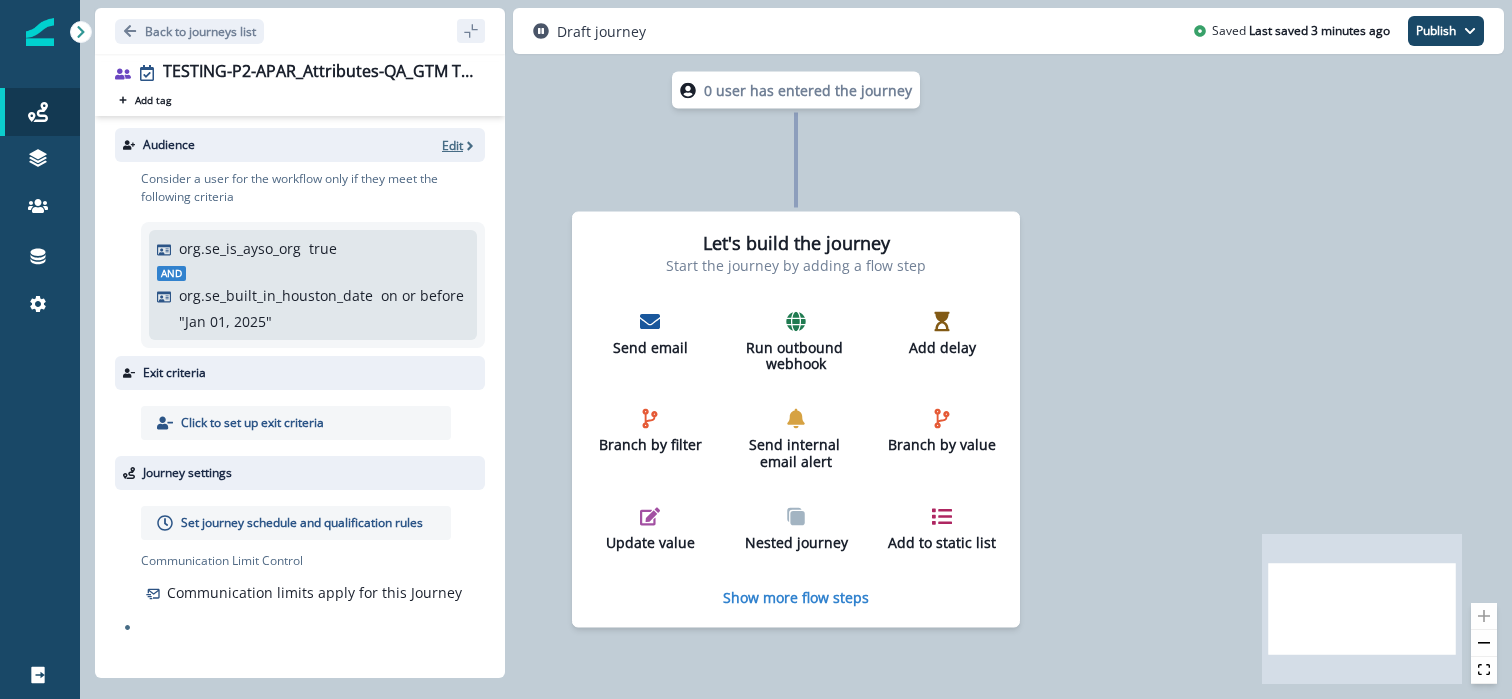 click on "Edit" at bounding box center (452, 145) 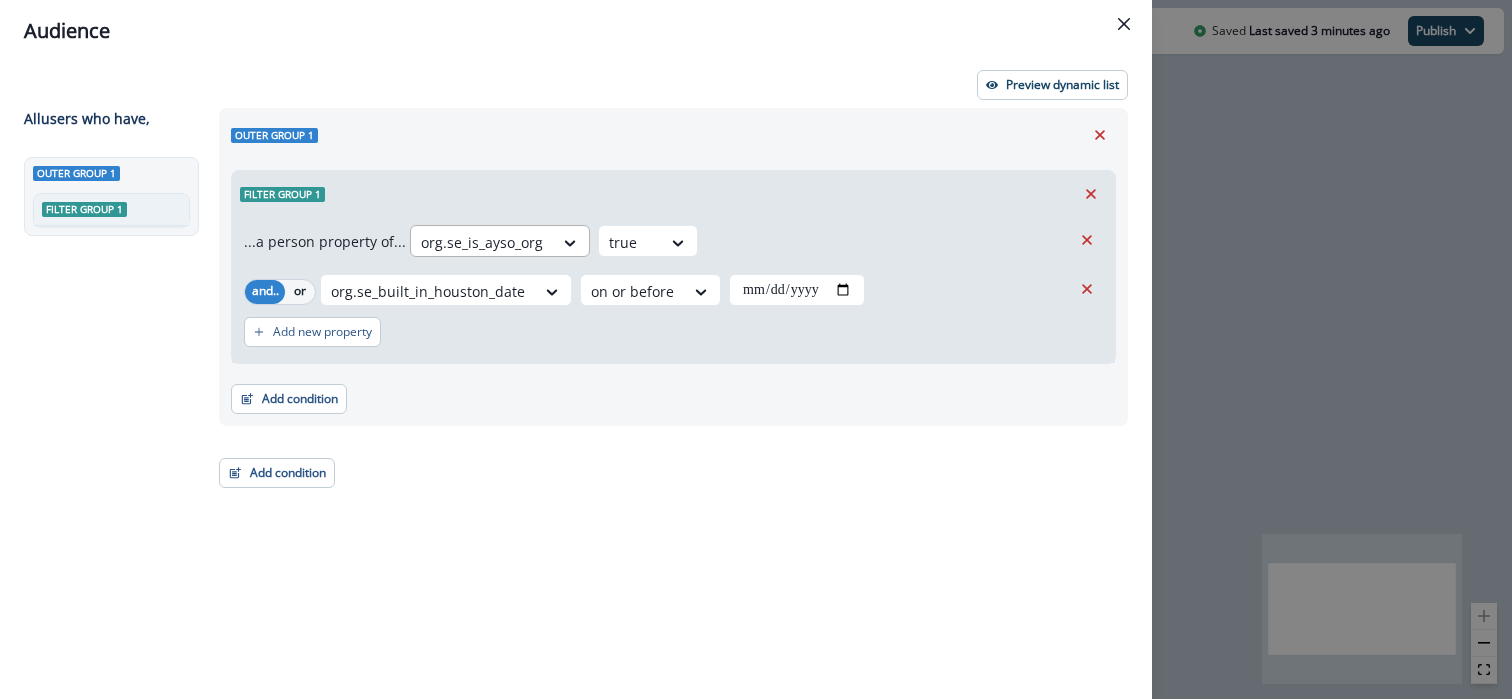 click at bounding box center (482, 242) 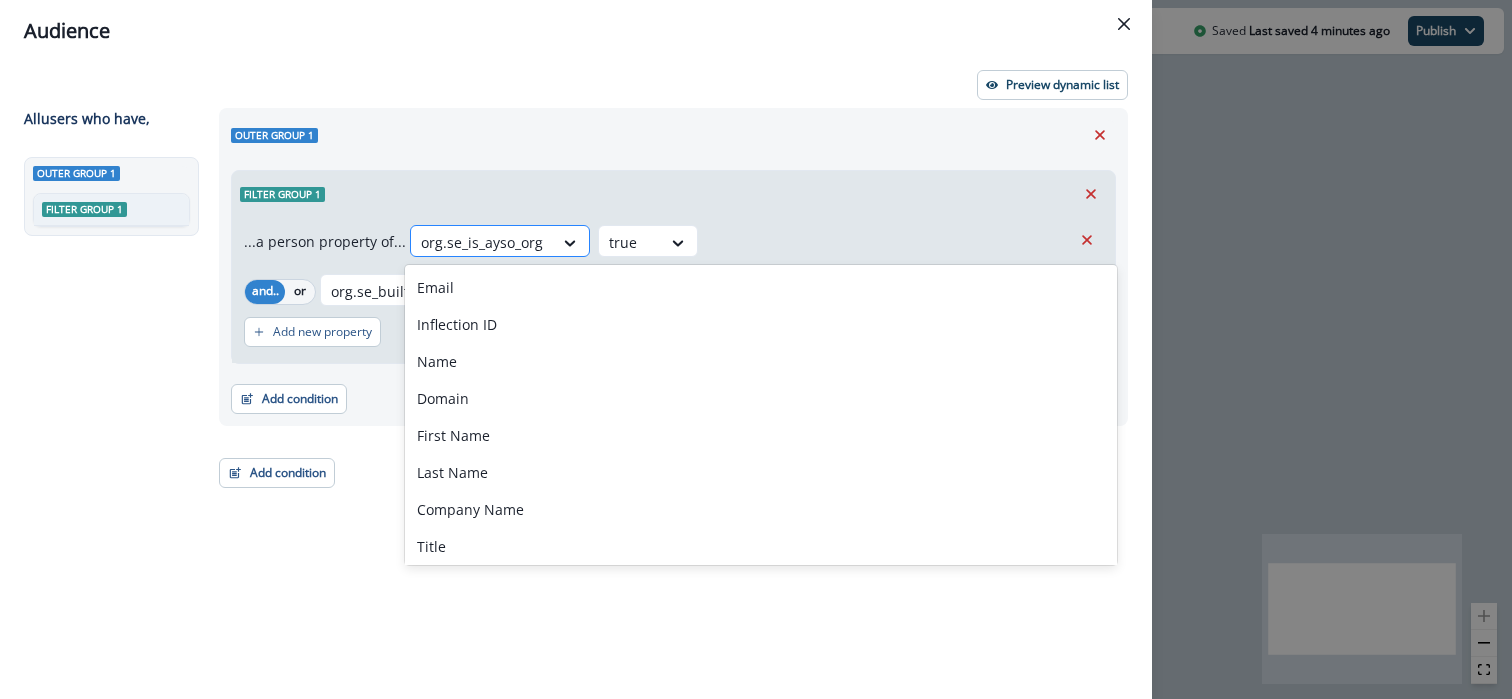 click at bounding box center (482, 242) 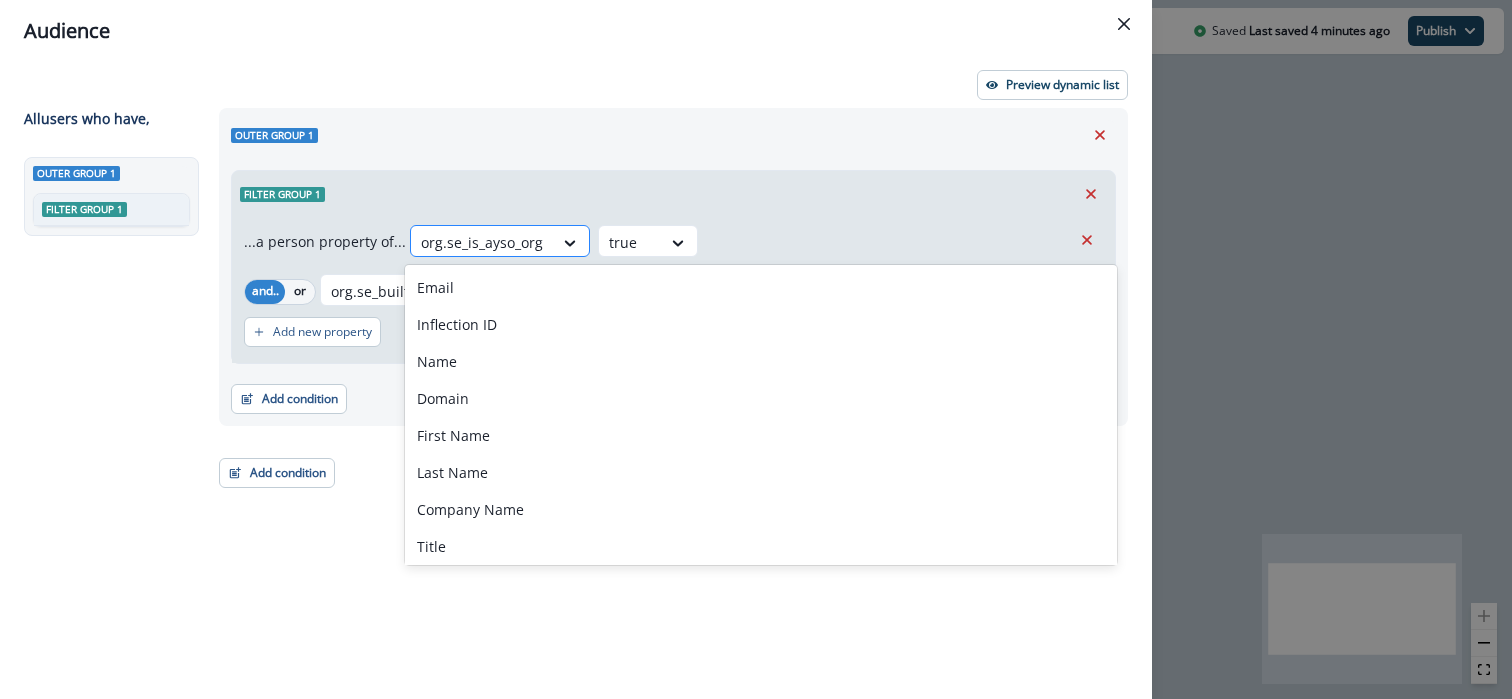 paste on "**********" 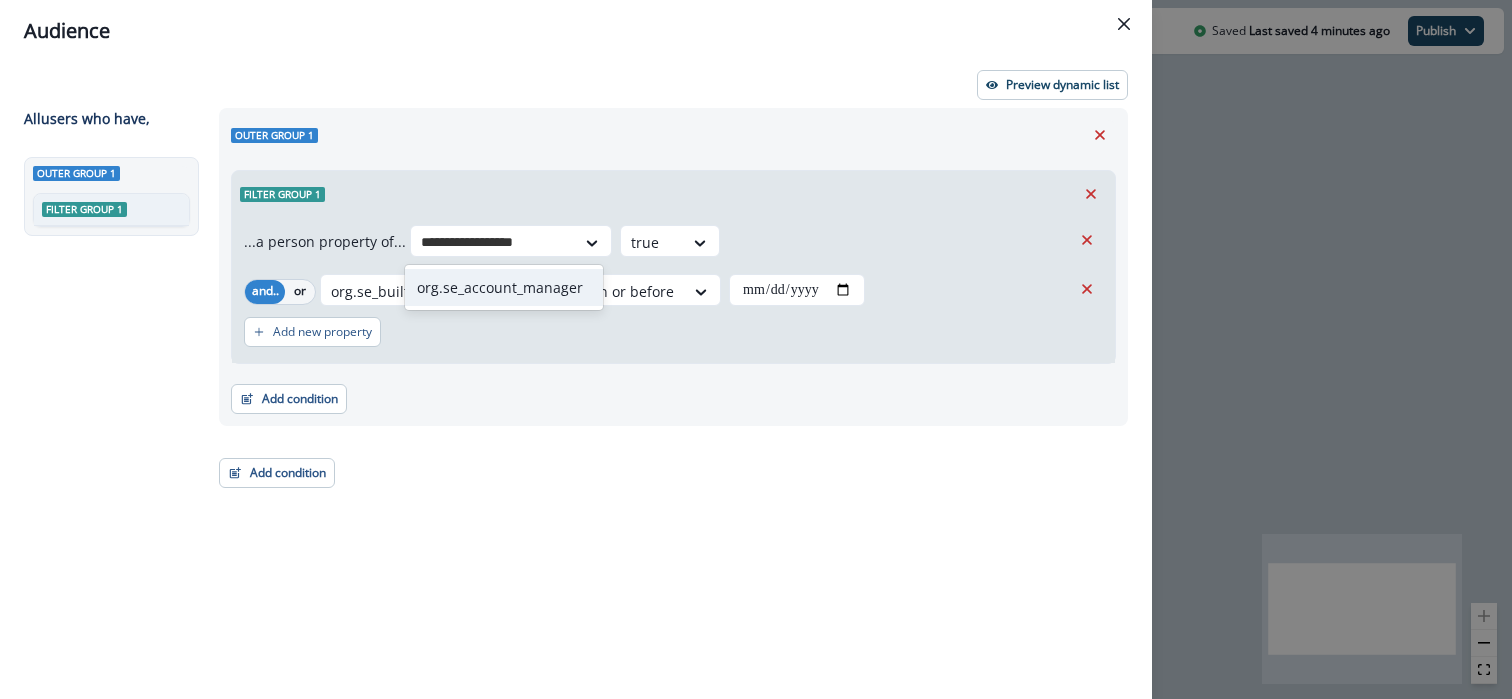 click on "org.se_account_manager" at bounding box center (504, 287) 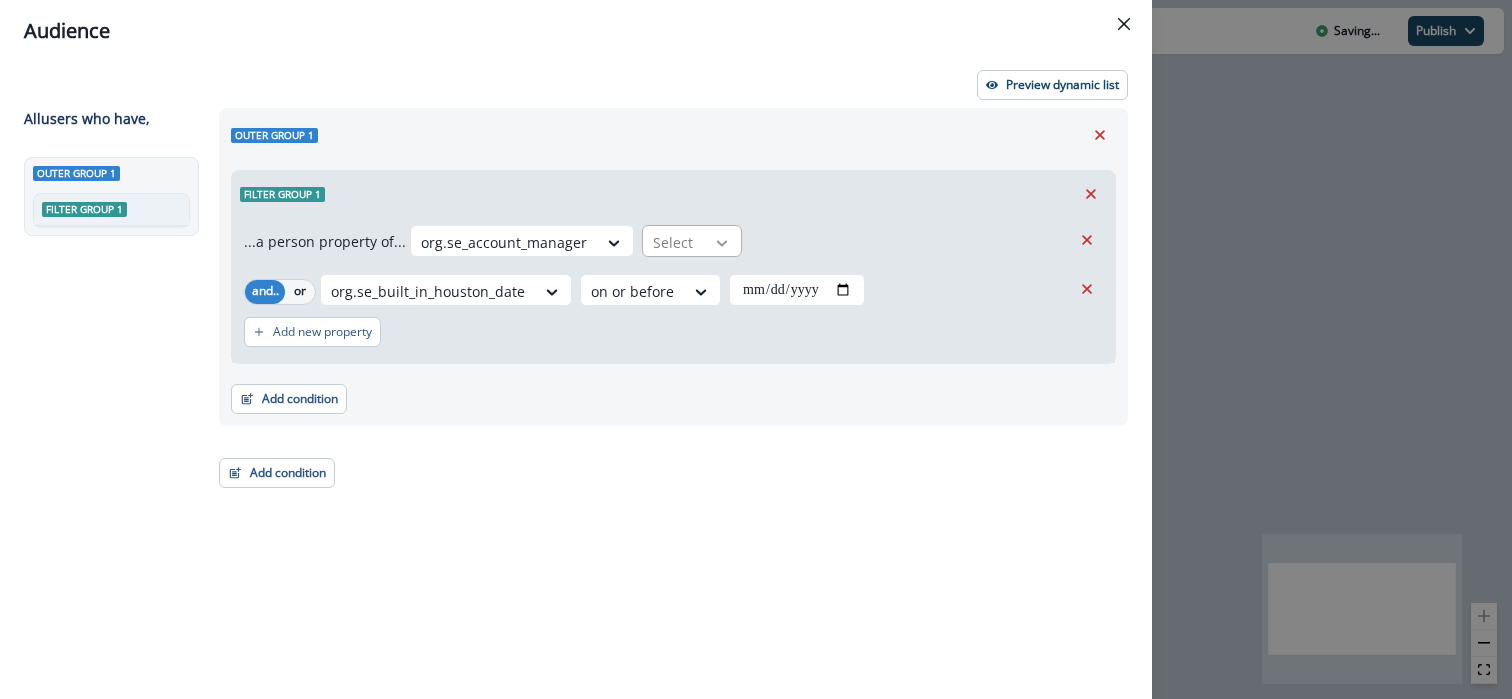 click at bounding box center [722, 243] 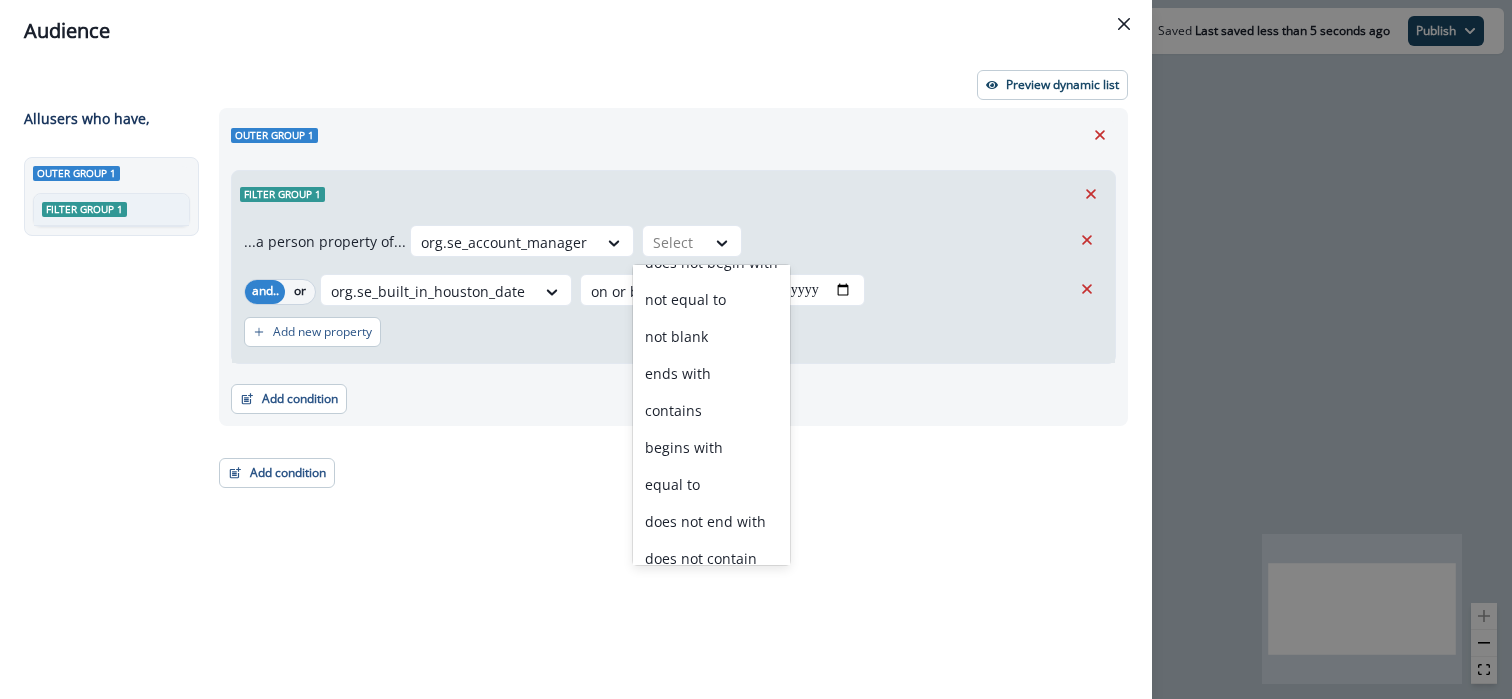 scroll, scrollTop: 5, scrollLeft: 0, axis: vertical 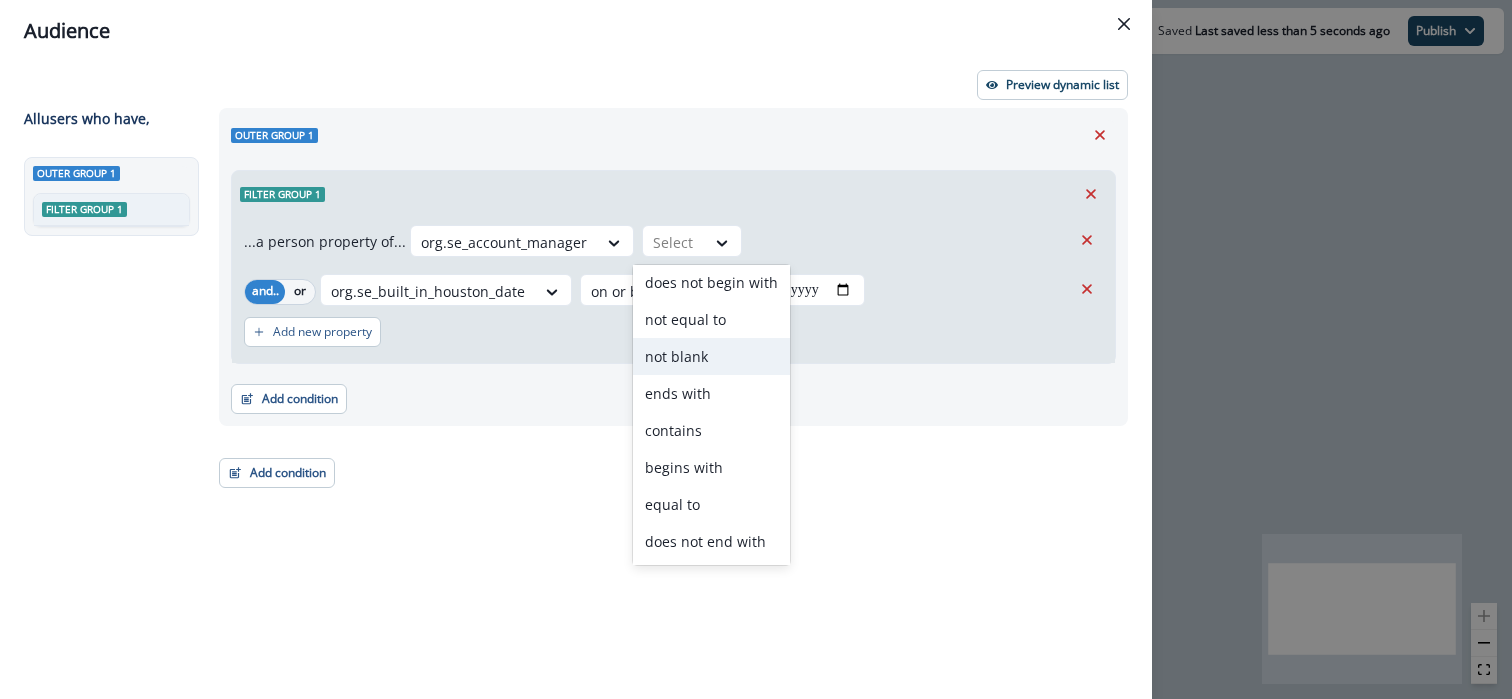 click on "not blank" at bounding box center (711, 356) 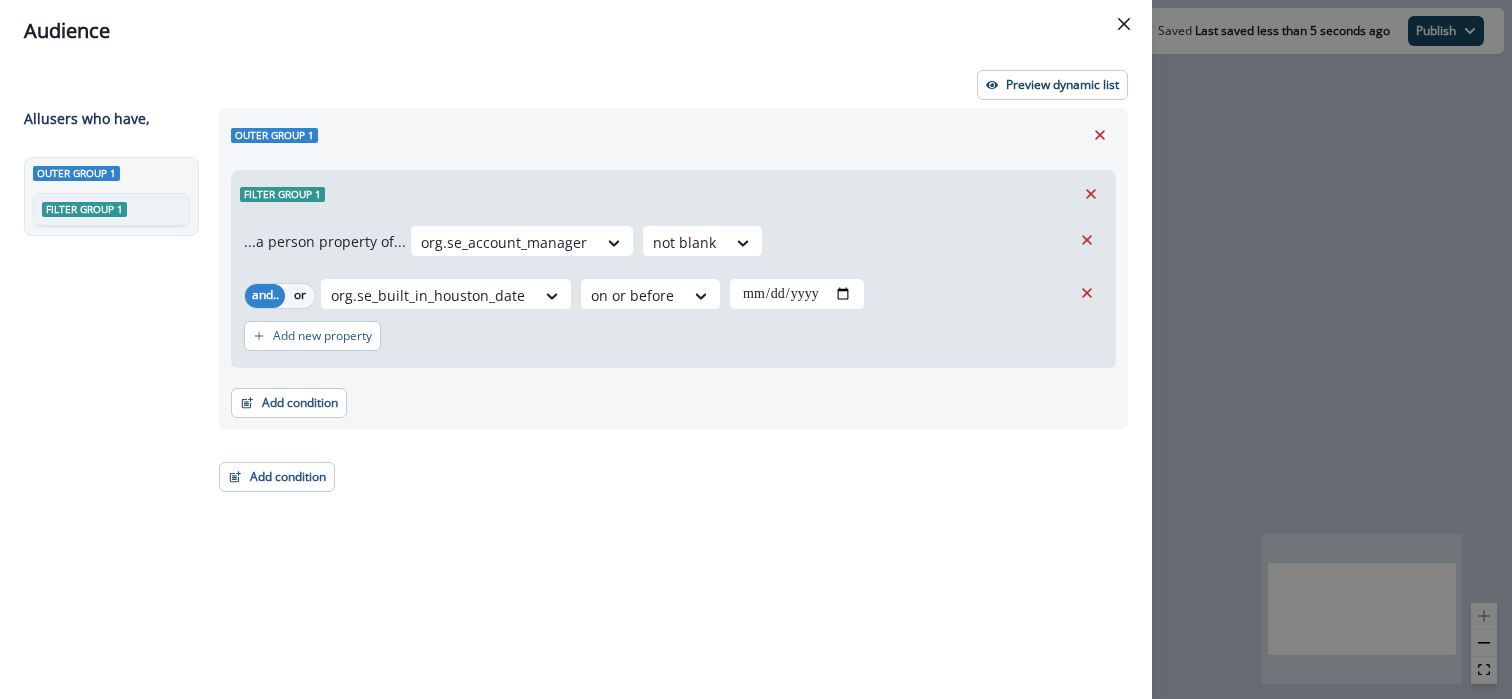 click on "**********" at bounding box center [667, 367] 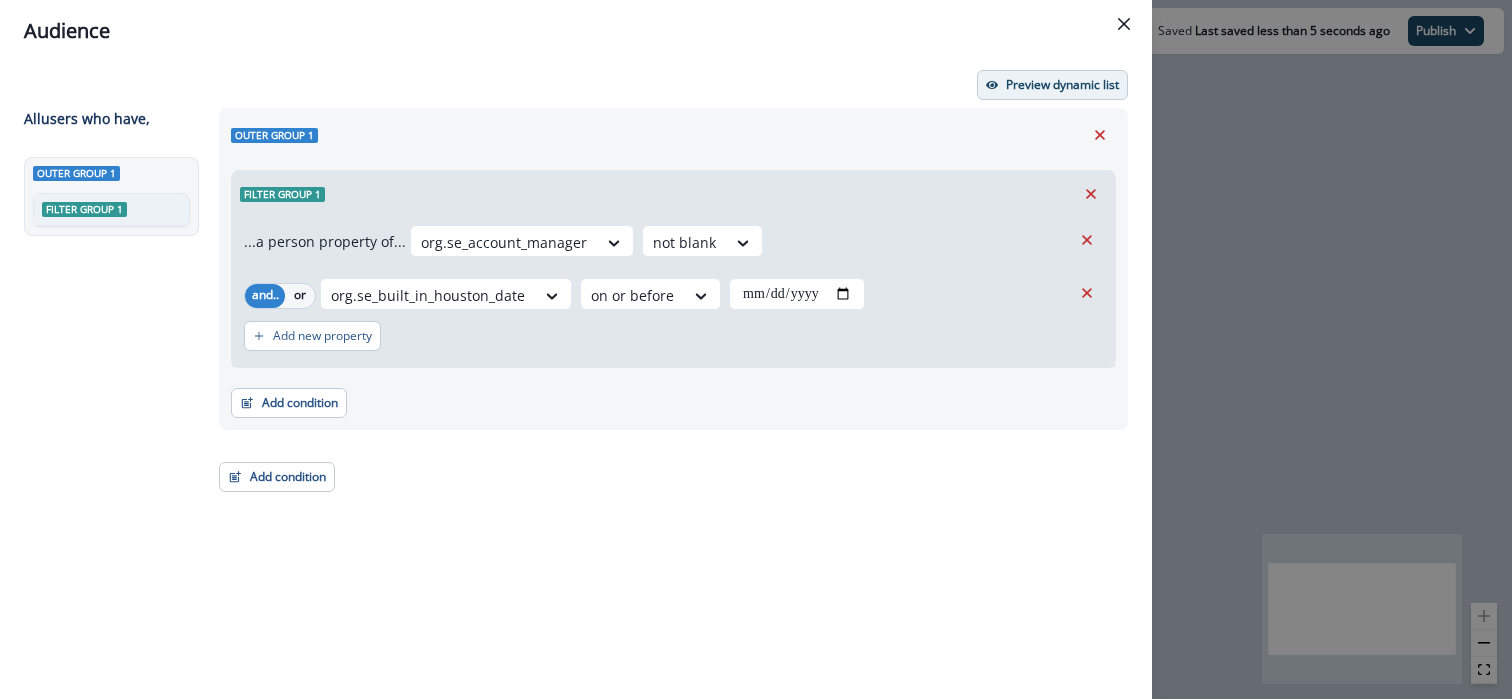 click on "Preview dynamic list" at bounding box center (1052, 85) 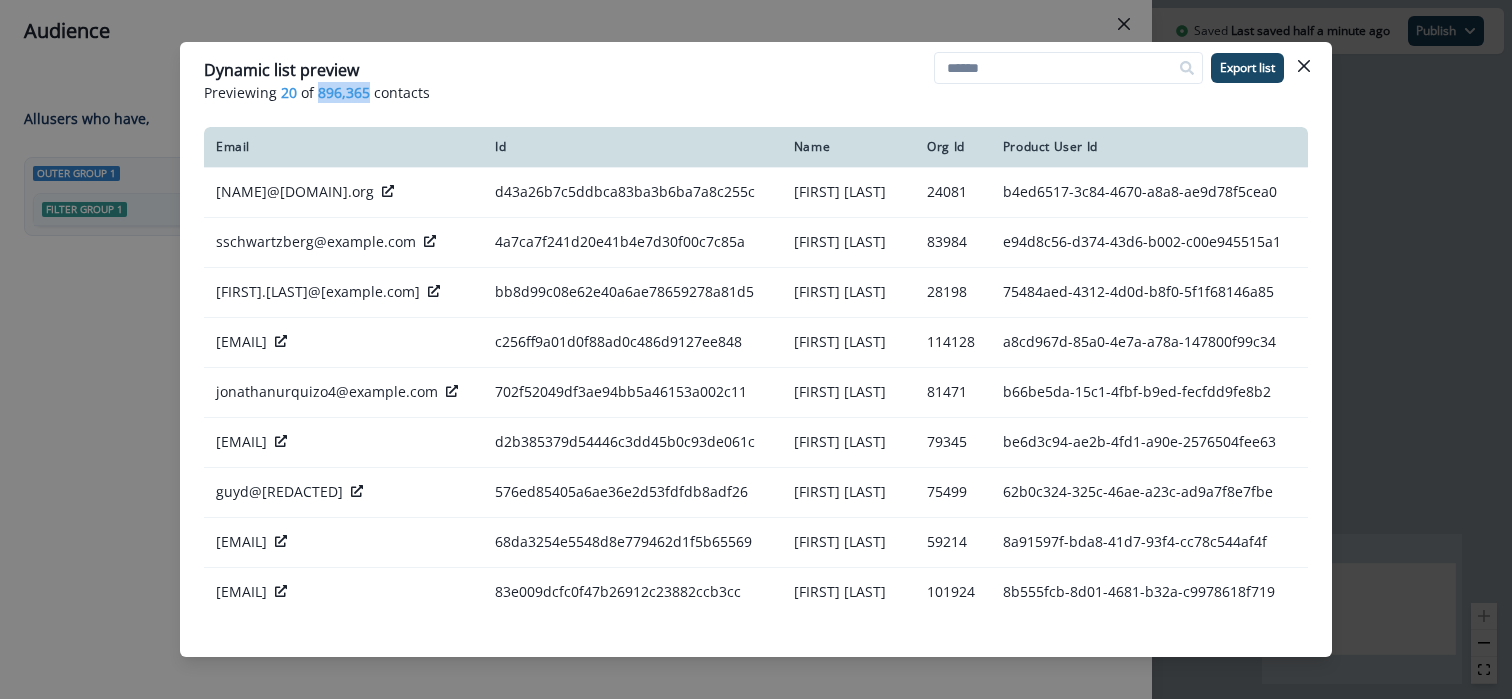drag, startPoint x: 316, startPoint y: 96, endPoint x: 366, endPoint y: 95, distance: 50.01 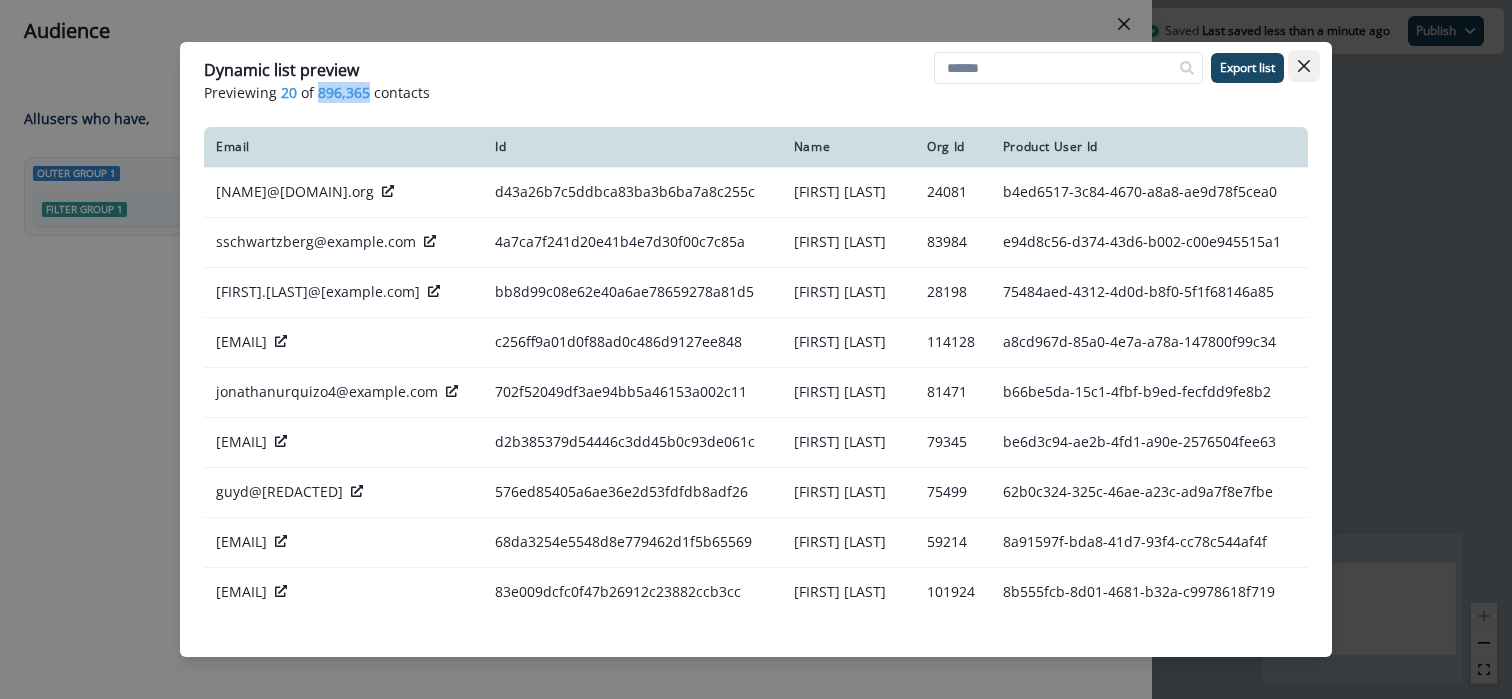 click 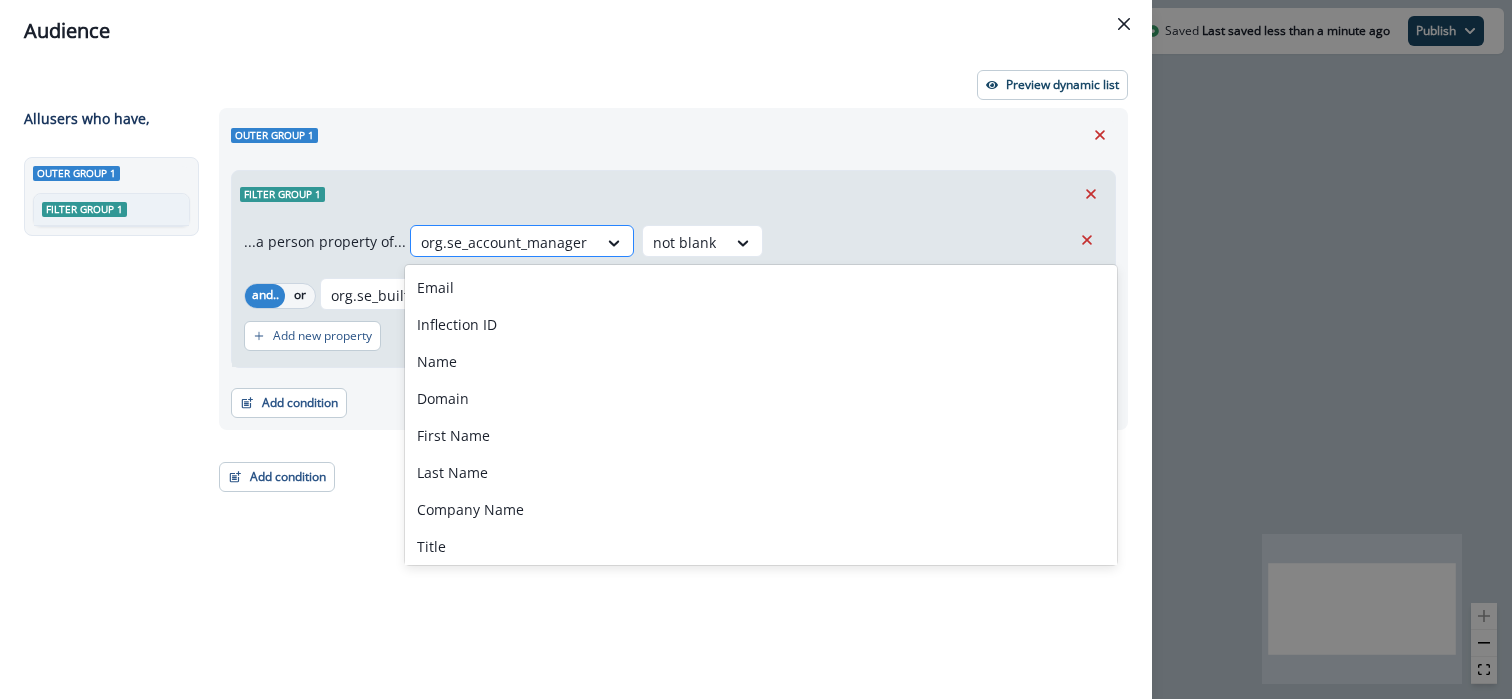 click at bounding box center [504, 242] 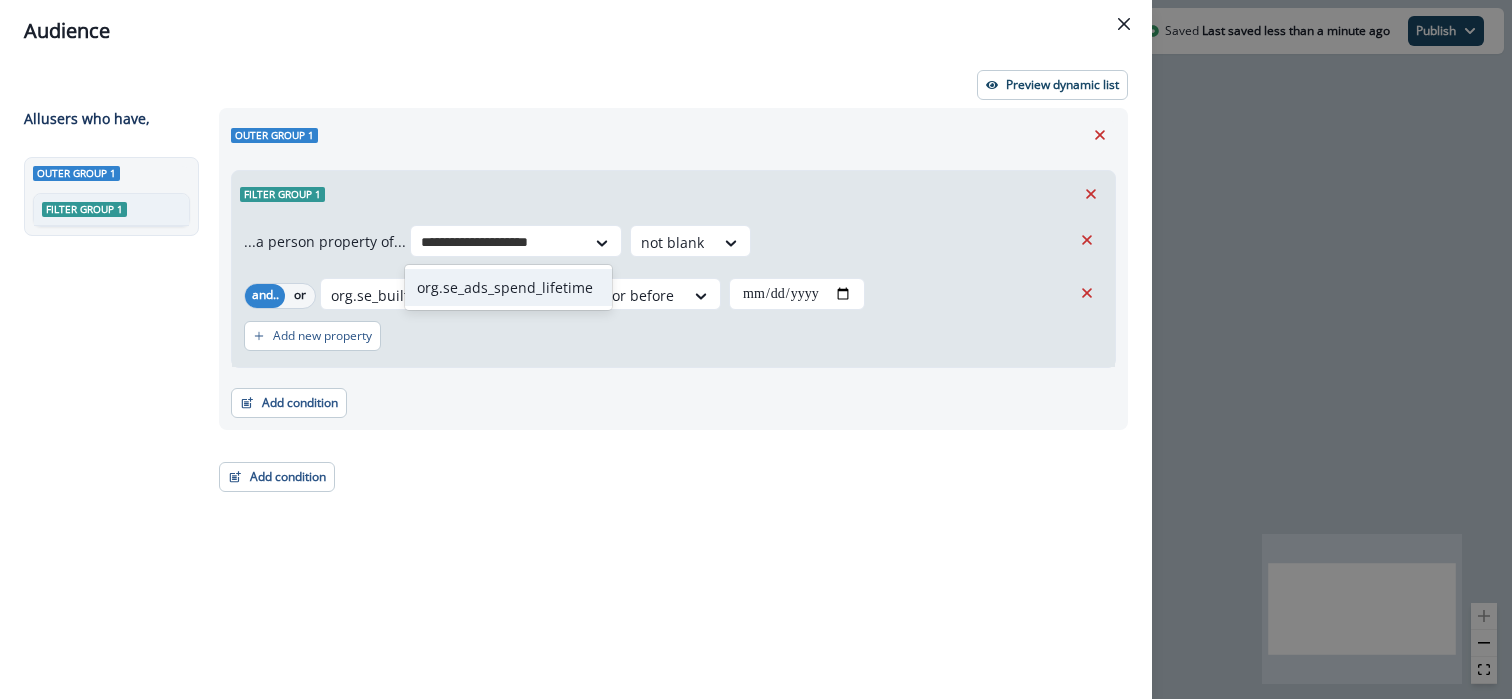 click on "org.se_ads_spend_lifetime" at bounding box center (508, 287) 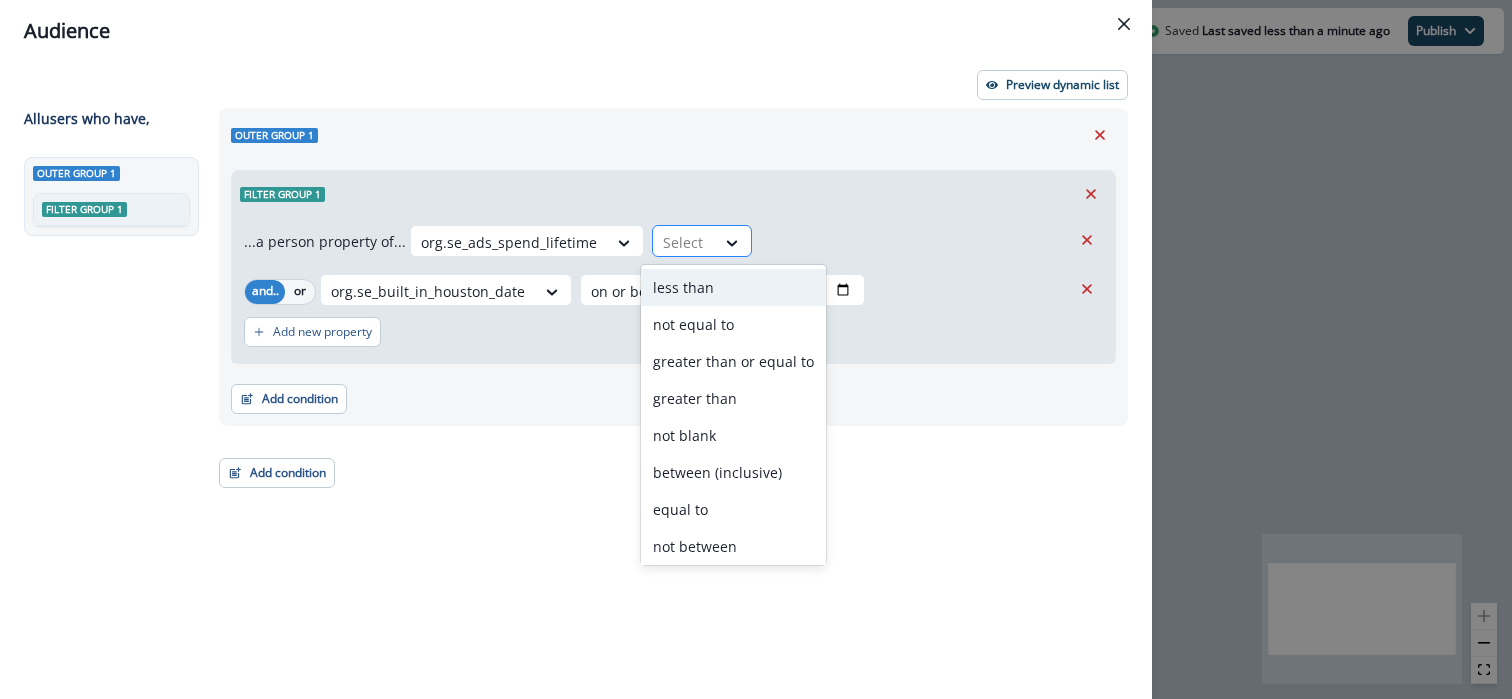 click at bounding box center [684, 242] 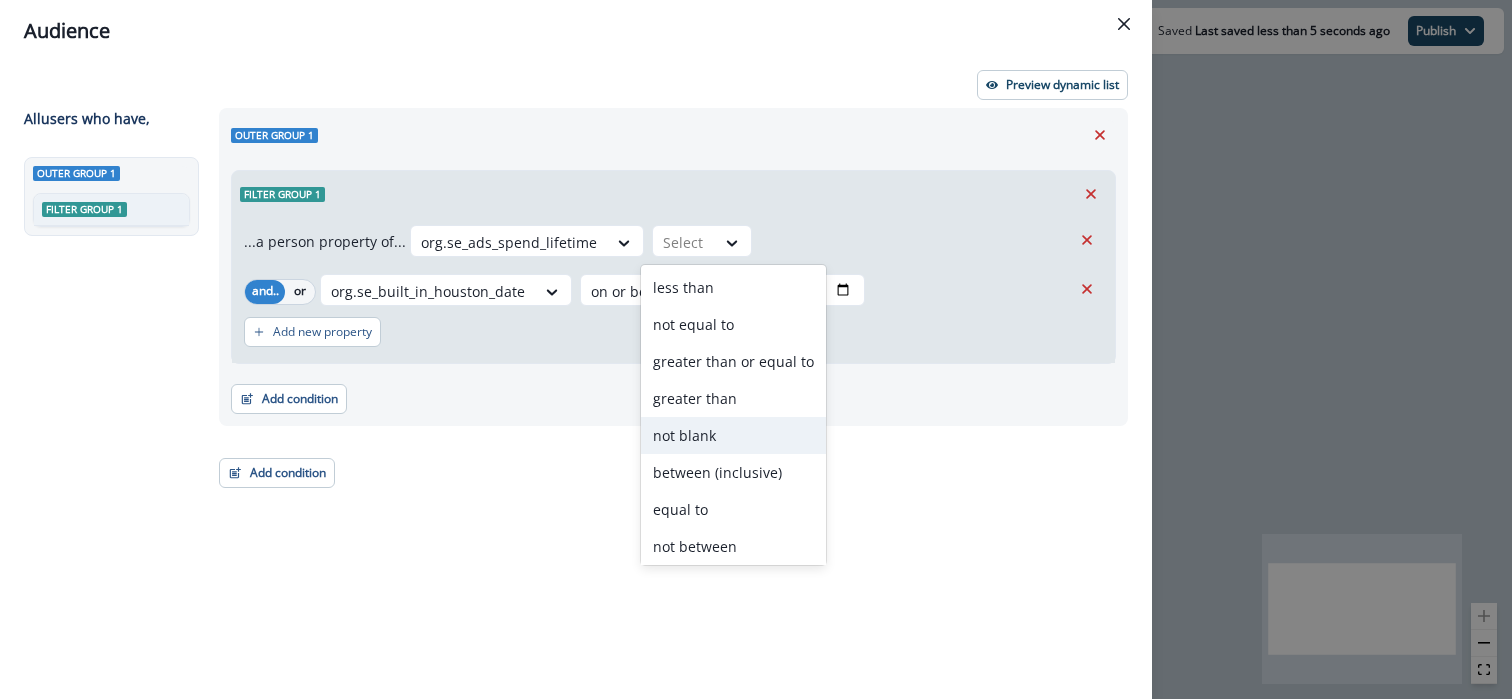 click on "not blank" at bounding box center (733, 435) 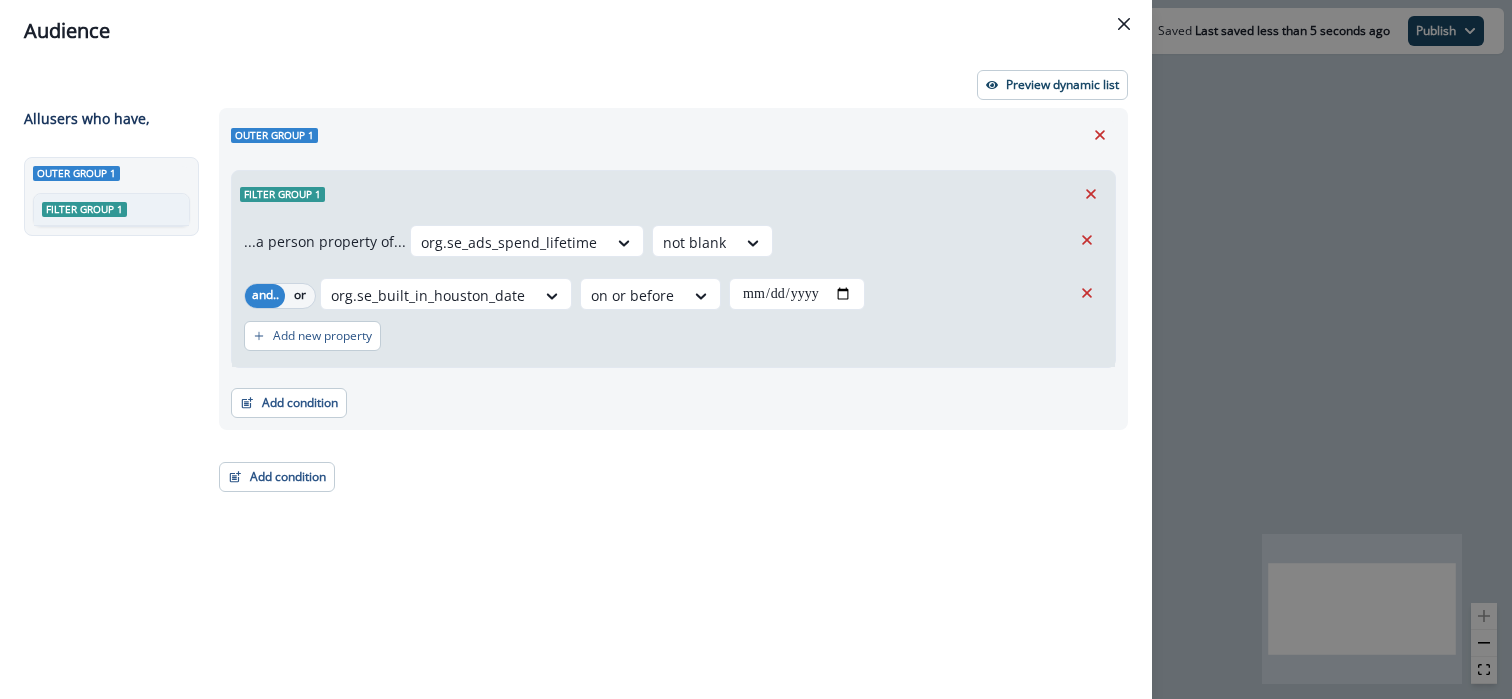 click on "**********" at bounding box center (667, 367) 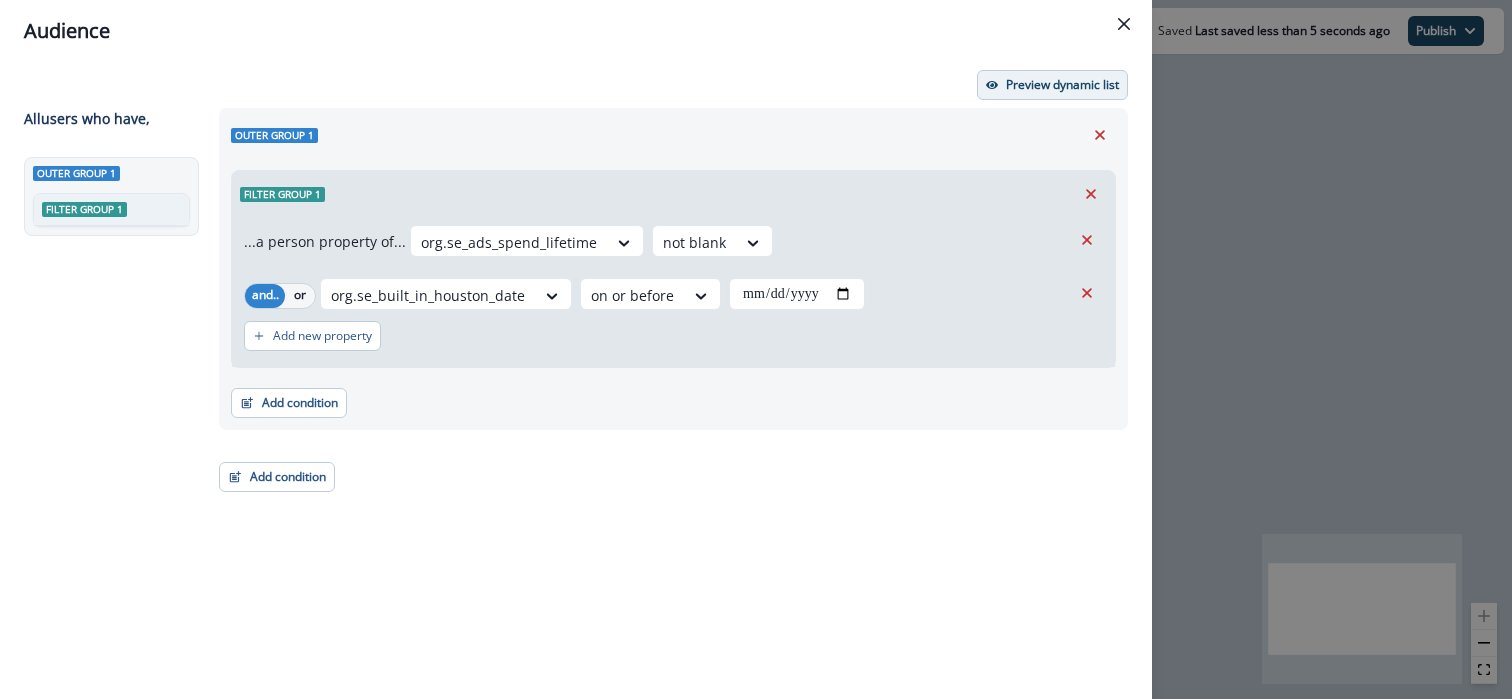 click on "Preview dynamic list" at bounding box center [1062, 85] 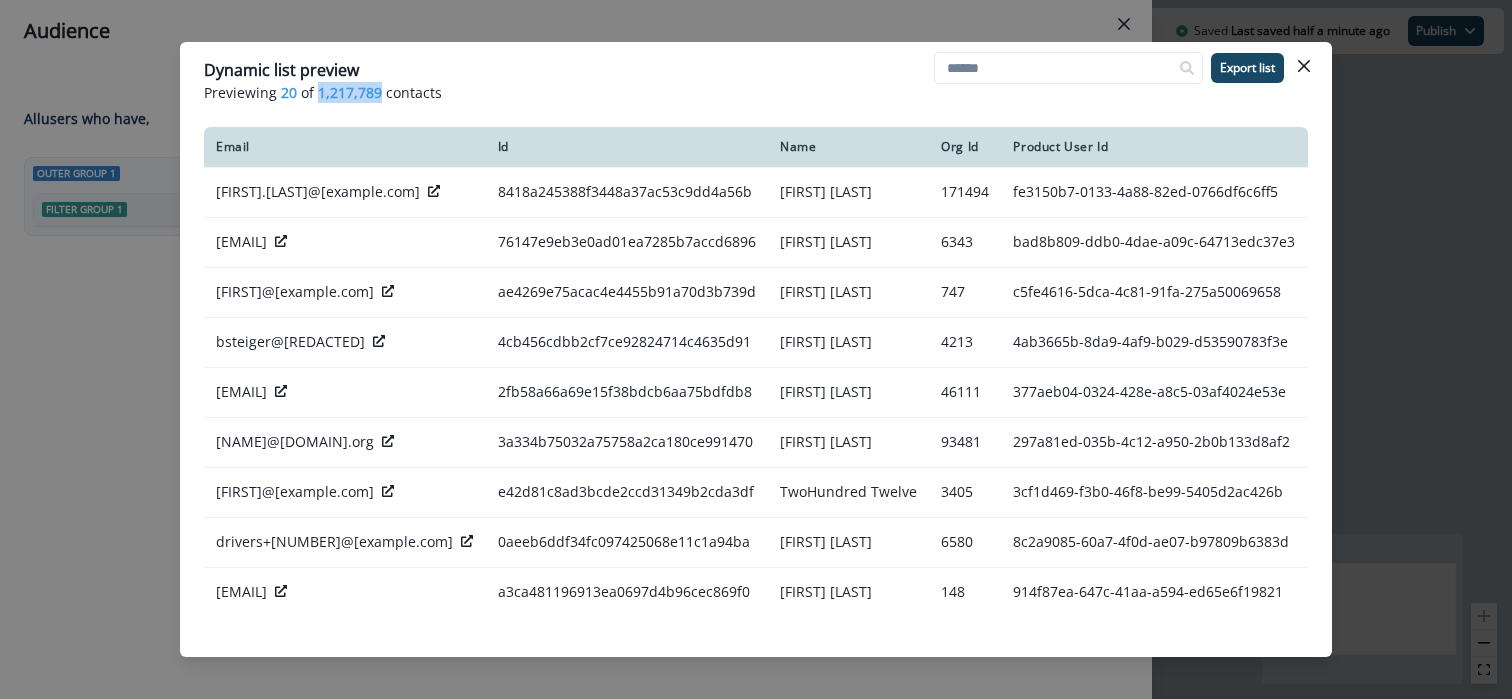 drag, startPoint x: 316, startPoint y: 93, endPoint x: 378, endPoint y: 97, distance: 62.1289 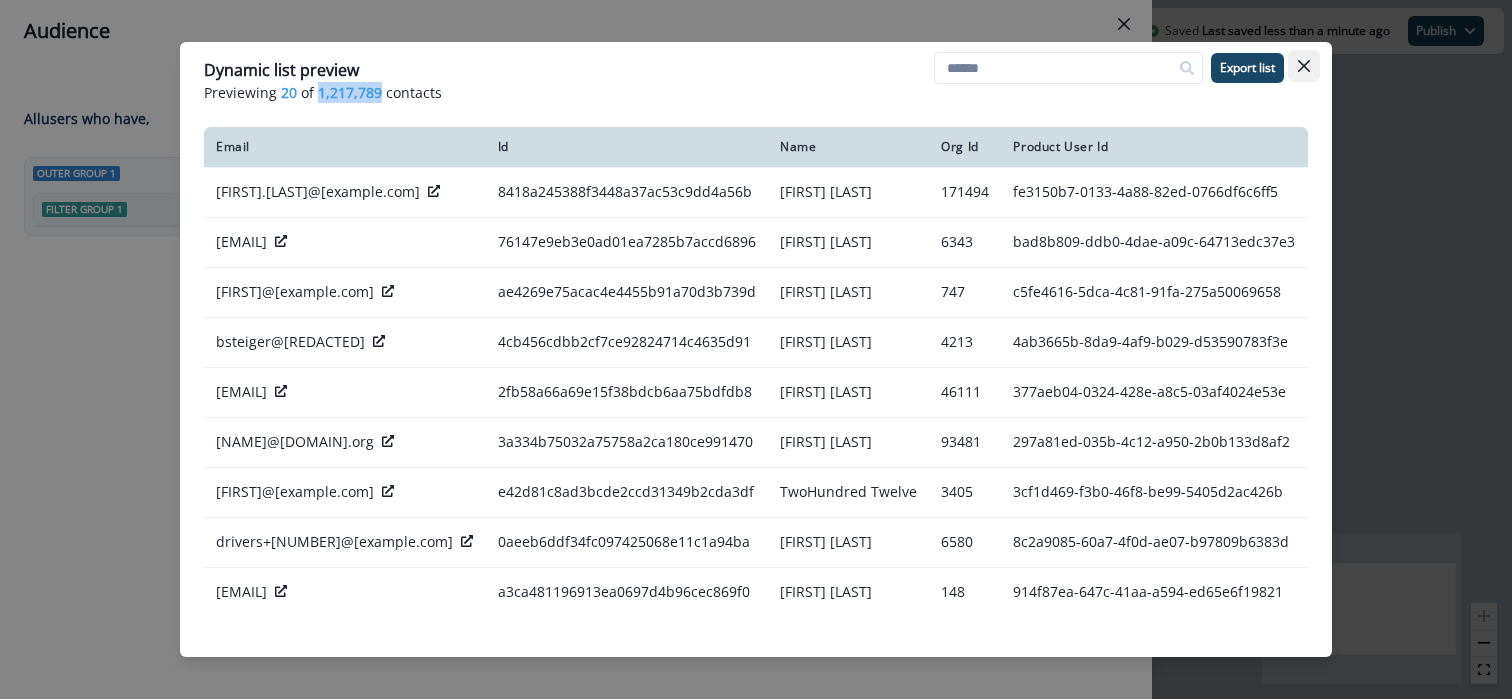 click 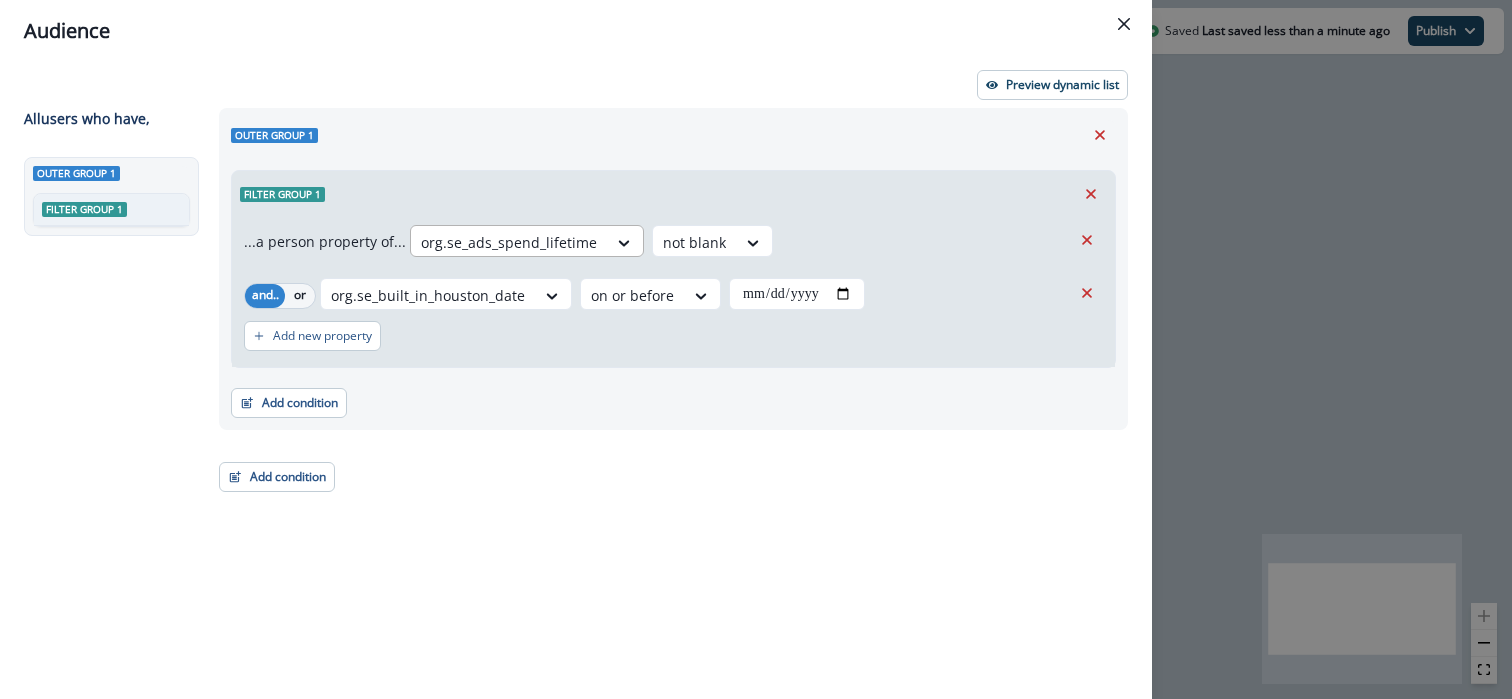 click at bounding box center [509, 242] 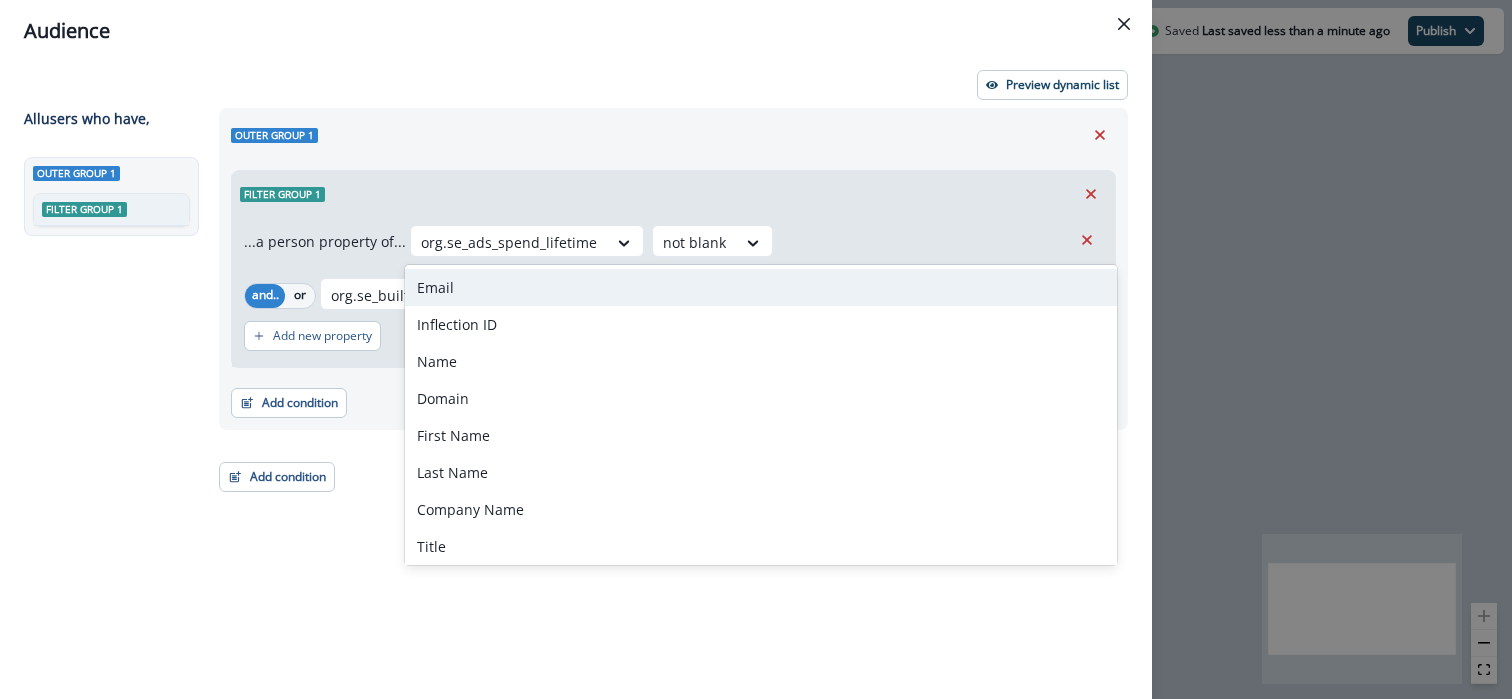 paste on "**********" 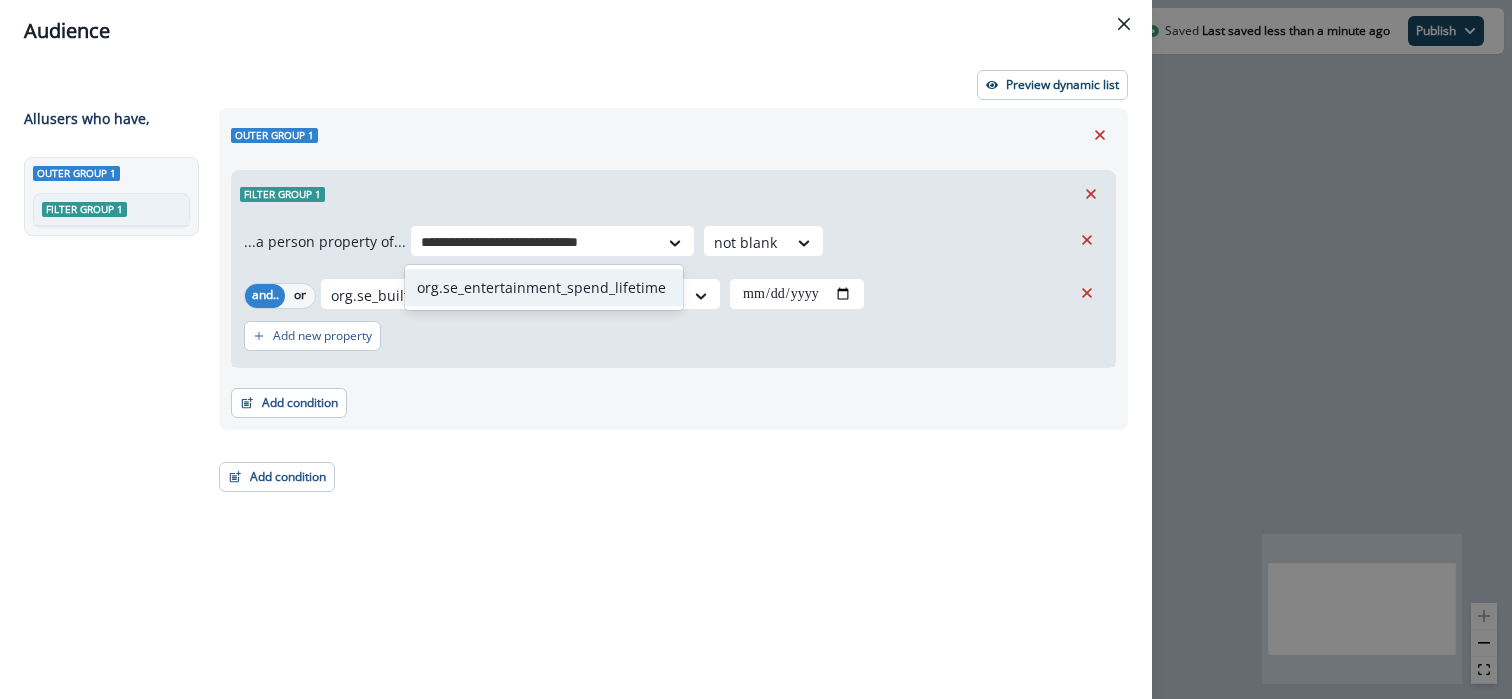click on "org.se_entertainment_spend_lifetime" at bounding box center (544, 287) 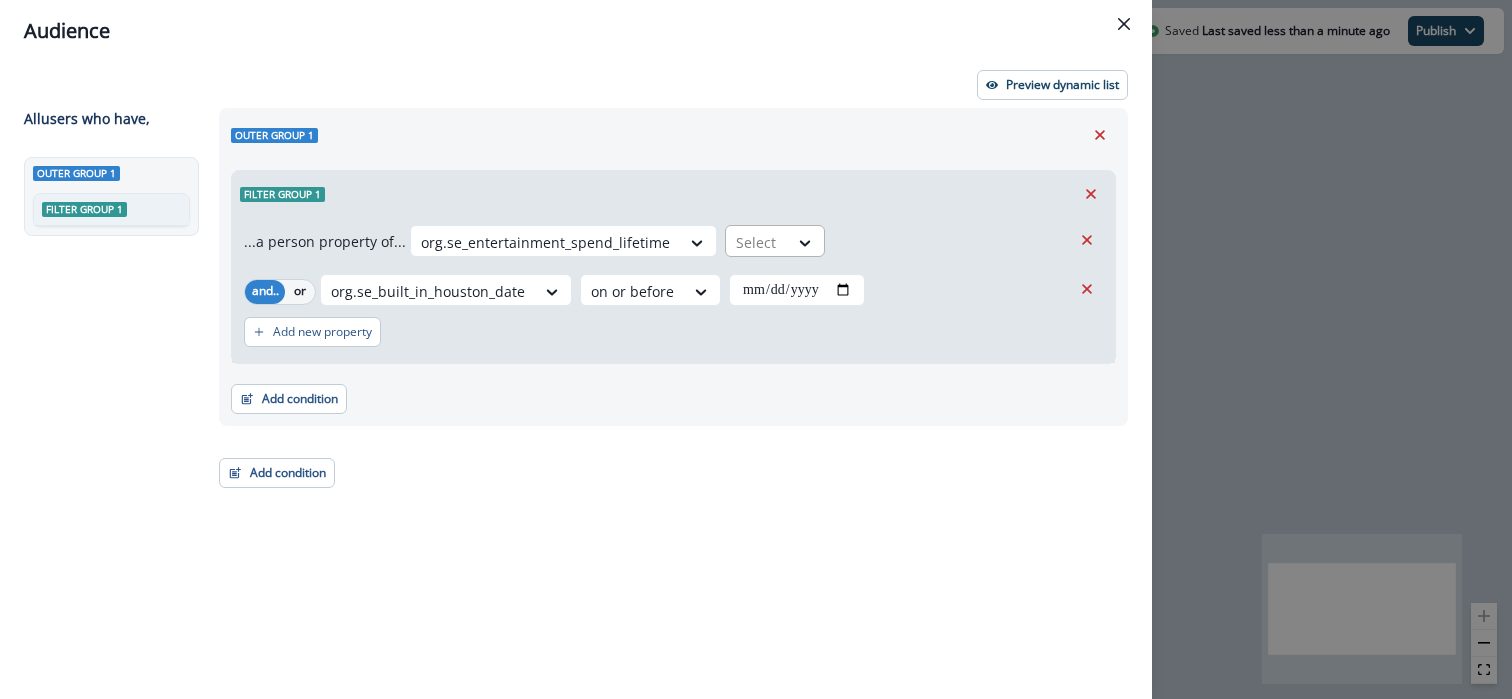 click at bounding box center (757, 242) 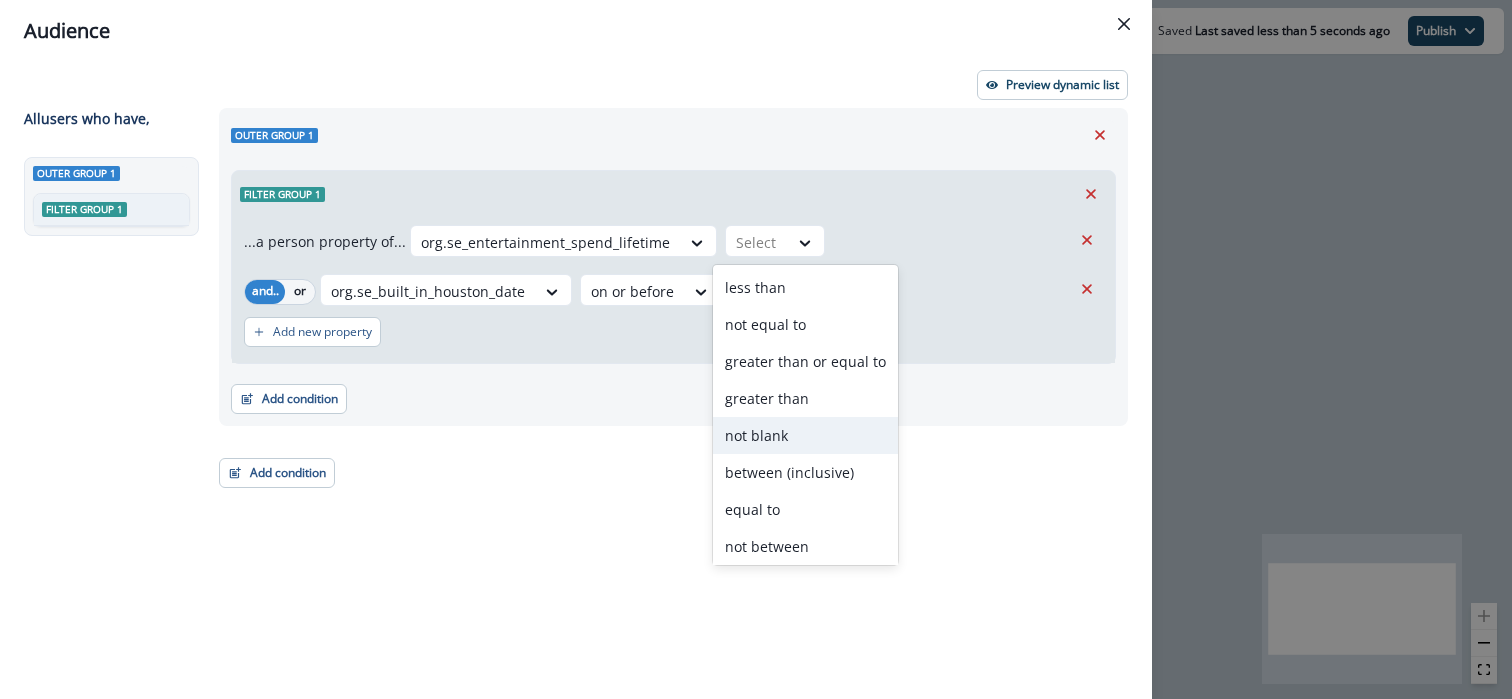 click on "not blank" at bounding box center [805, 435] 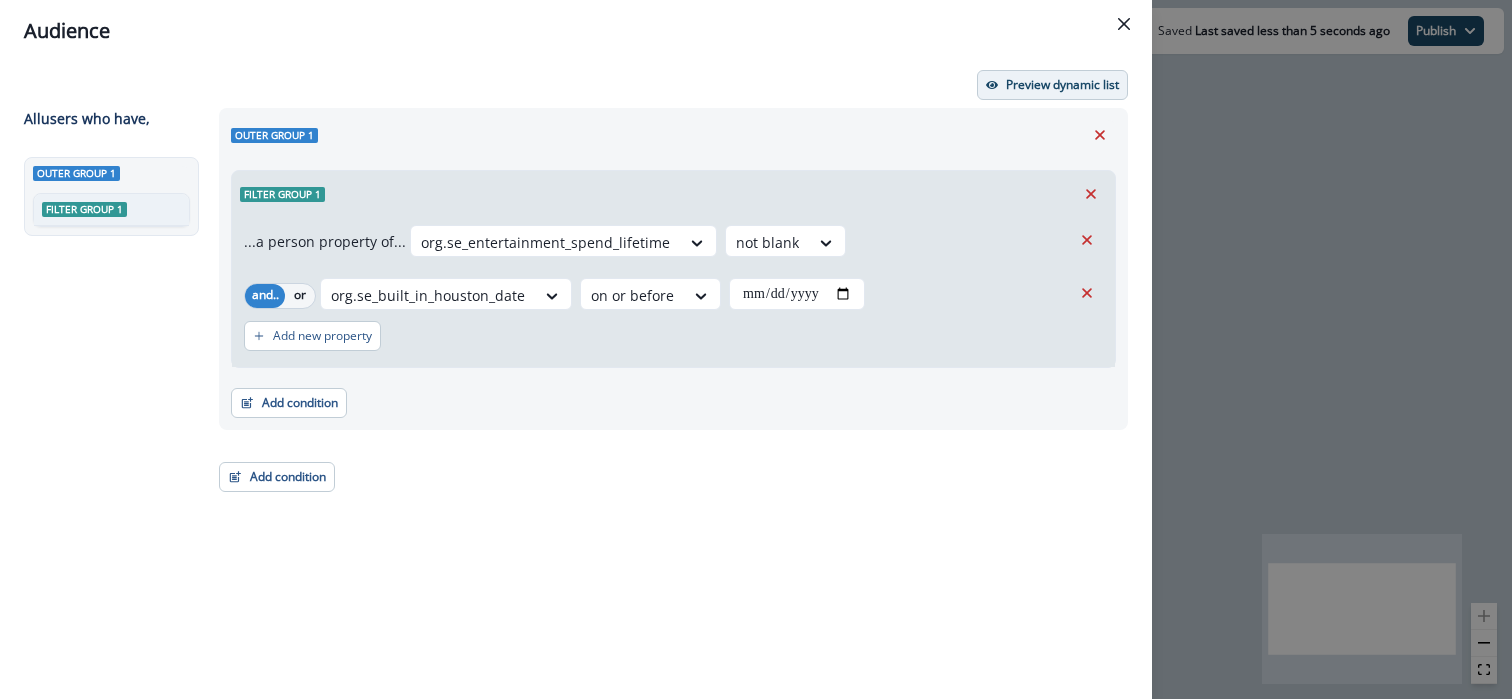 click on "Preview dynamic list" at bounding box center (1062, 85) 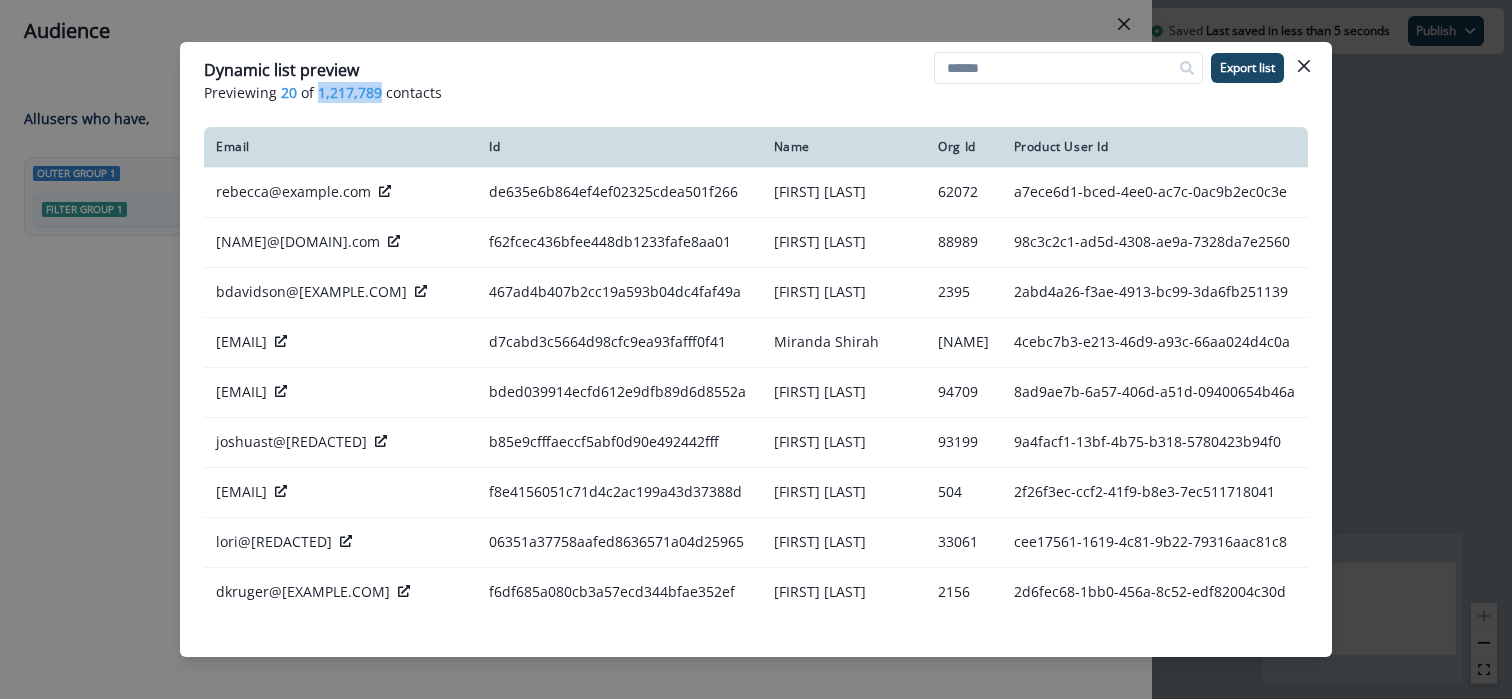 drag, startPoint x: 317, startPoint y: 100, endPoint x: 377, endPoint y: 98, distance: 60.033325 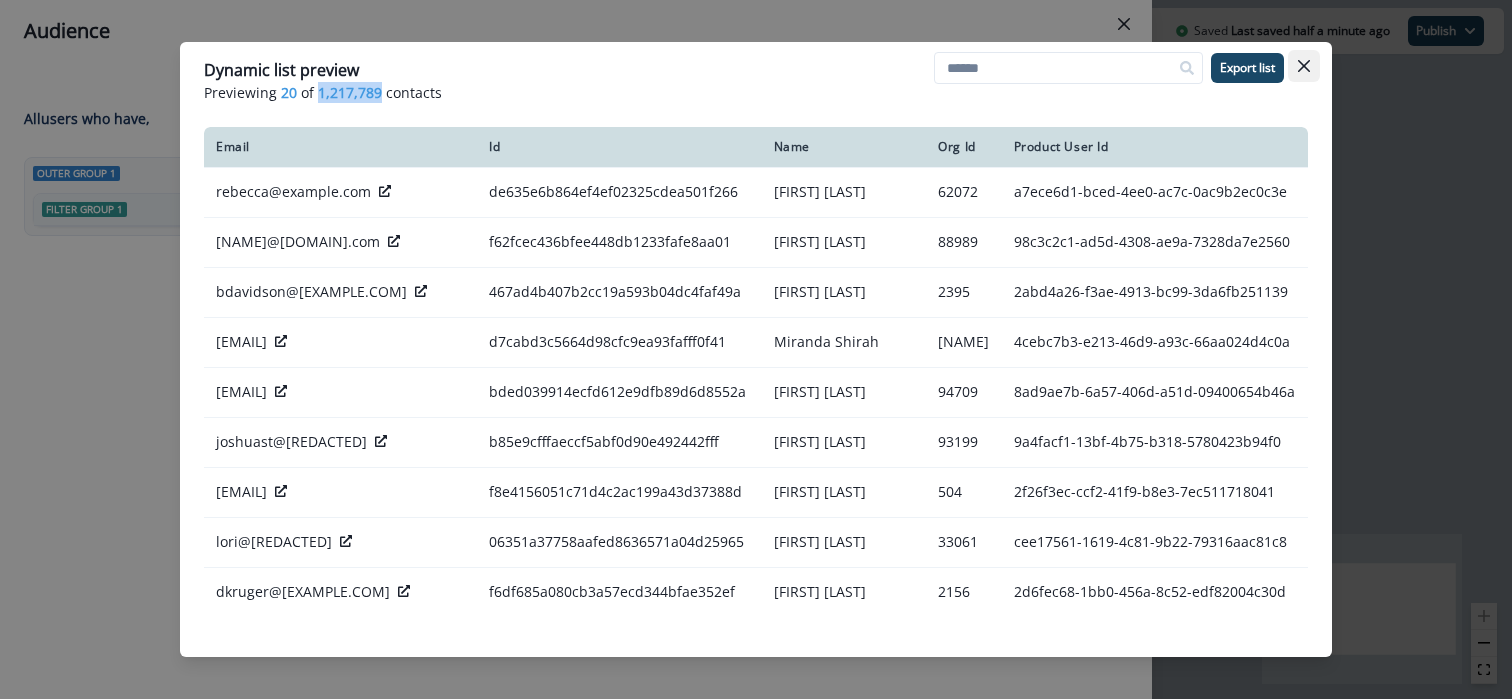 click 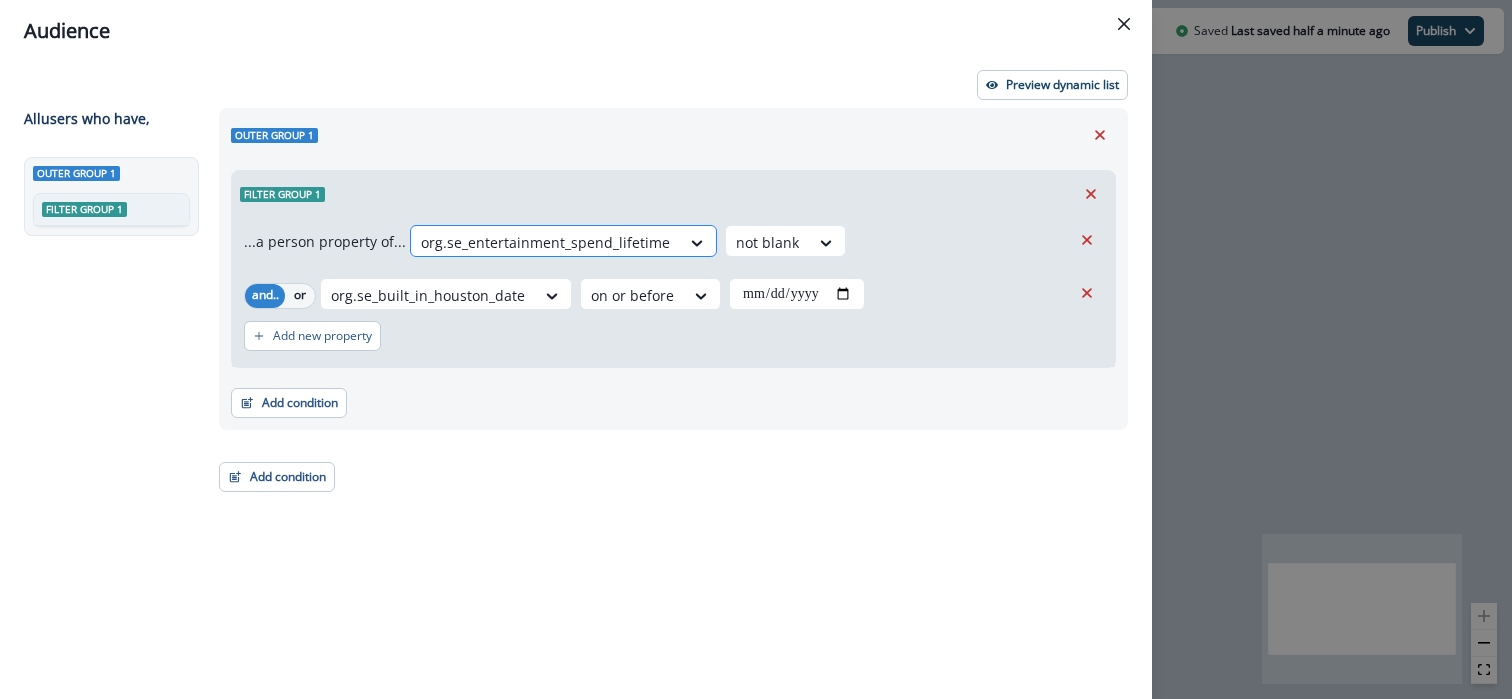 click at bounding box center [545, 242] 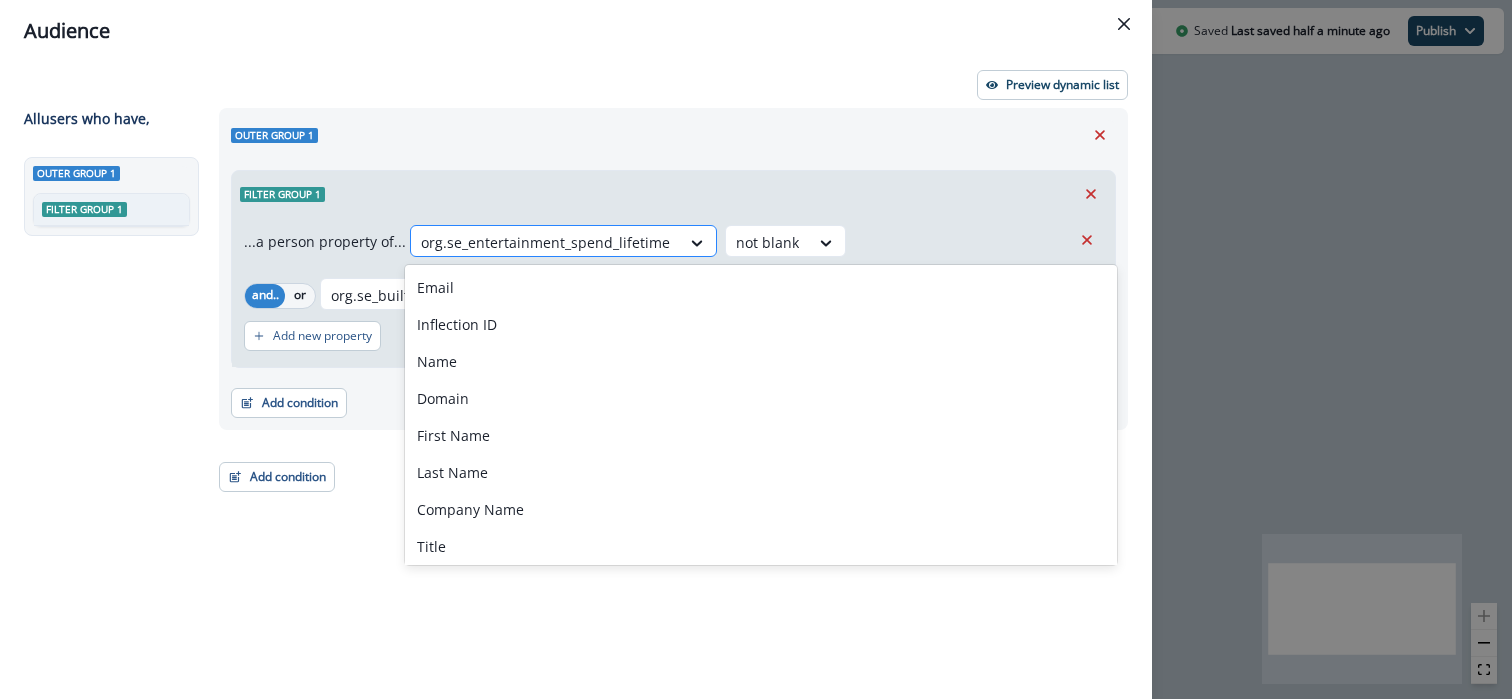 paste on "**********" 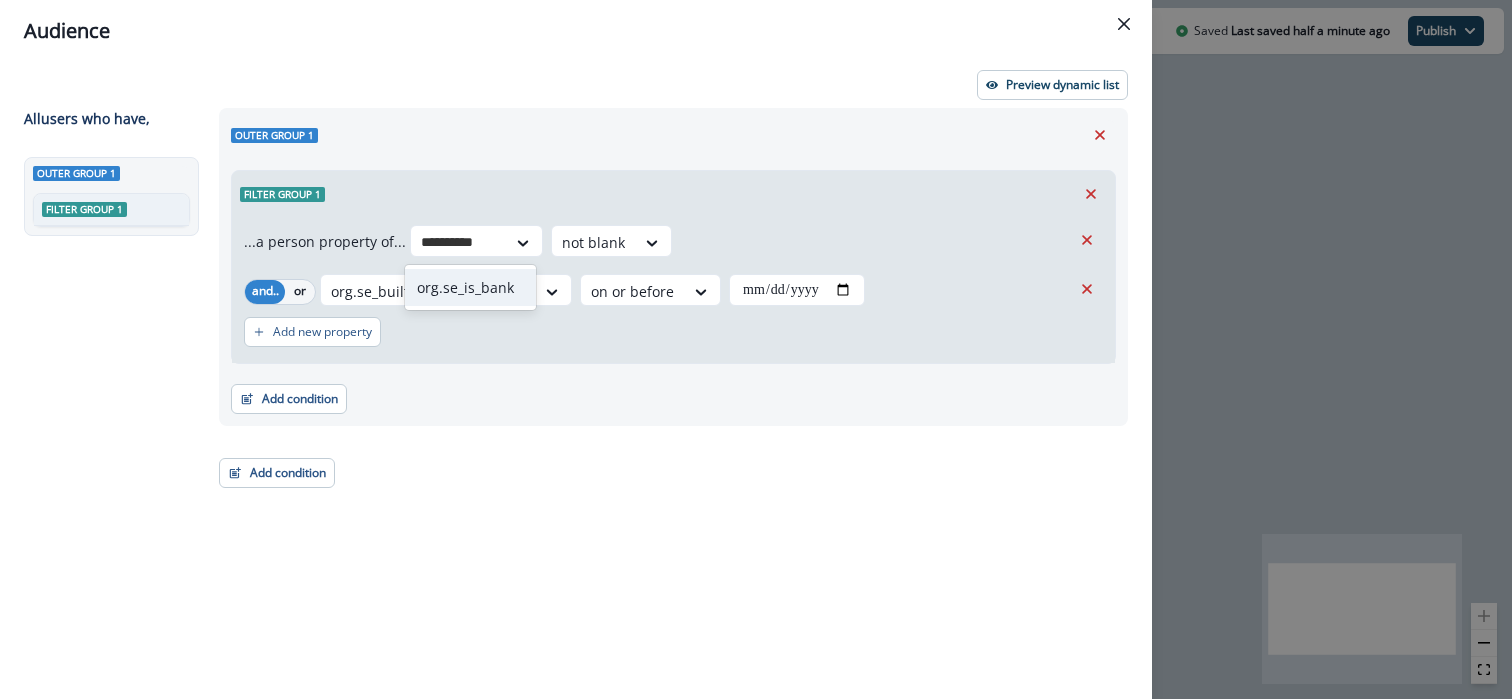 click on "org.se_is_bank" at bounding box center [470, 287] 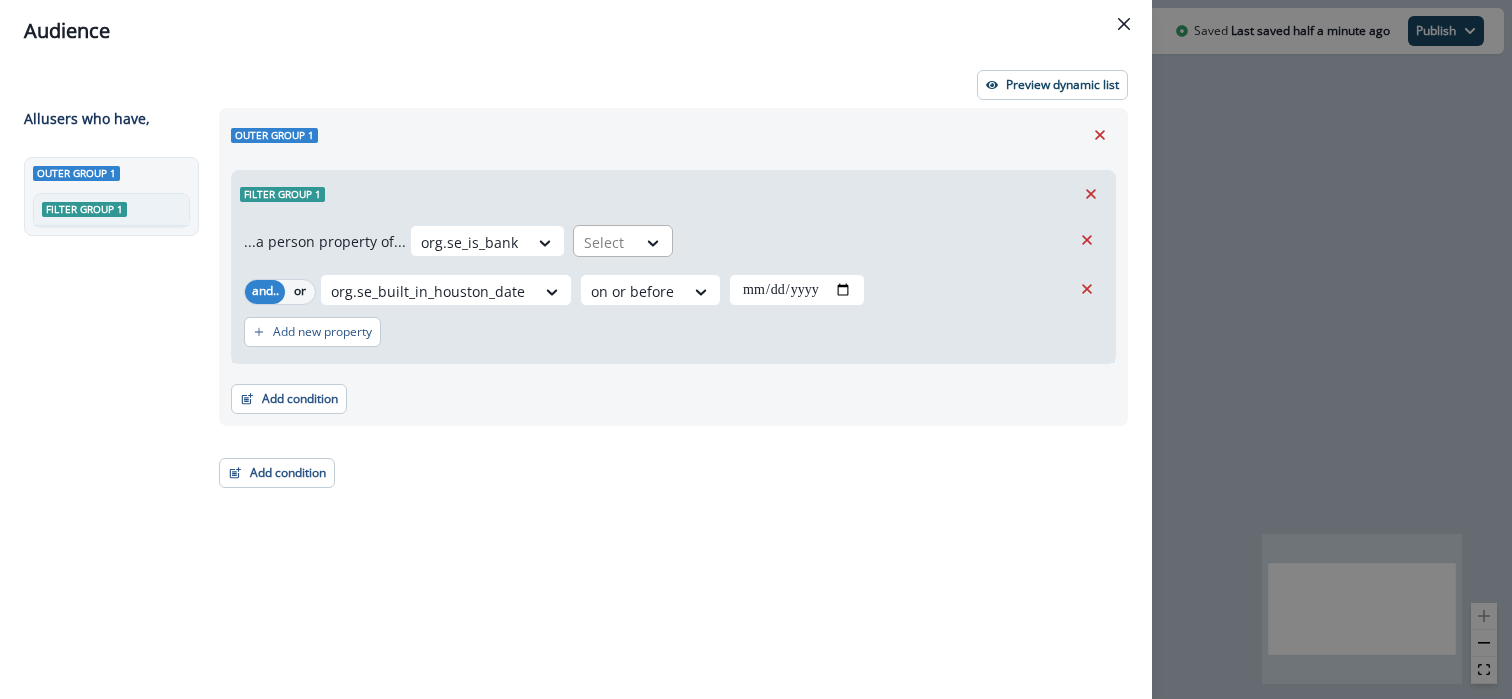 click at bounding box center [605, 242] 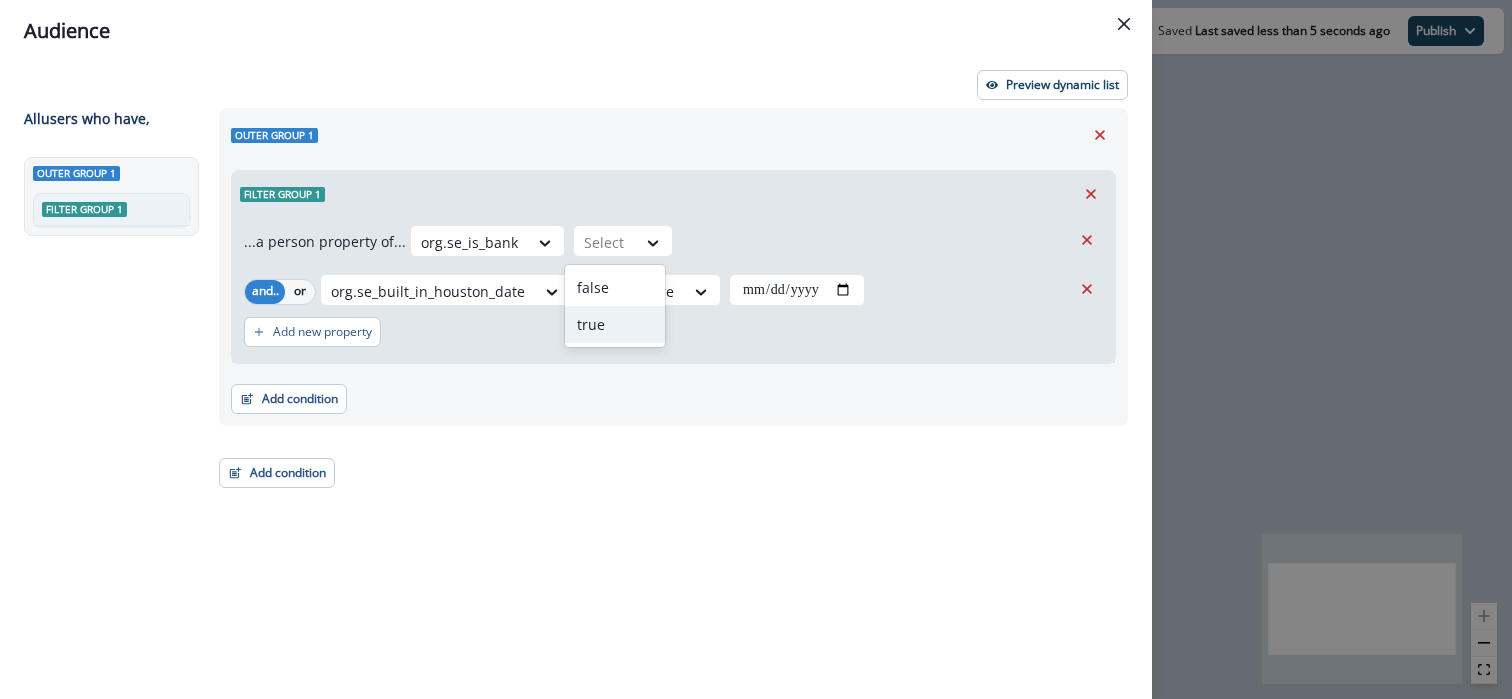 click on "true" at bounding box center (615, 324) 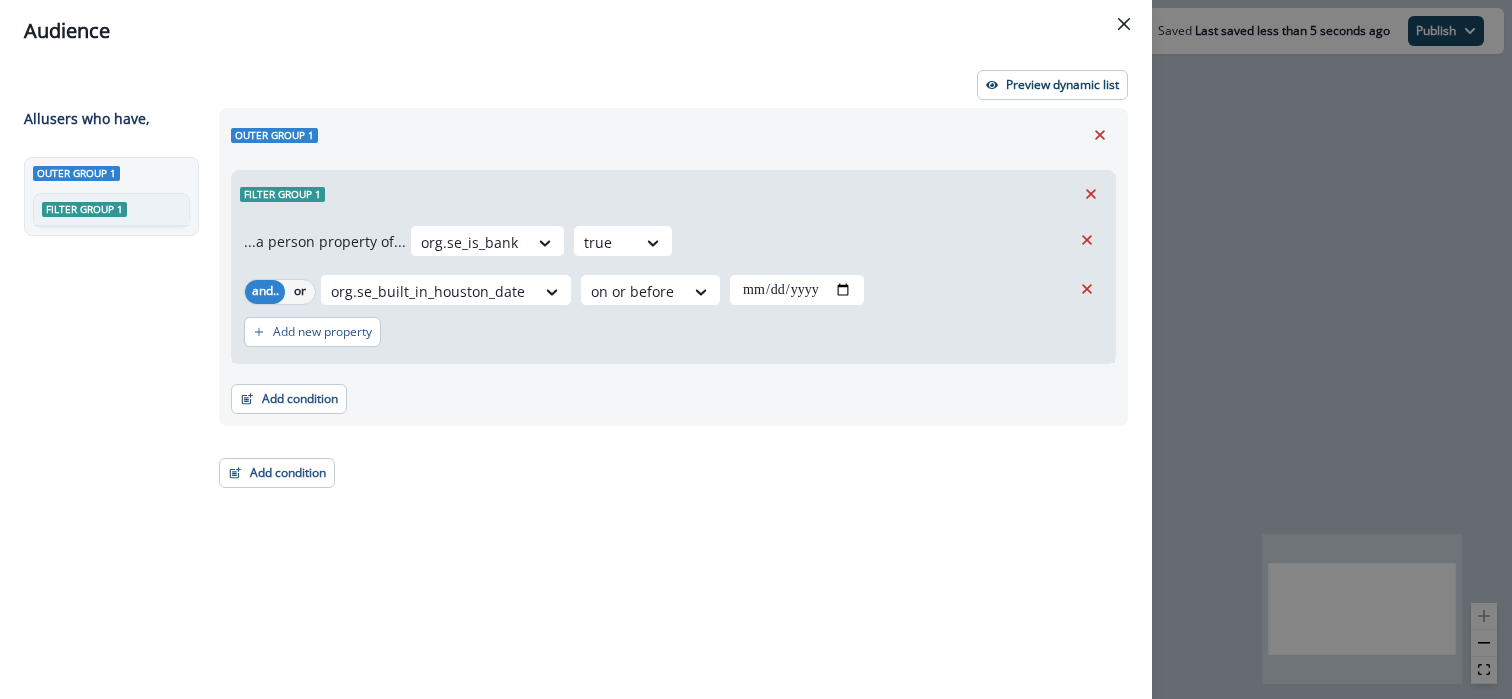 click on "**********" at bounding box center (667, 367) 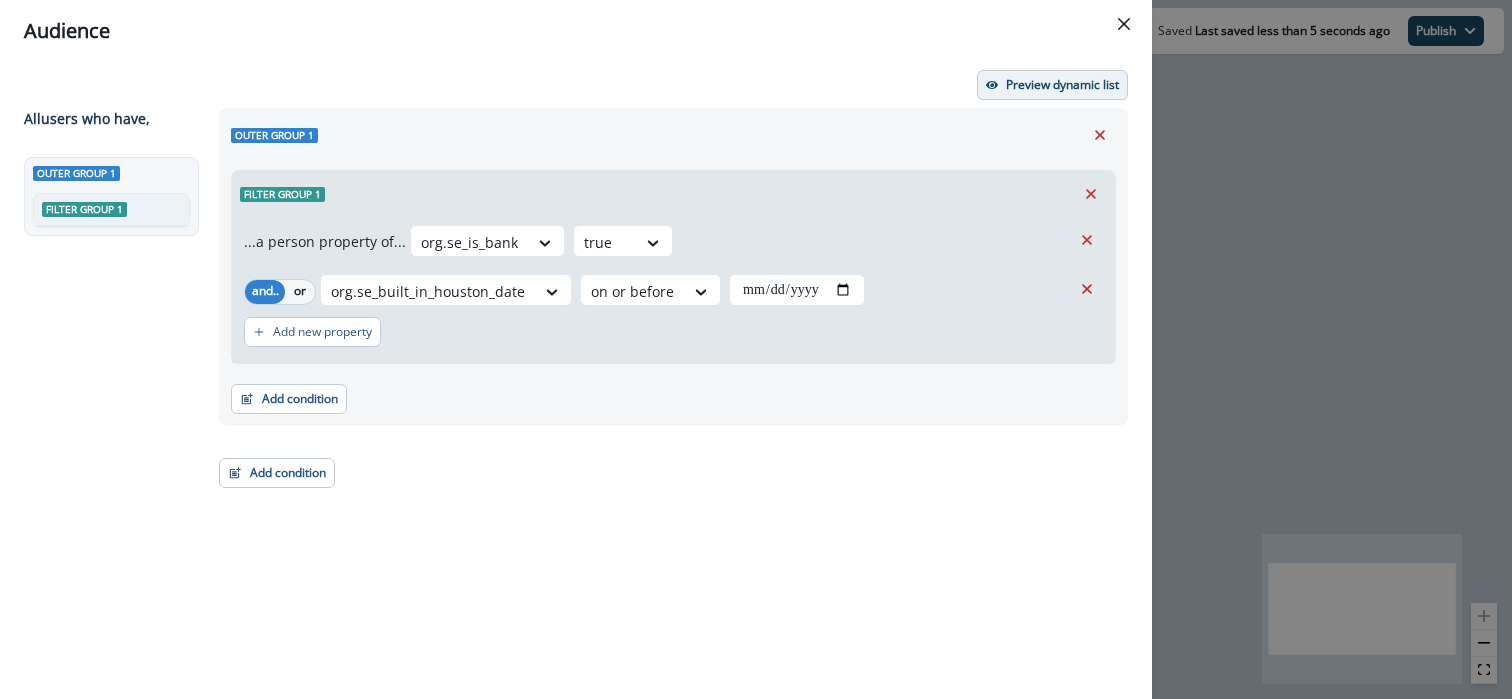 click on "Preview dynamic list" at bounding box center (1062, 85) 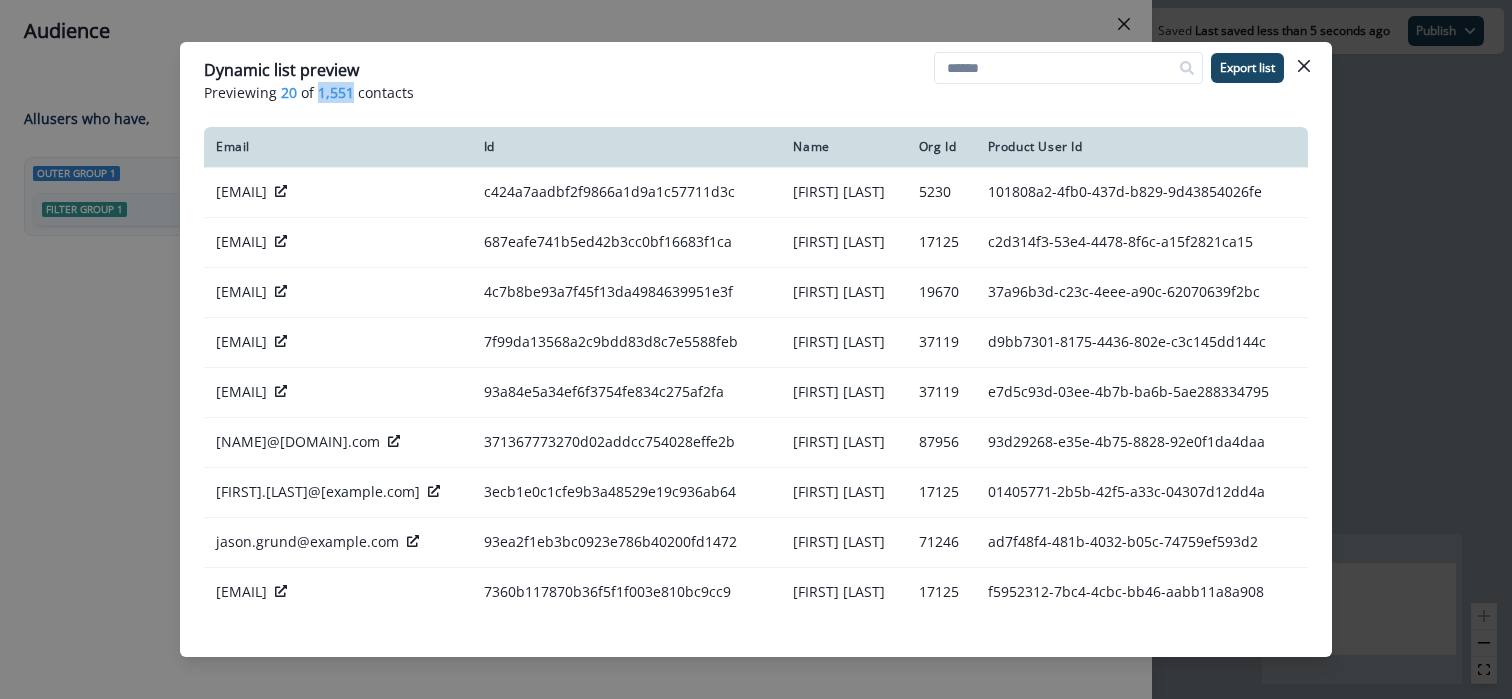 drag, startPoint x: 318, startPoint y: 97, endPoint x: 349, endPoint y: 98, distance: 31.016125 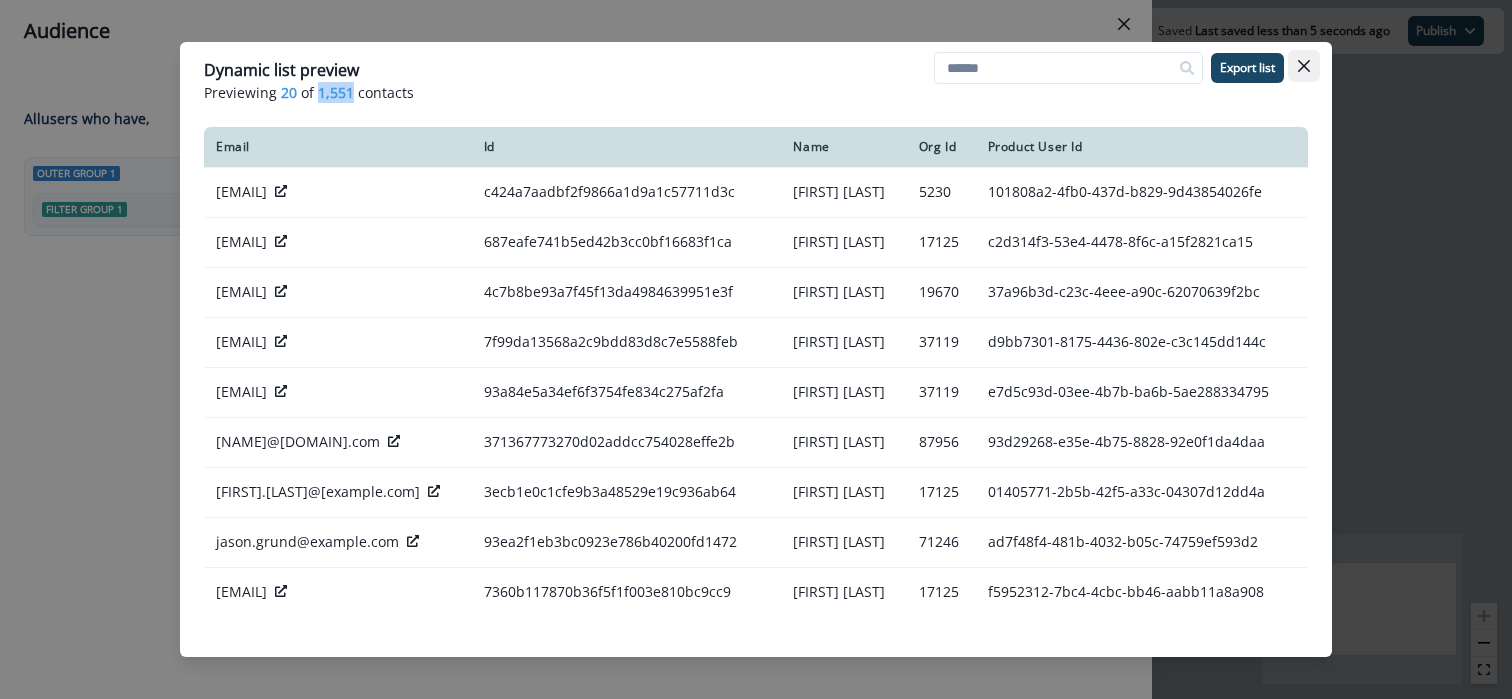 click 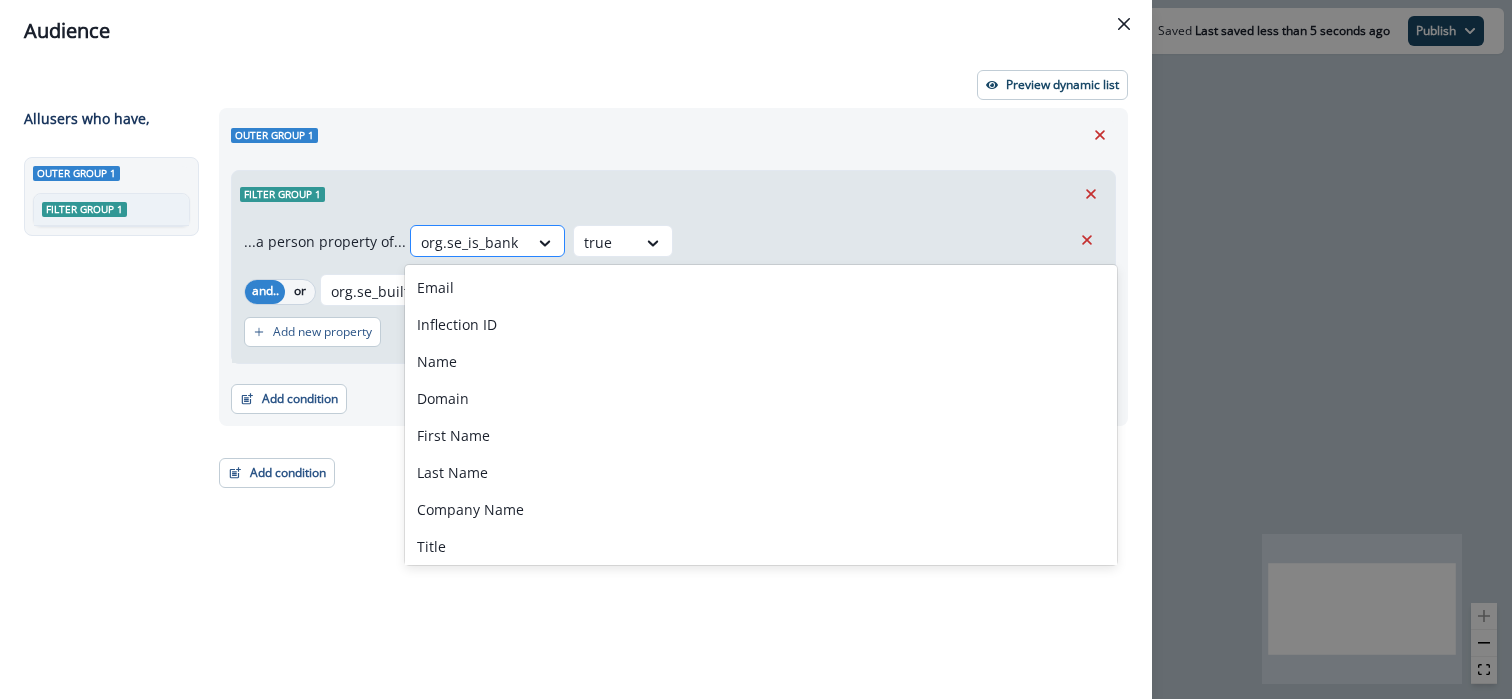 click at bounding box center [469, 242] 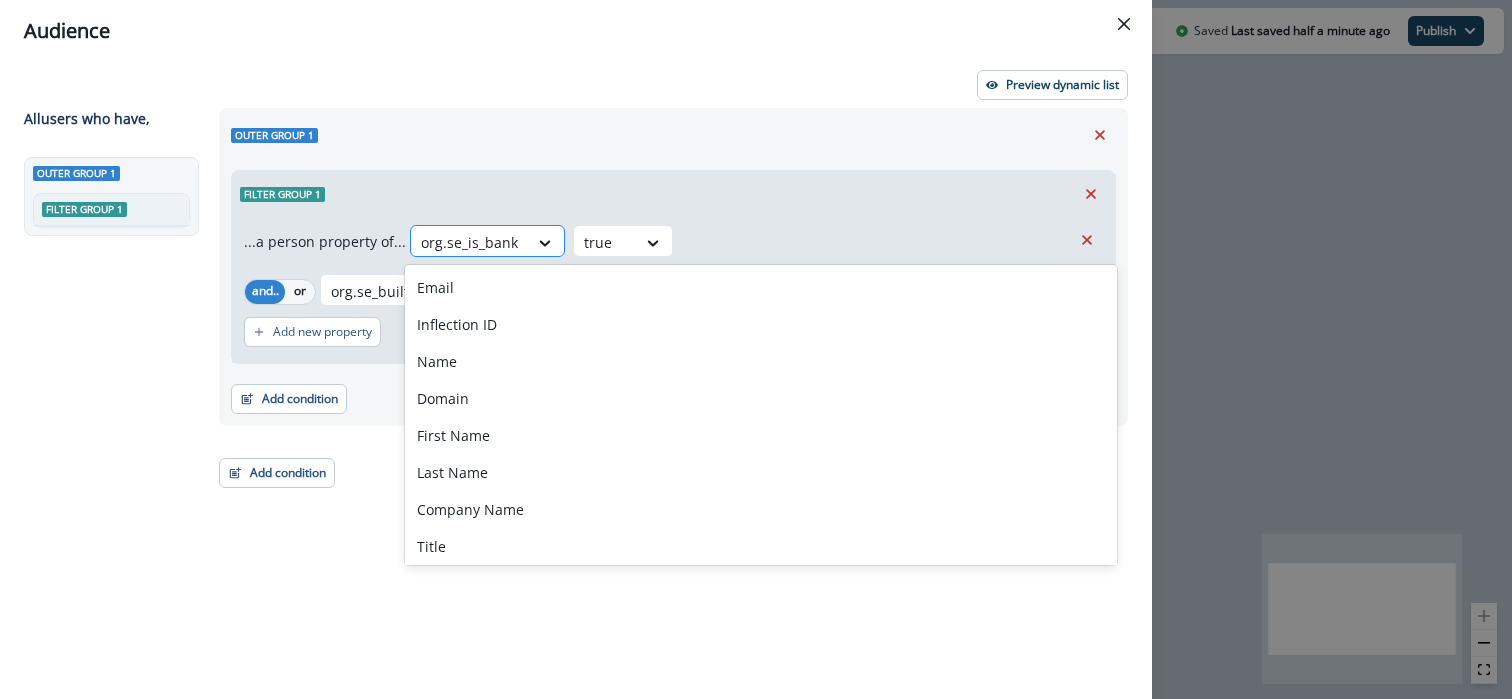 paste on "**********" 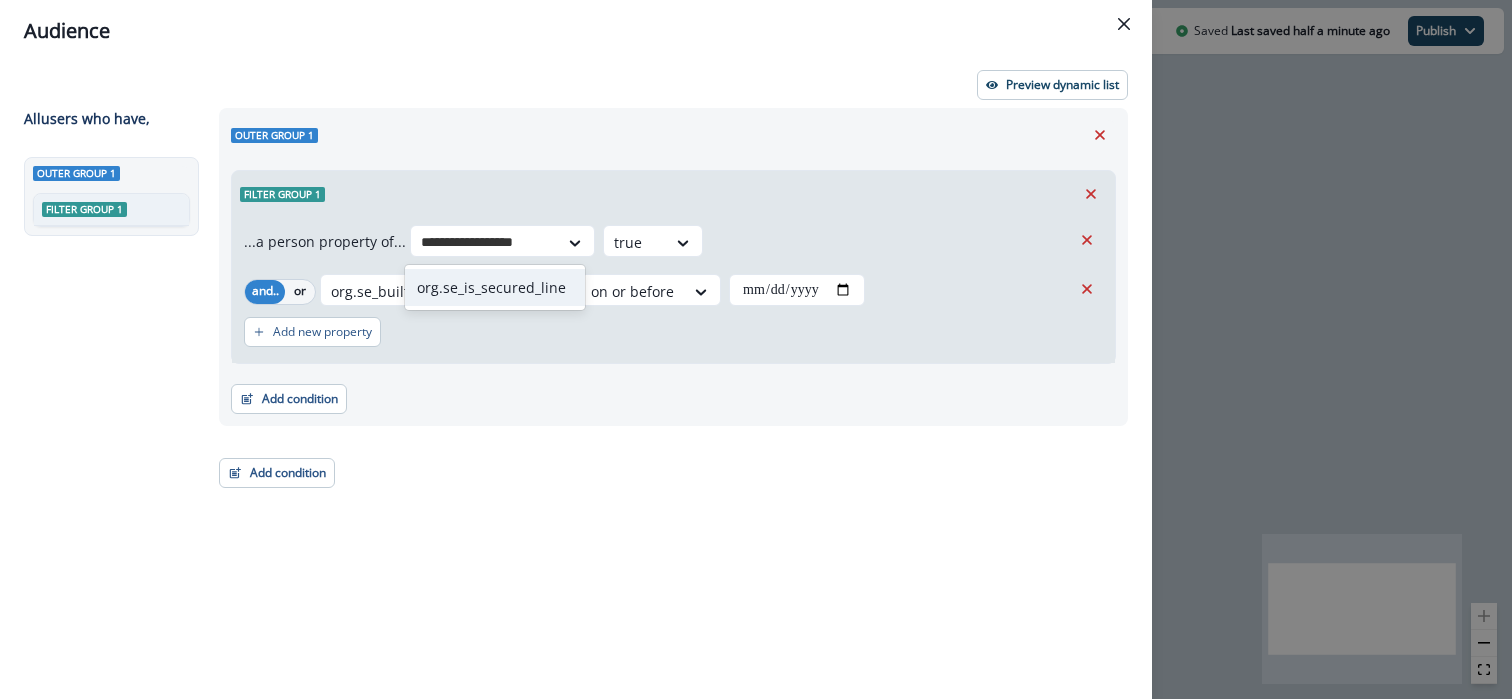 click on "org.se_is_secured_line" at bounding box center [495, 287] 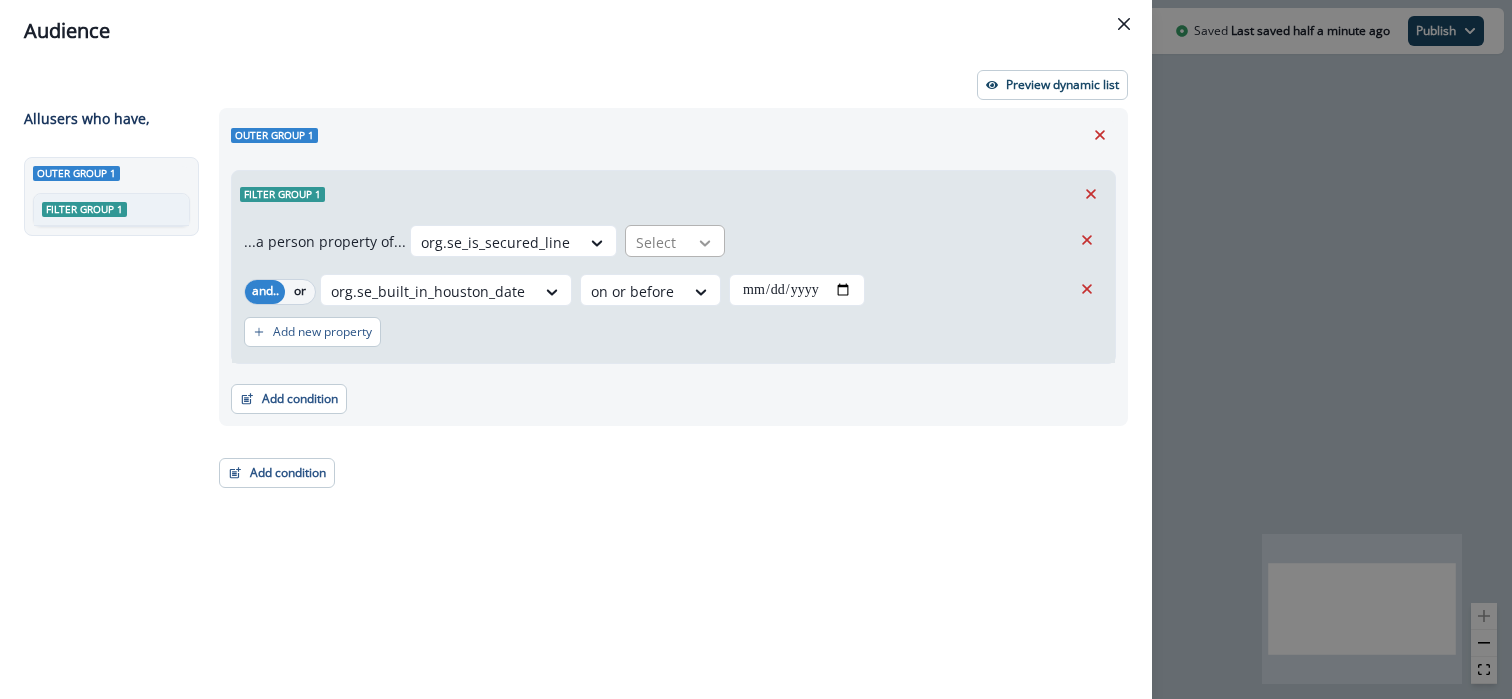 click 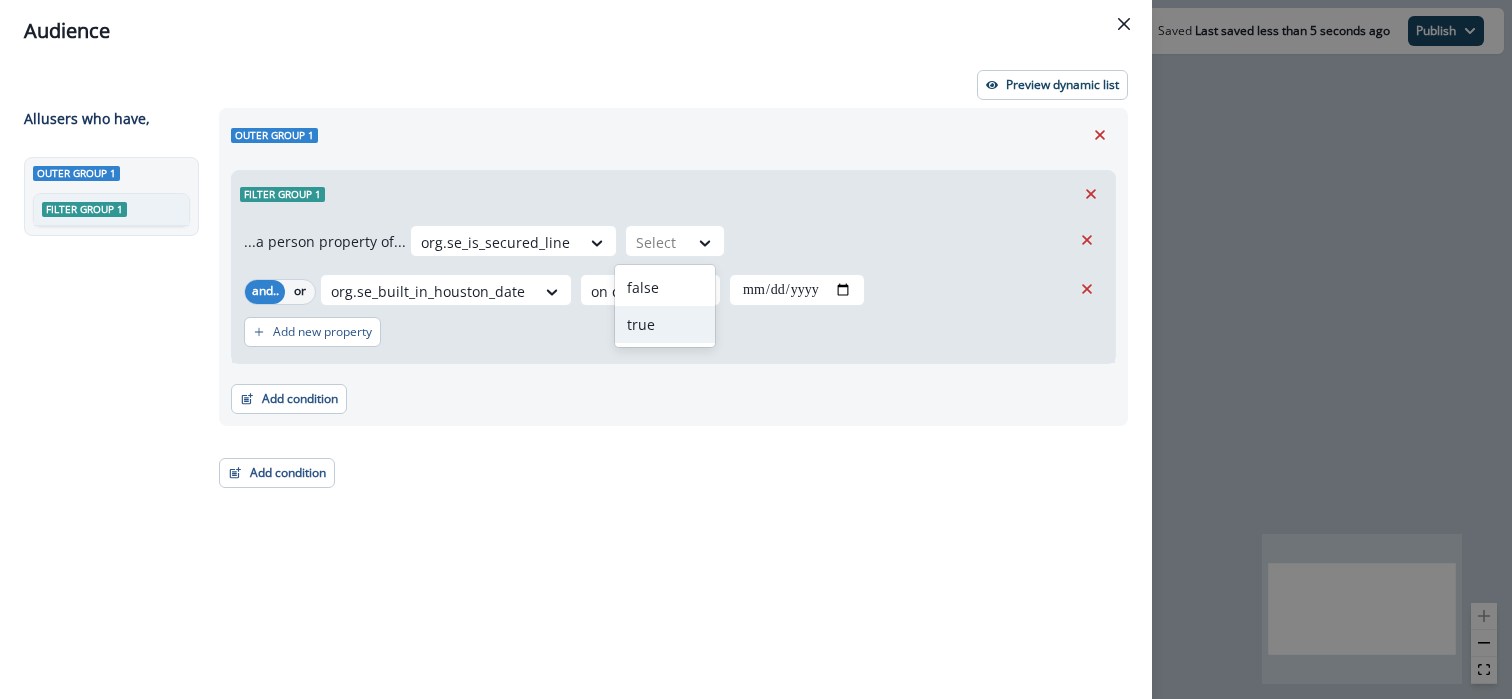 click on "true" at bounding box center [665, 324] 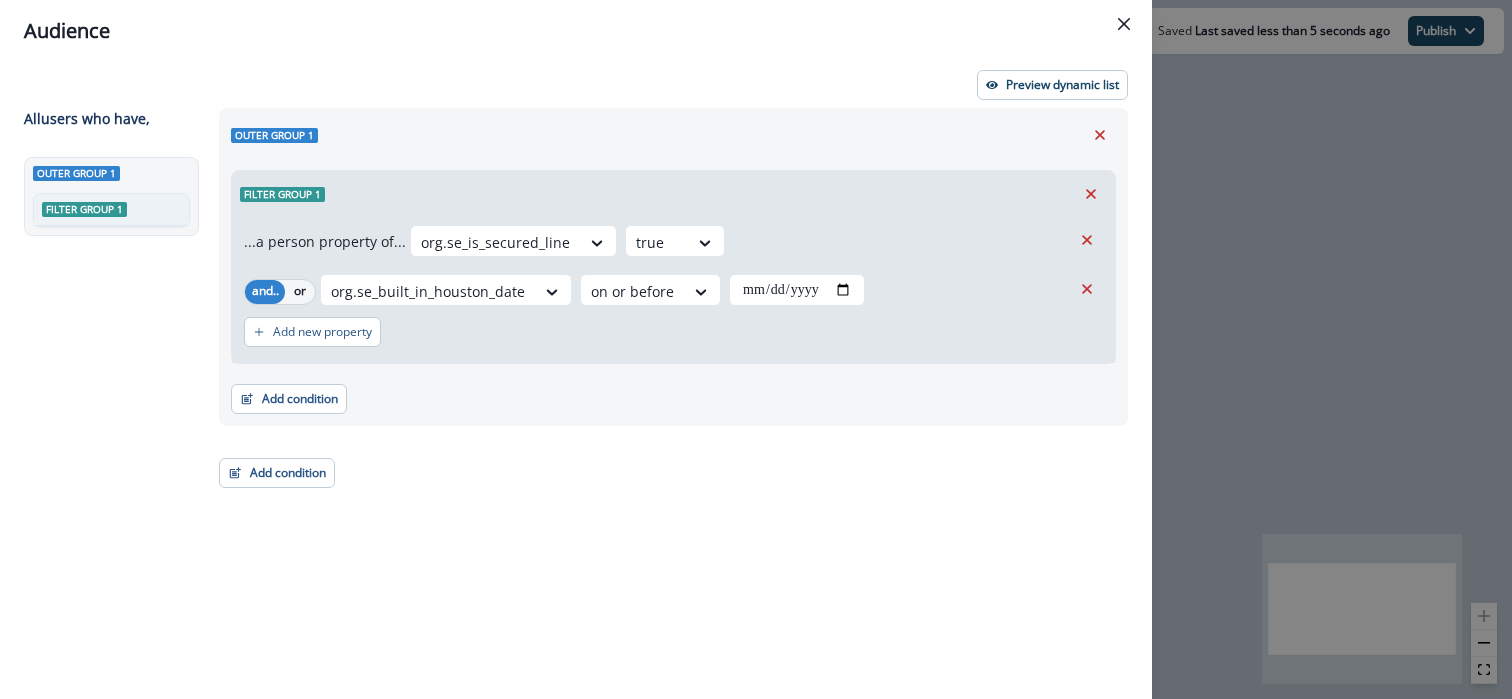 click on "**********" at bounding box center [667, 367] 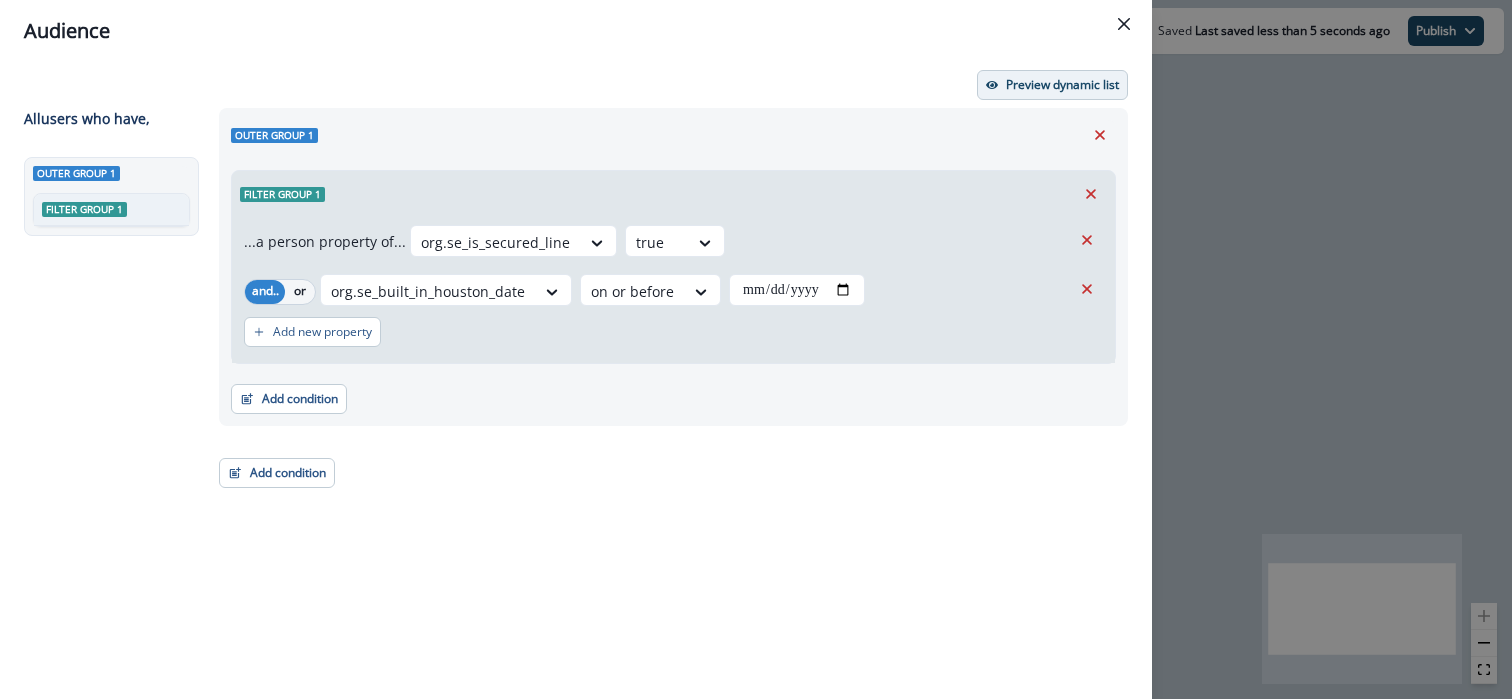 click on "Preview dynamic list" at bounding box center (1062, 85) 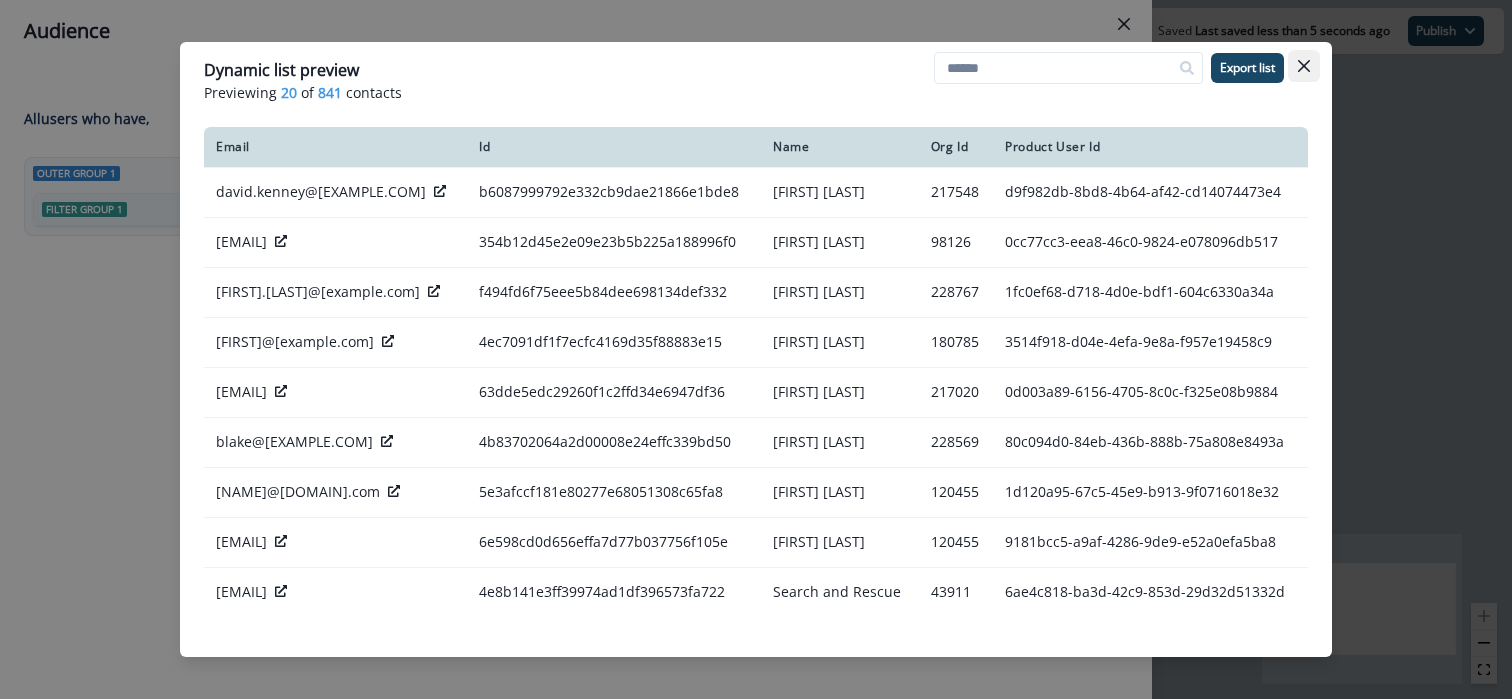 click 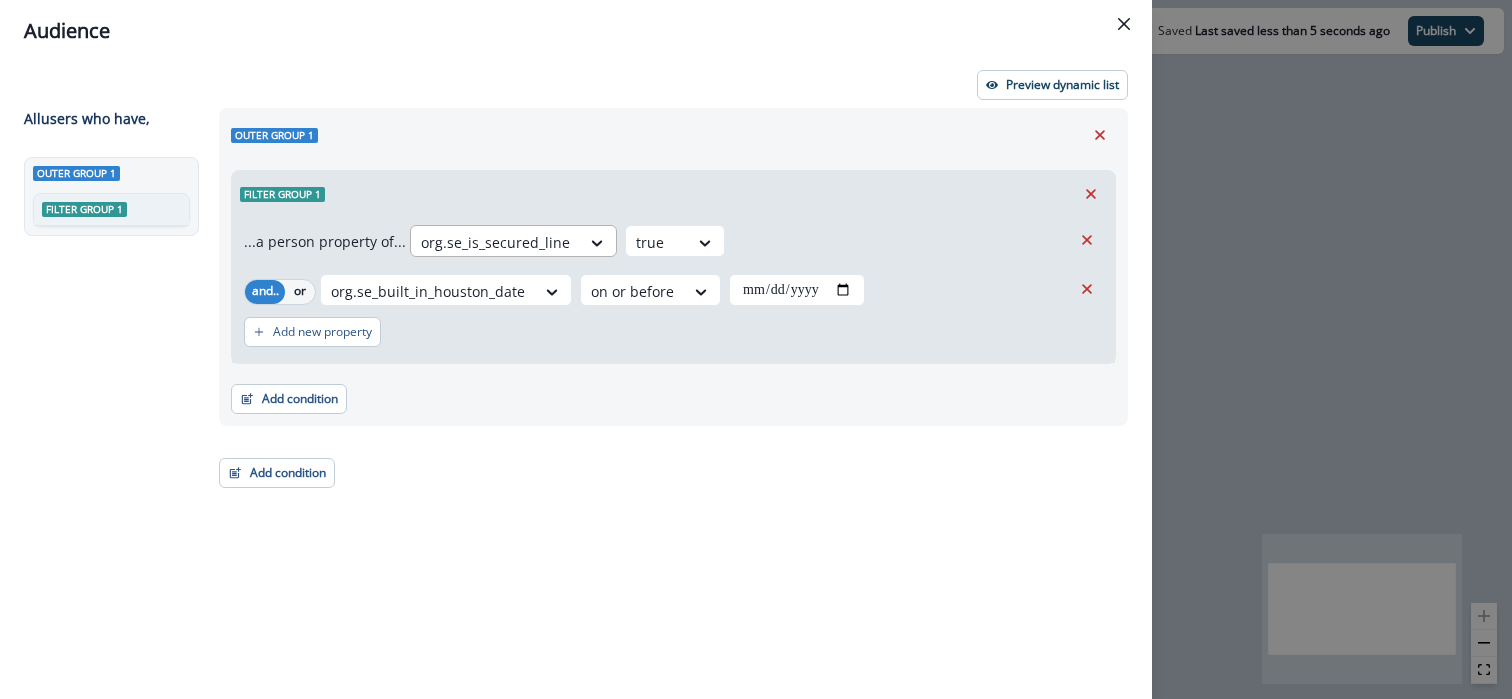 click at bounding box center (495, 242) 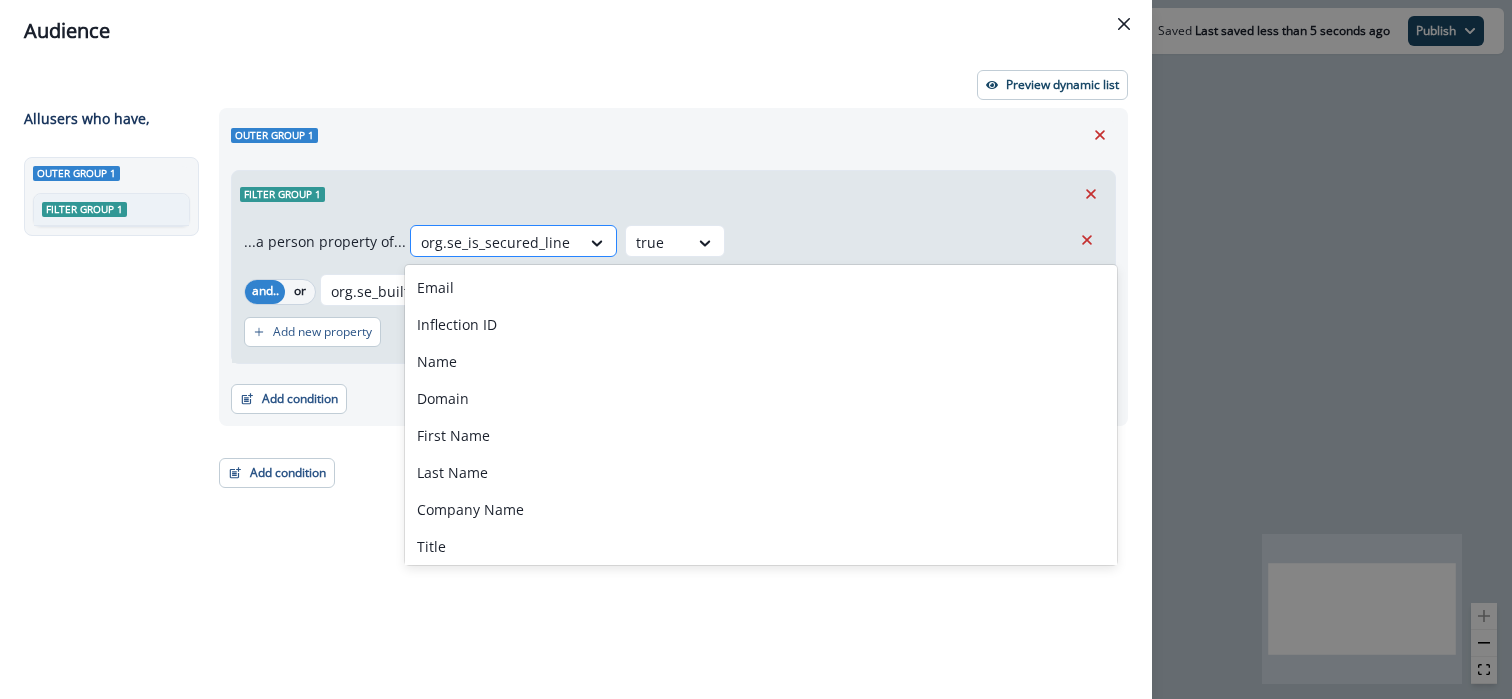 paste on "**********" 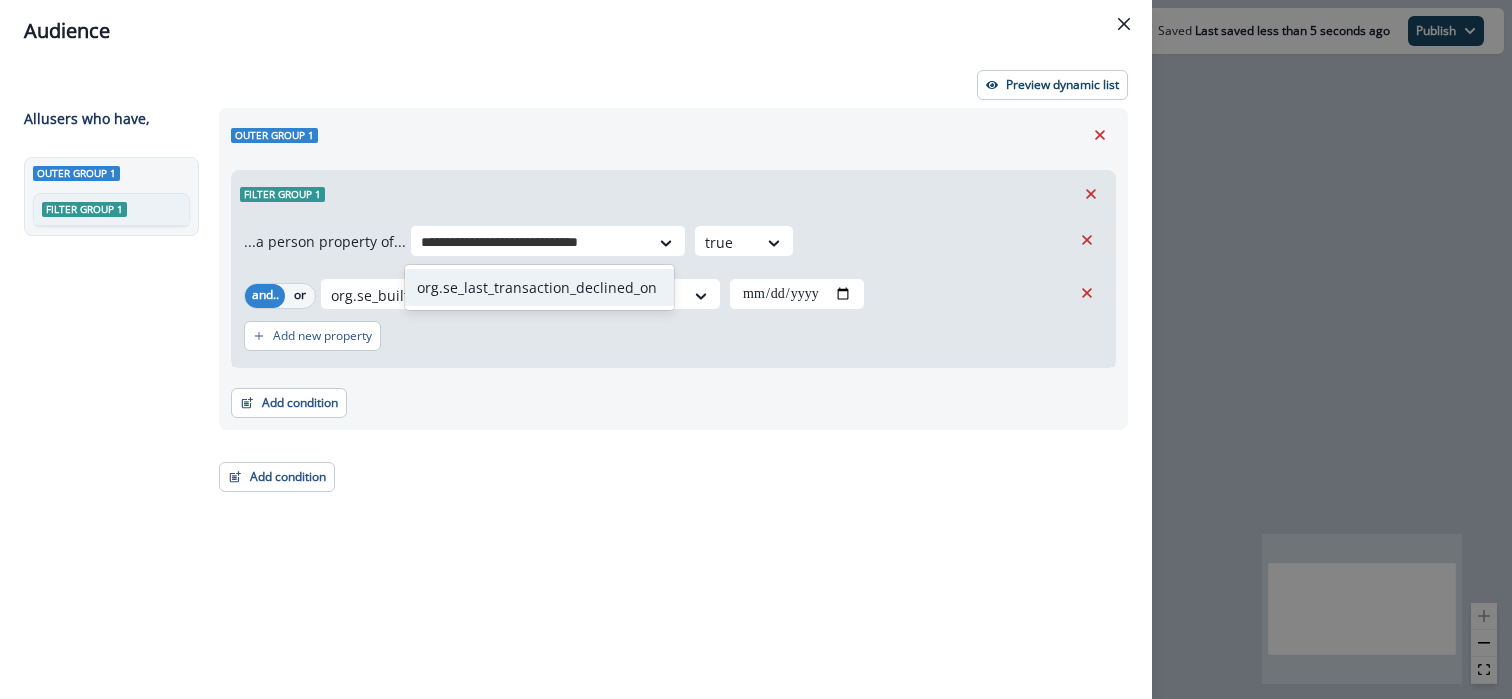 click on "org.se_last_transaction_declined_on" at bounding box center [540, 287] 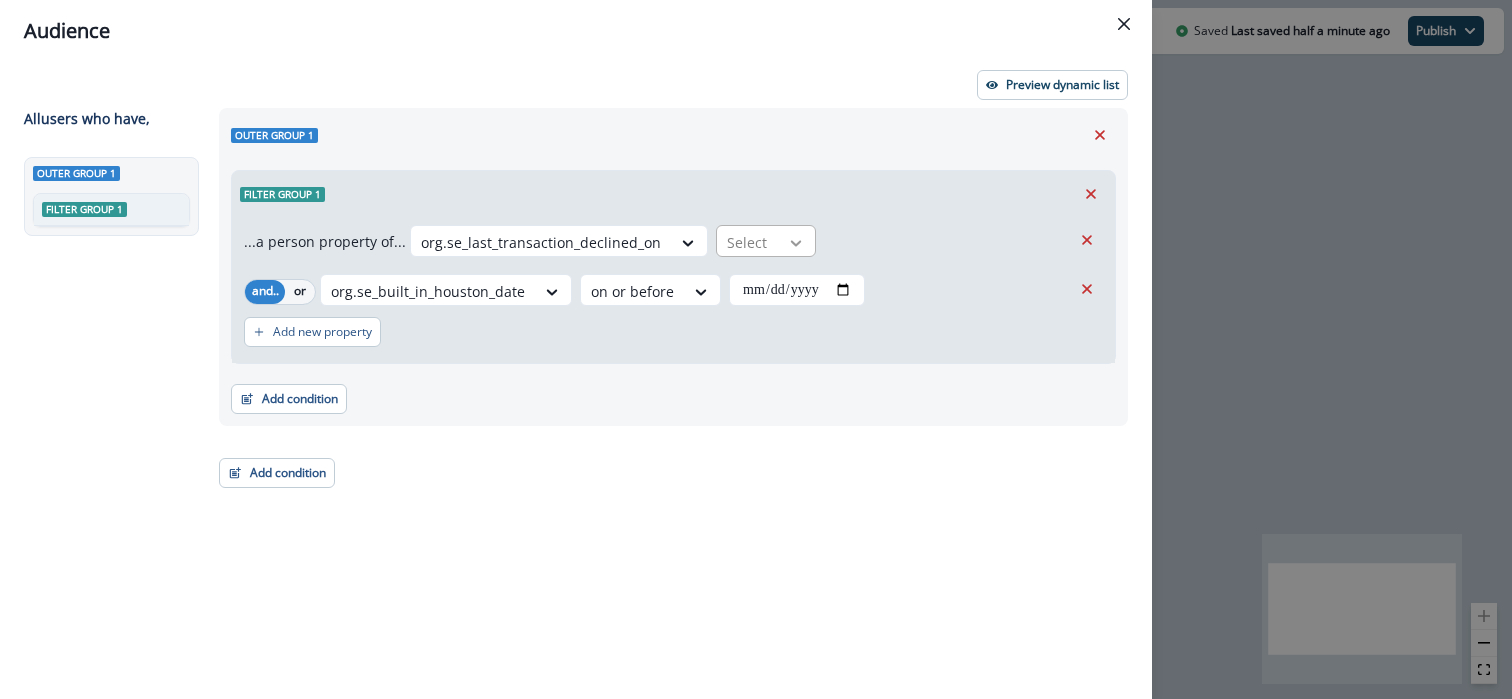 click at bounding box center [796, 243] 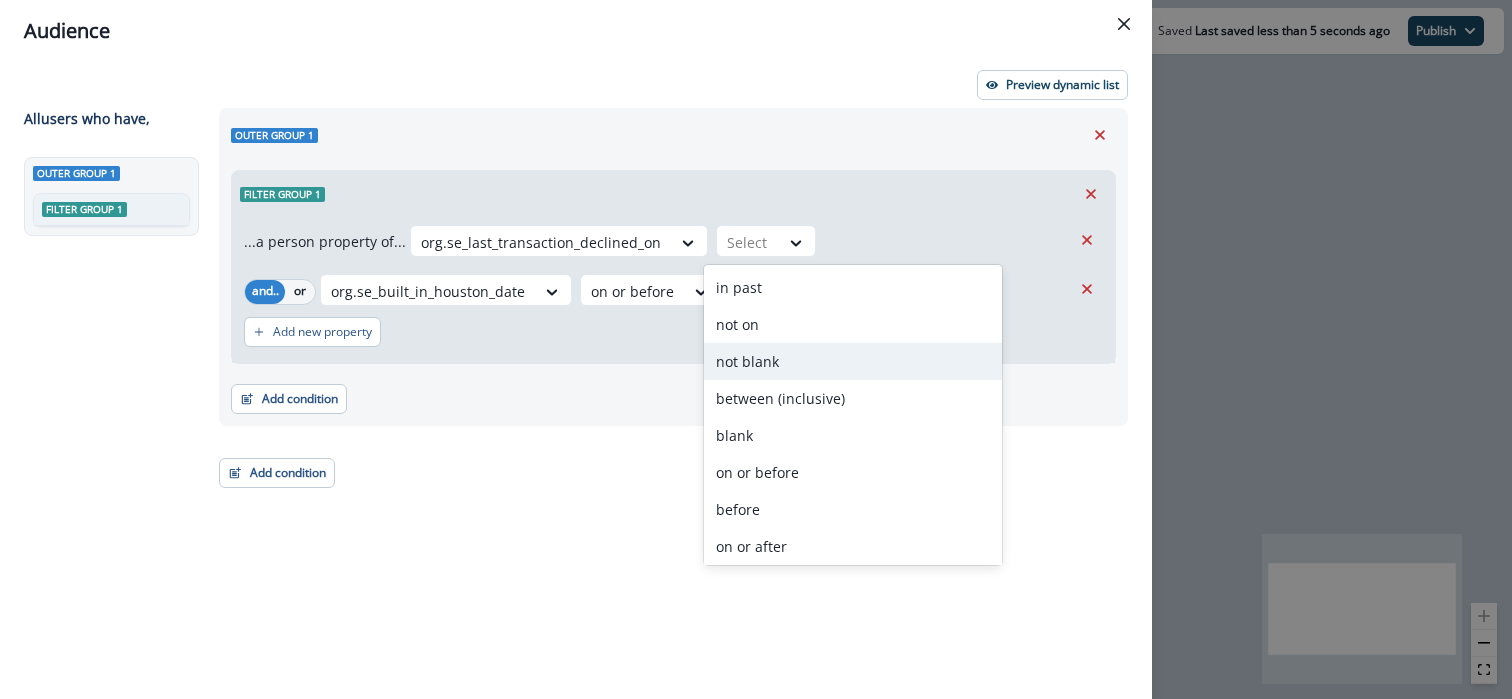 click on "not blank" at bounding box center (853, 361) 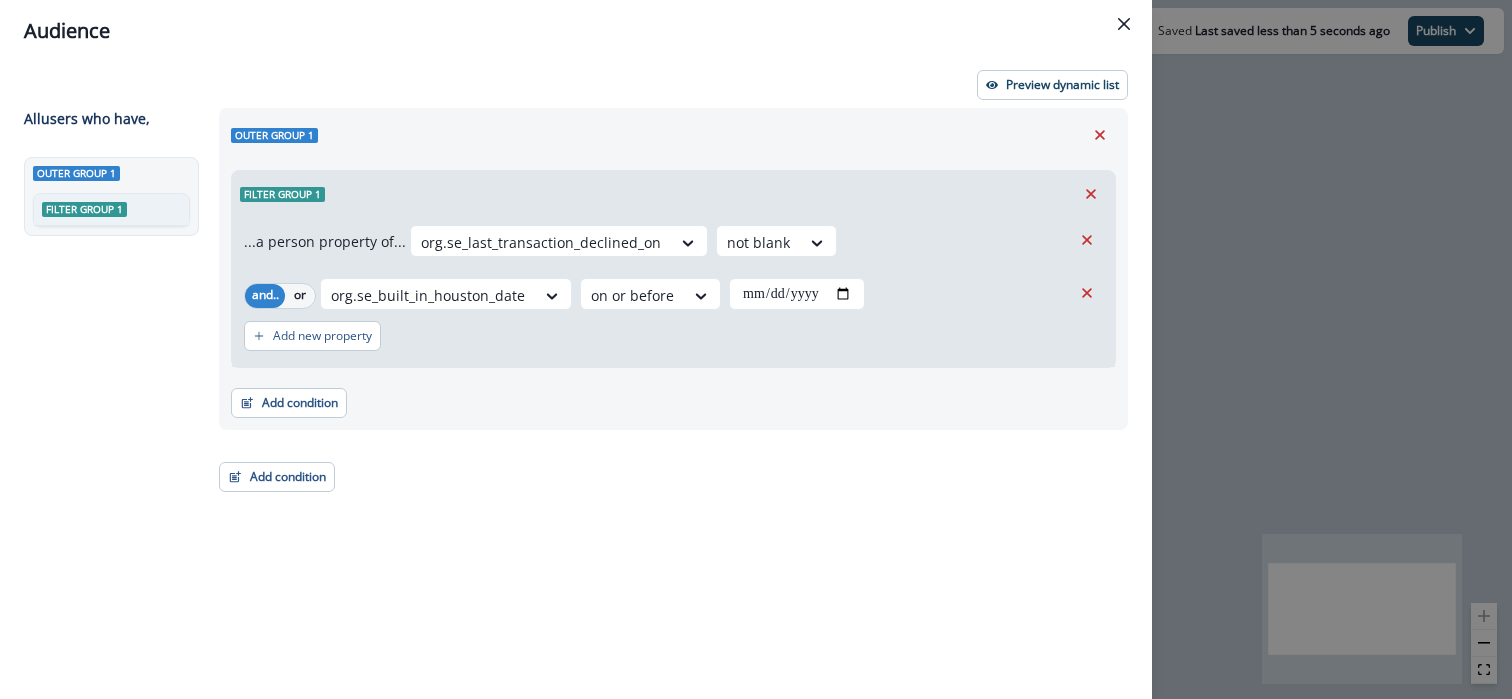 click on "**********" at bounding box center [667, 367] 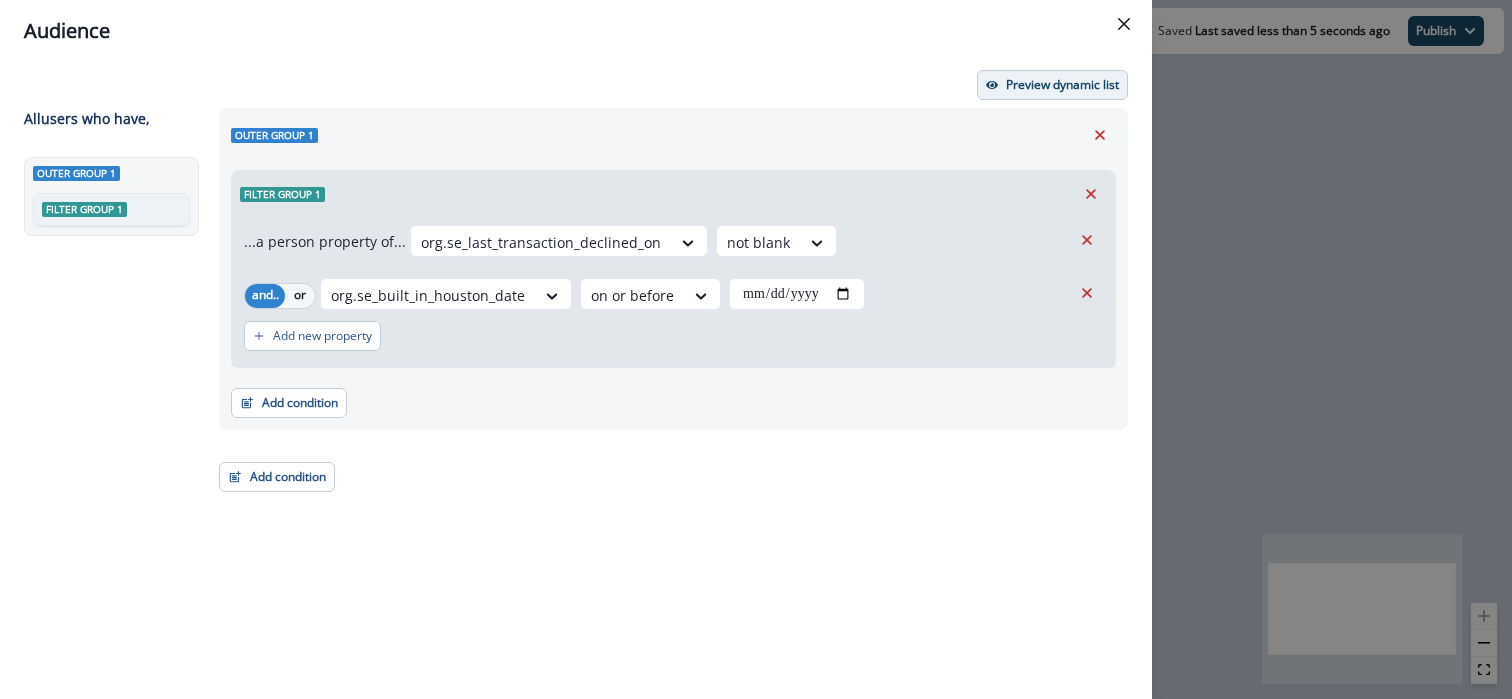 click on "Preview dynamic list" at bounding box center [1062, 85] 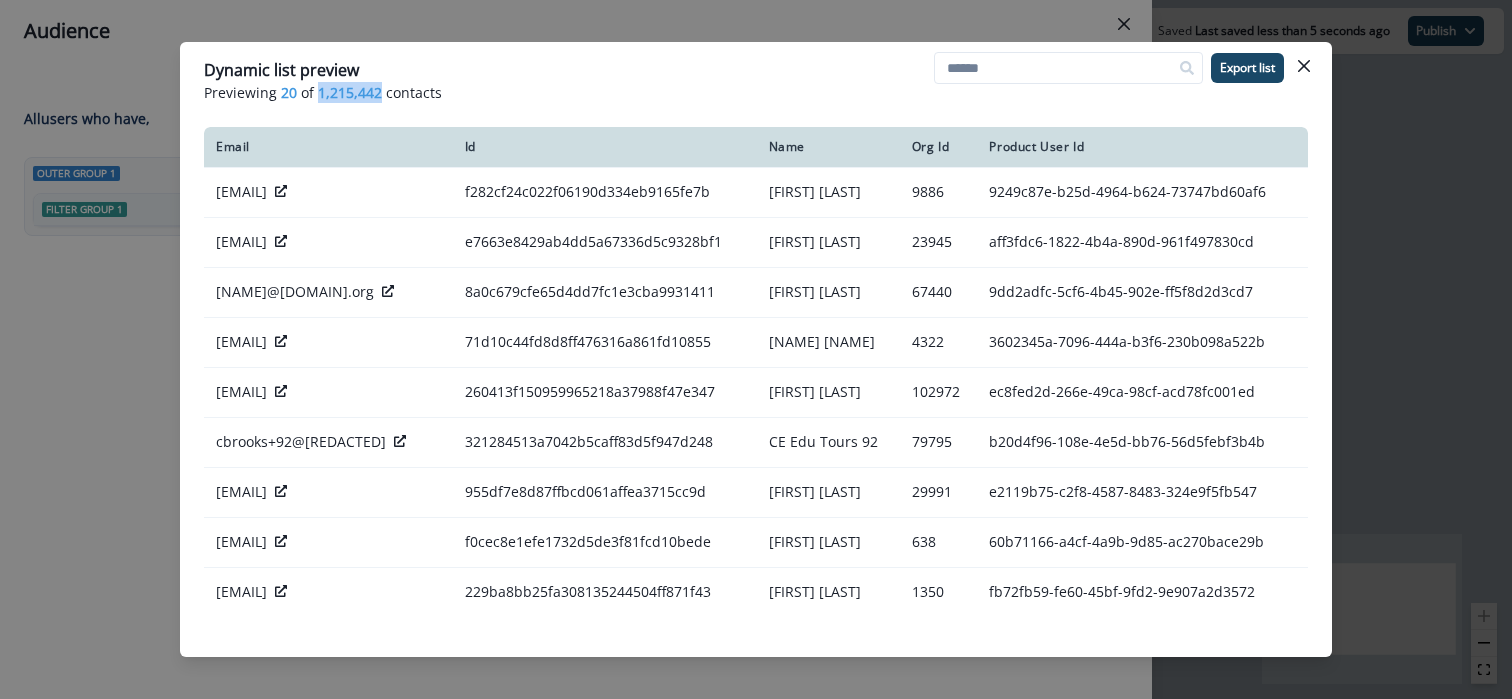 drag, startPoint x: 318, startPoint y: 95, endPoint x: 376, endPoint y: 93, distance: 58.034473 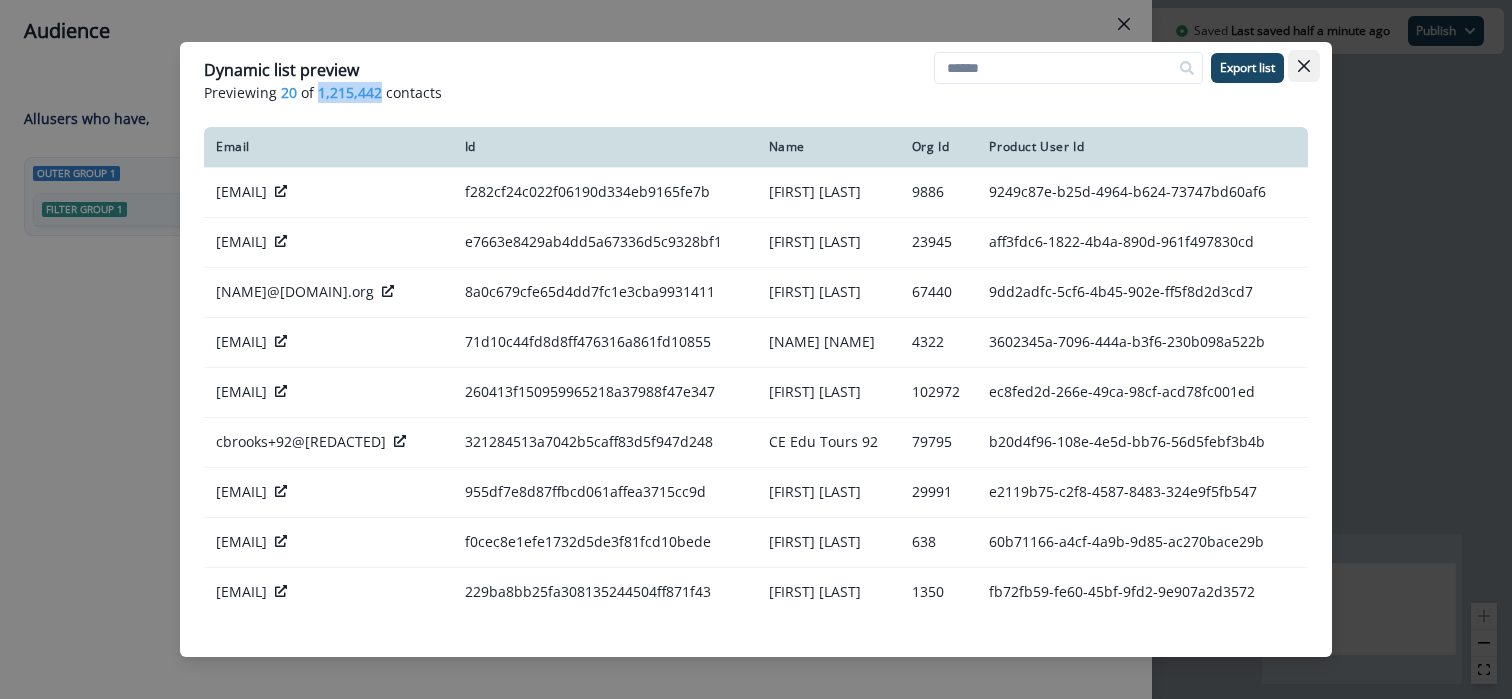 click 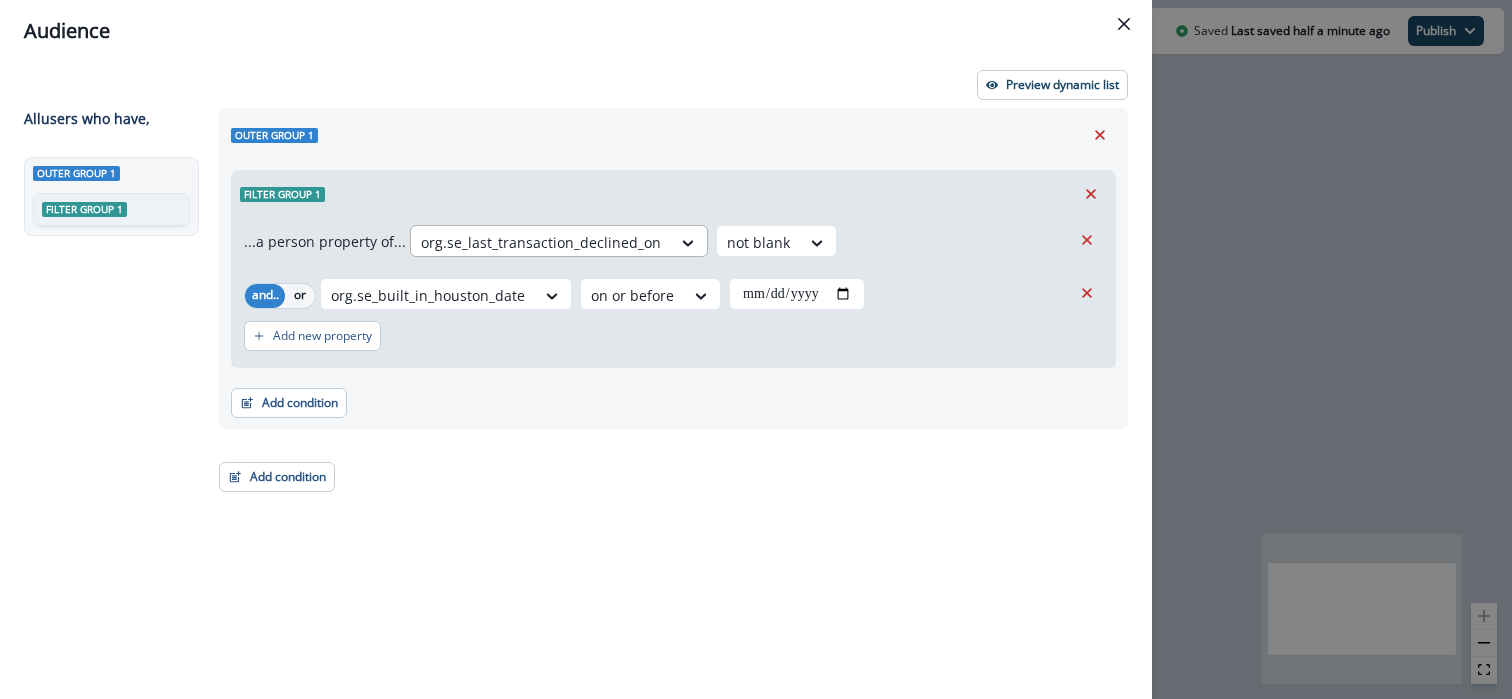 click at bounding box center [541, 242] 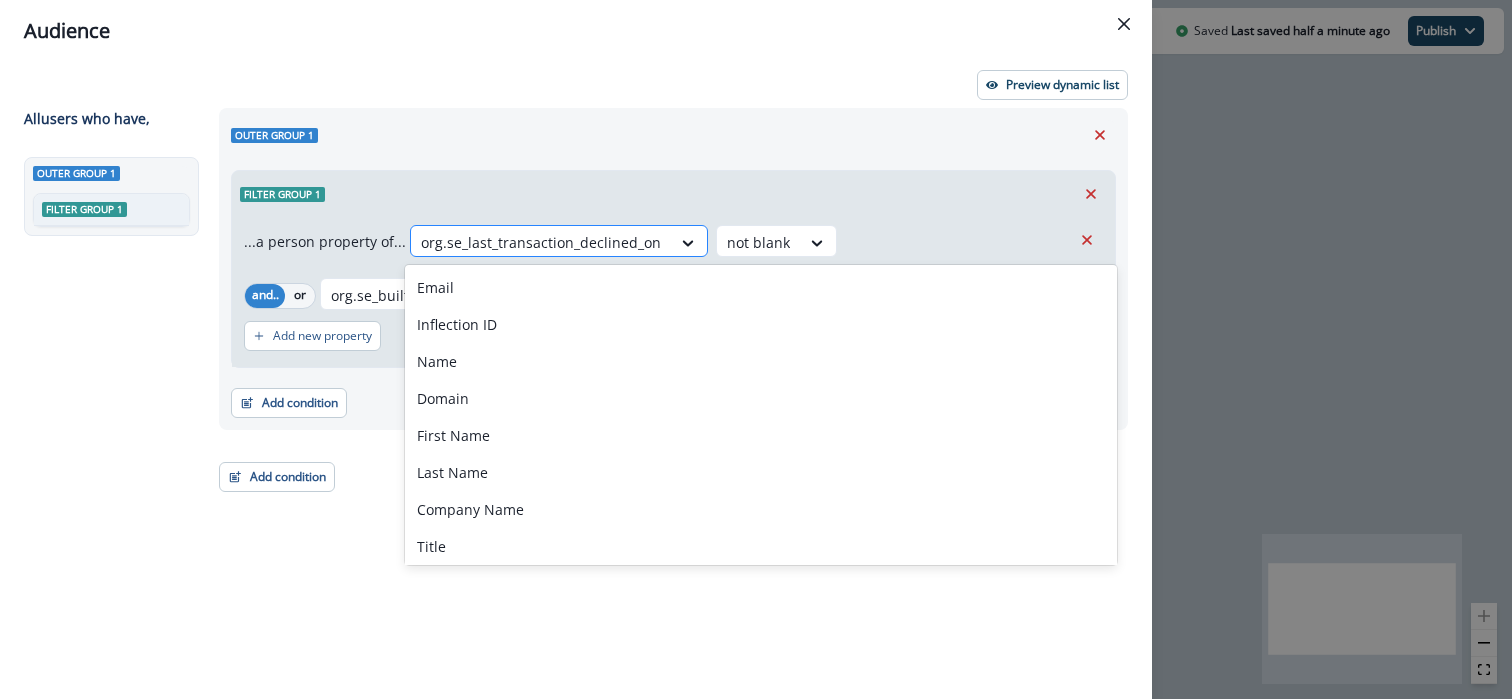 paste on "**********" 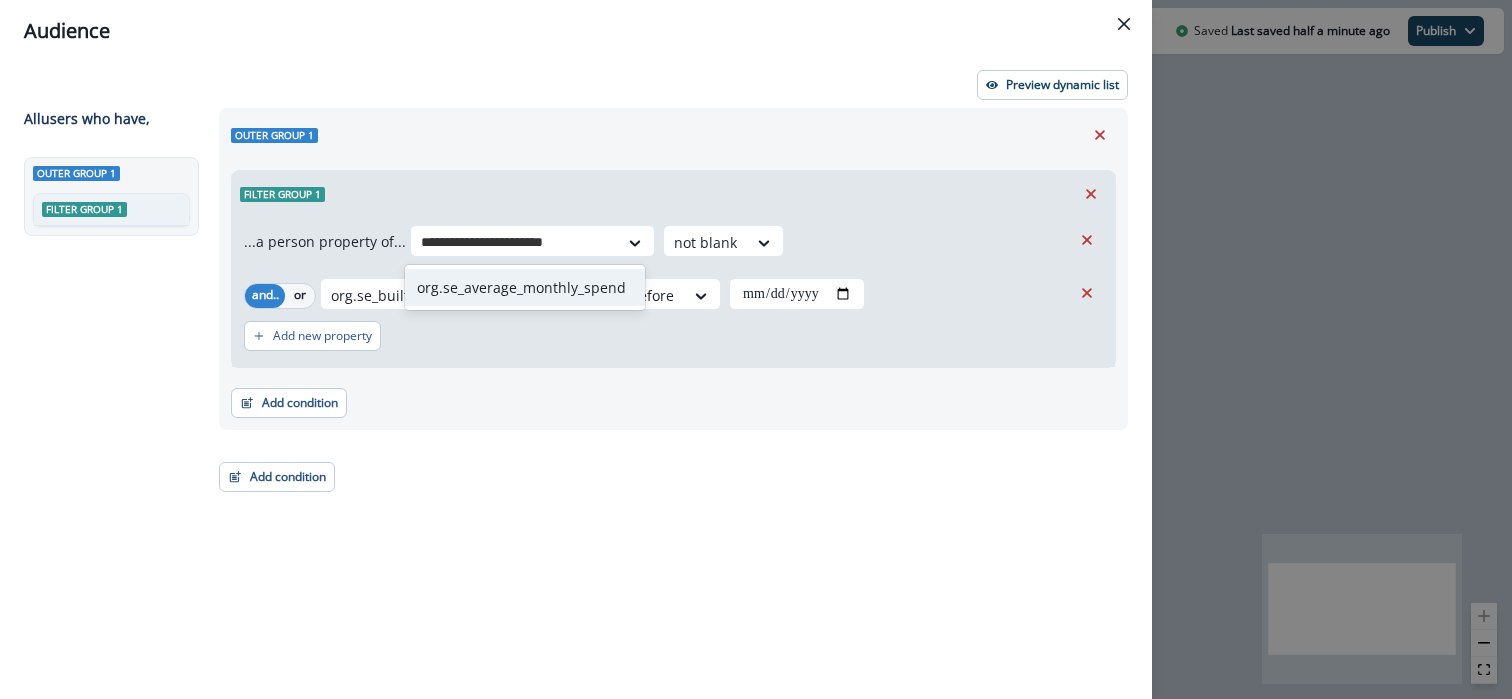 click on "org.se_average_monthly_spend" at bounding box center [525, 287] 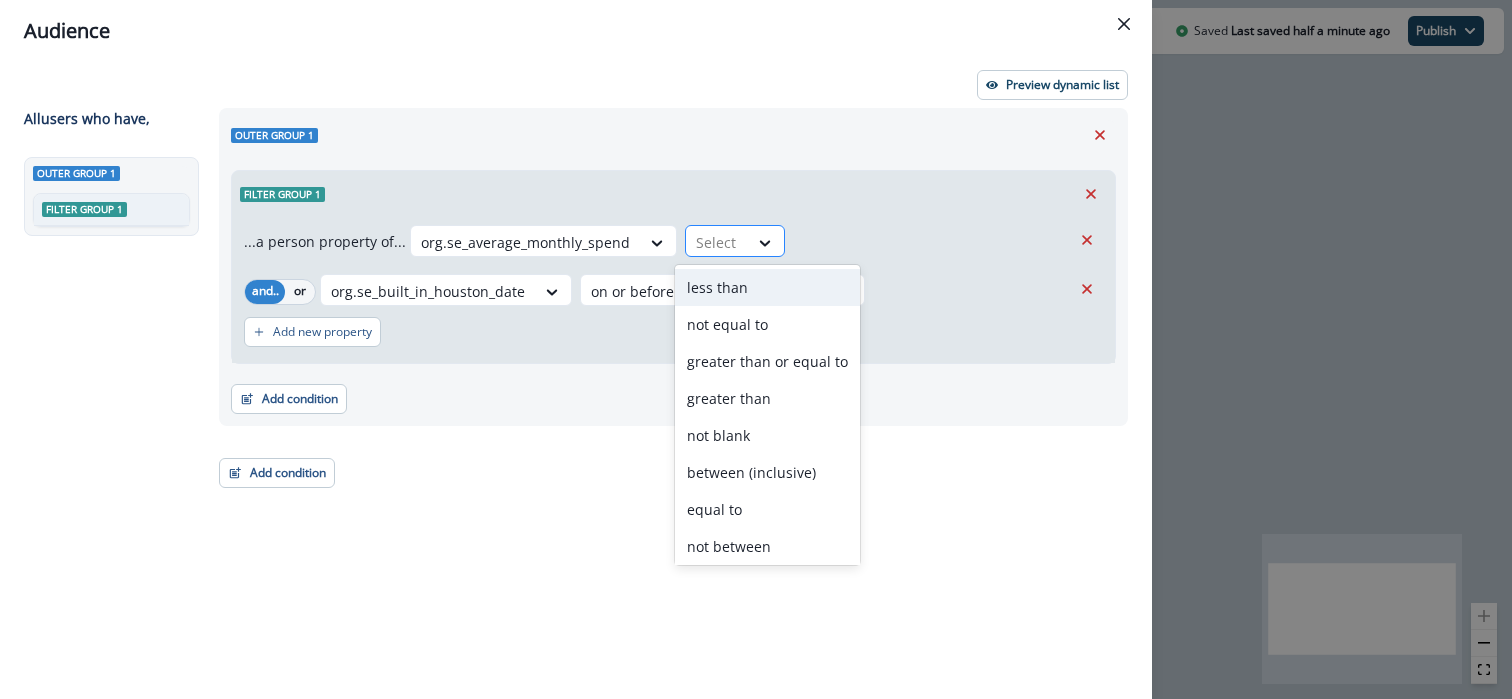 click at bounding box center [717, 242] 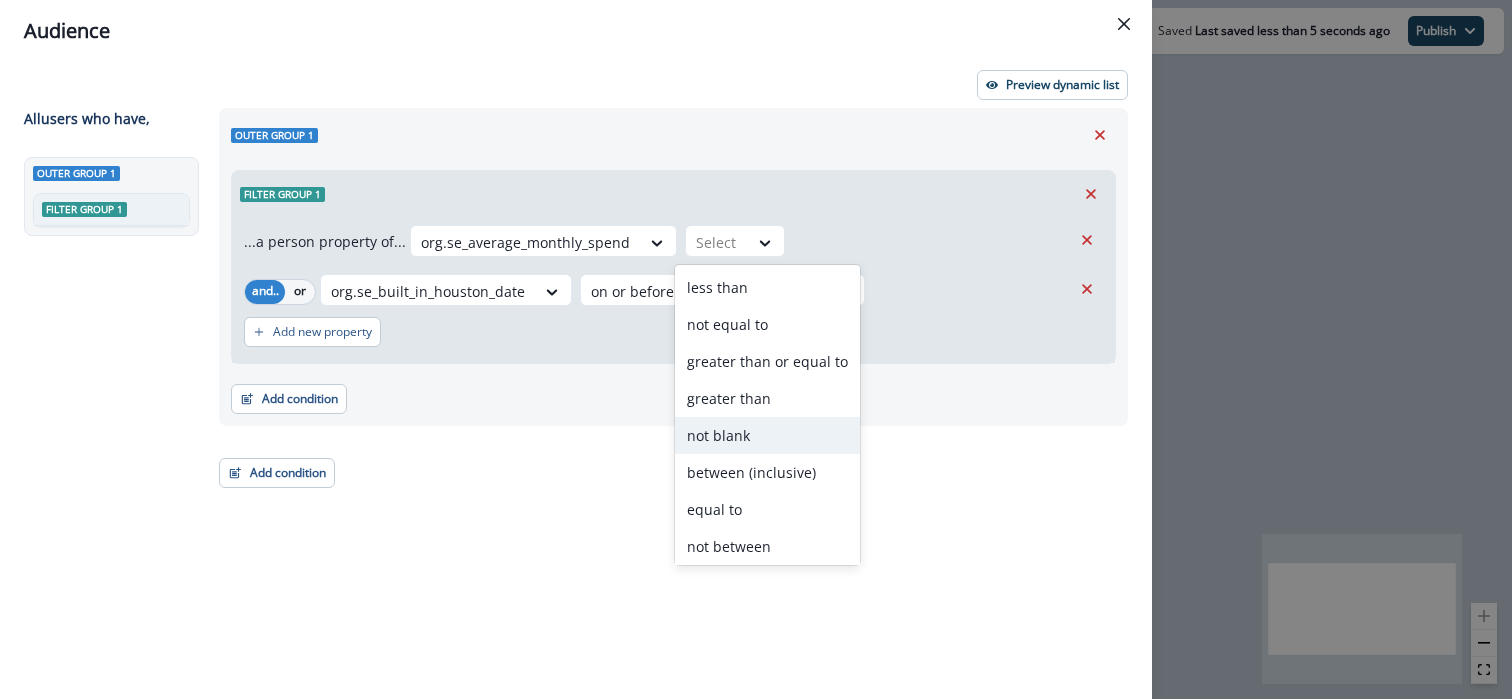 click on "not blank" at bounding box center (767, 435) 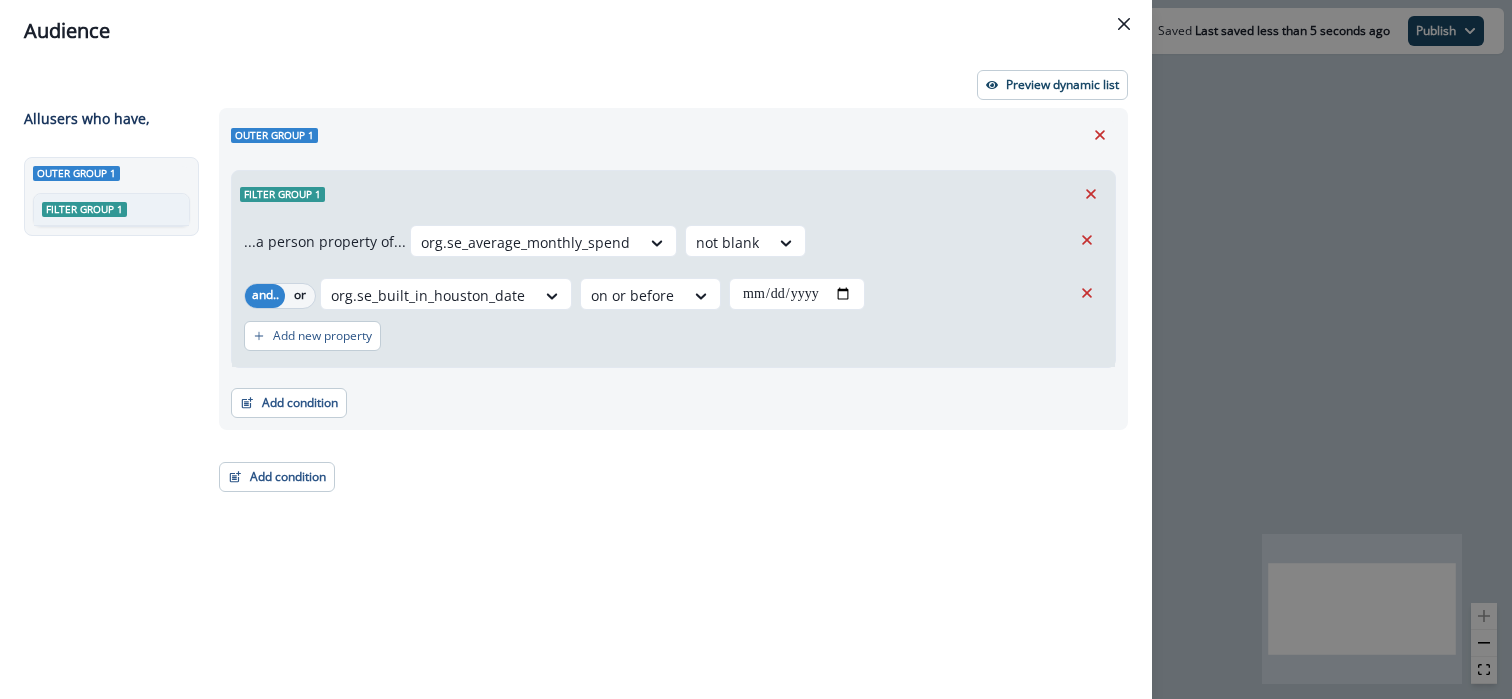 click on "**********" at bounding box center (667, 367) 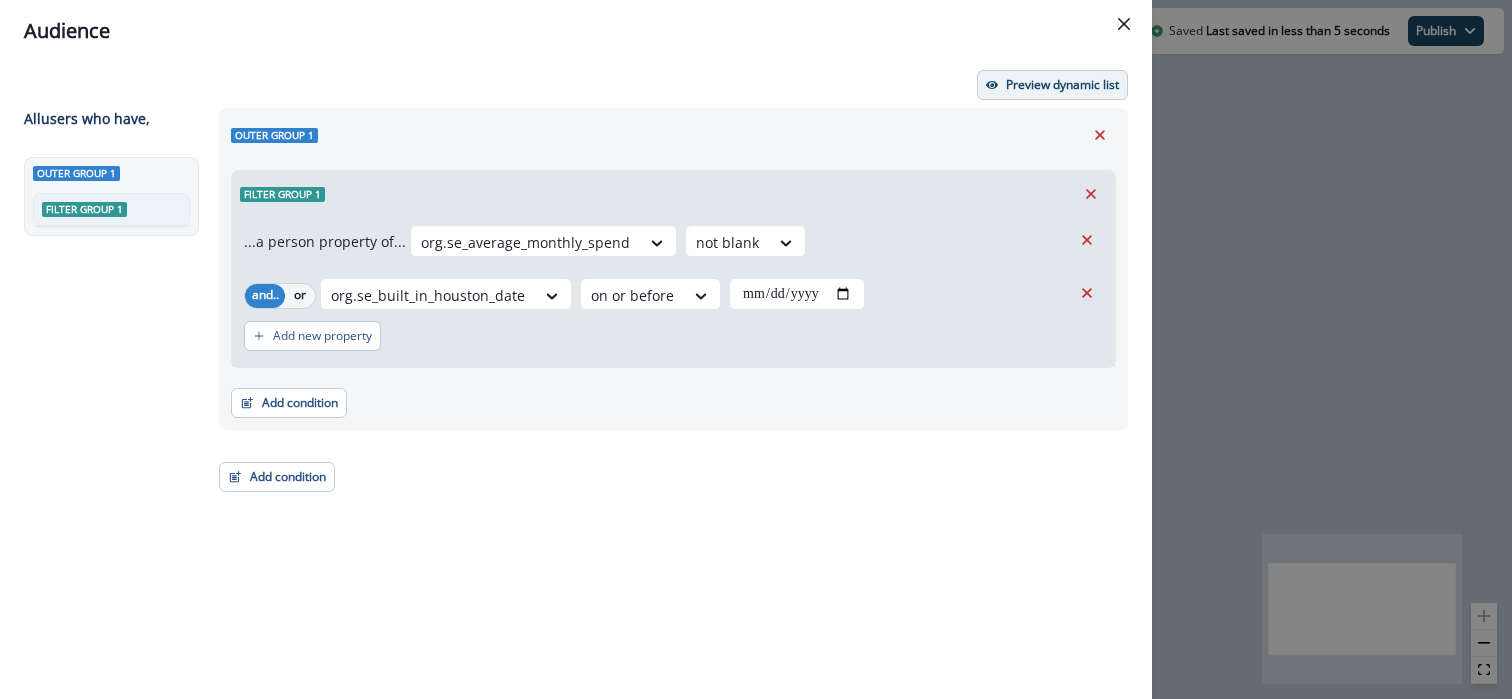 click on "Preview dynamic list" at bounding box center [1062, 85] 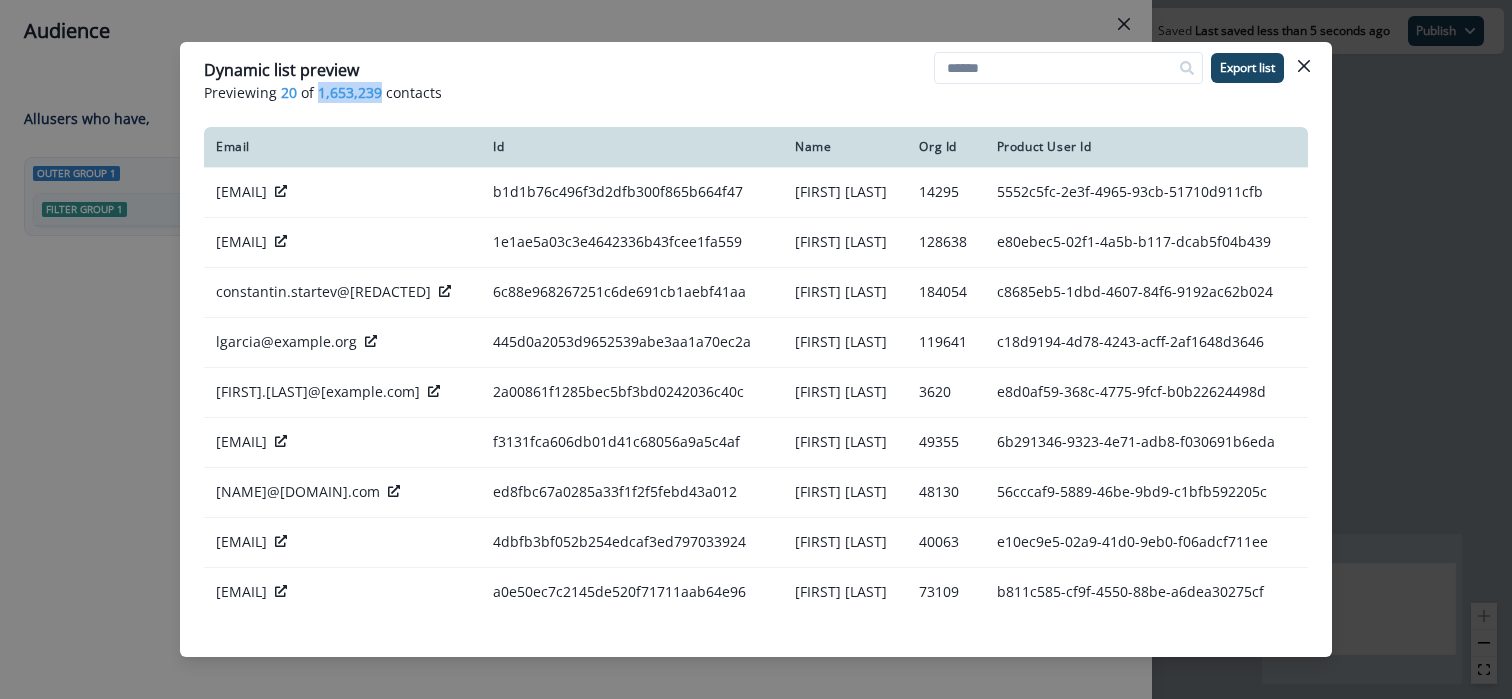 drag, startPoint x: 318, startPoint y: 93, endPoint x: 379, endPoint y: 94, distance: 61.008198 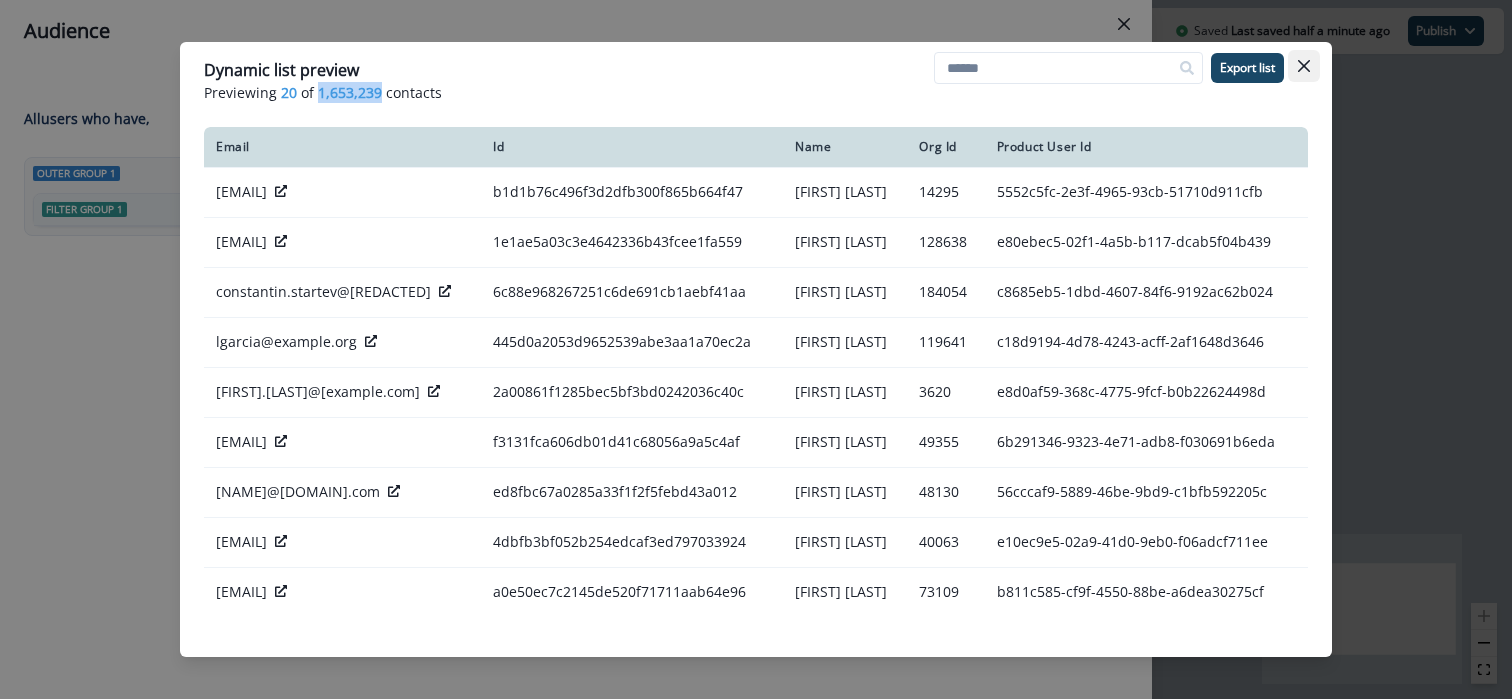 click 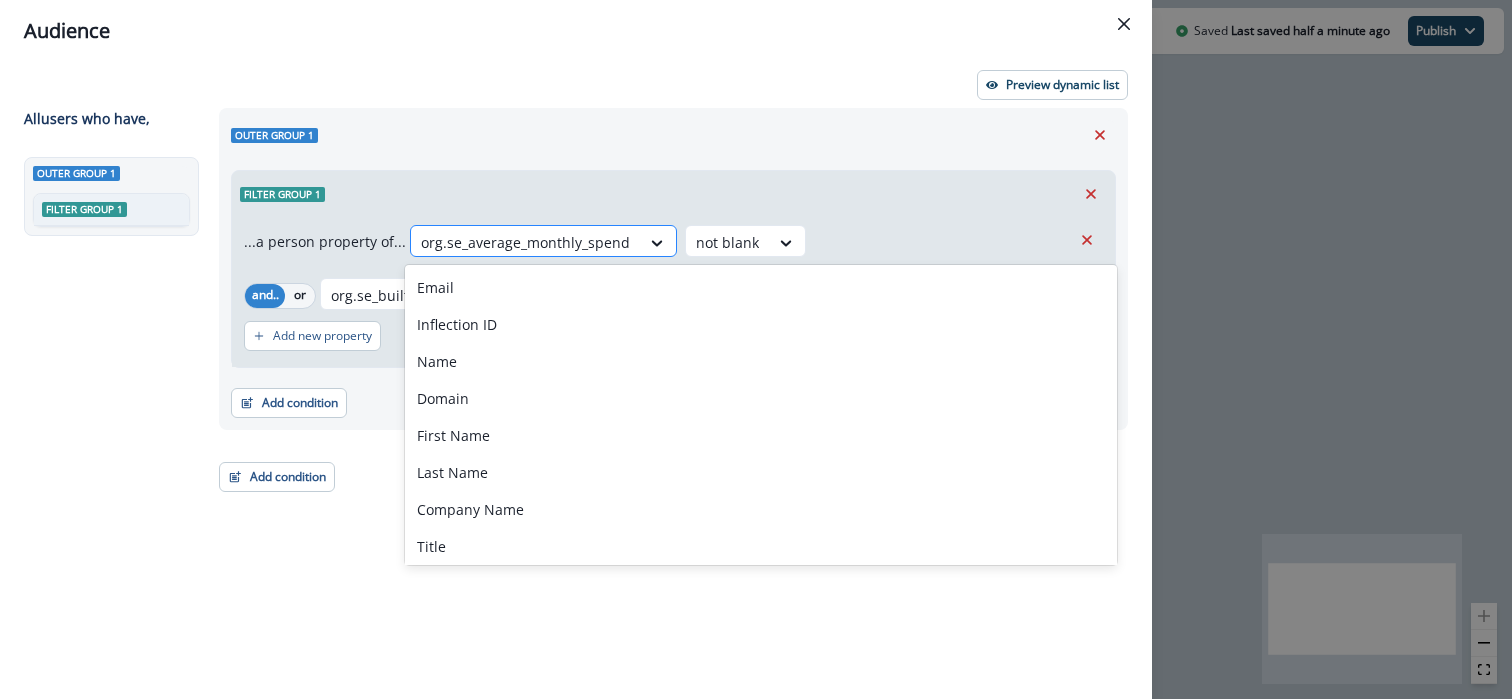 click at bounding box center [525, 242] 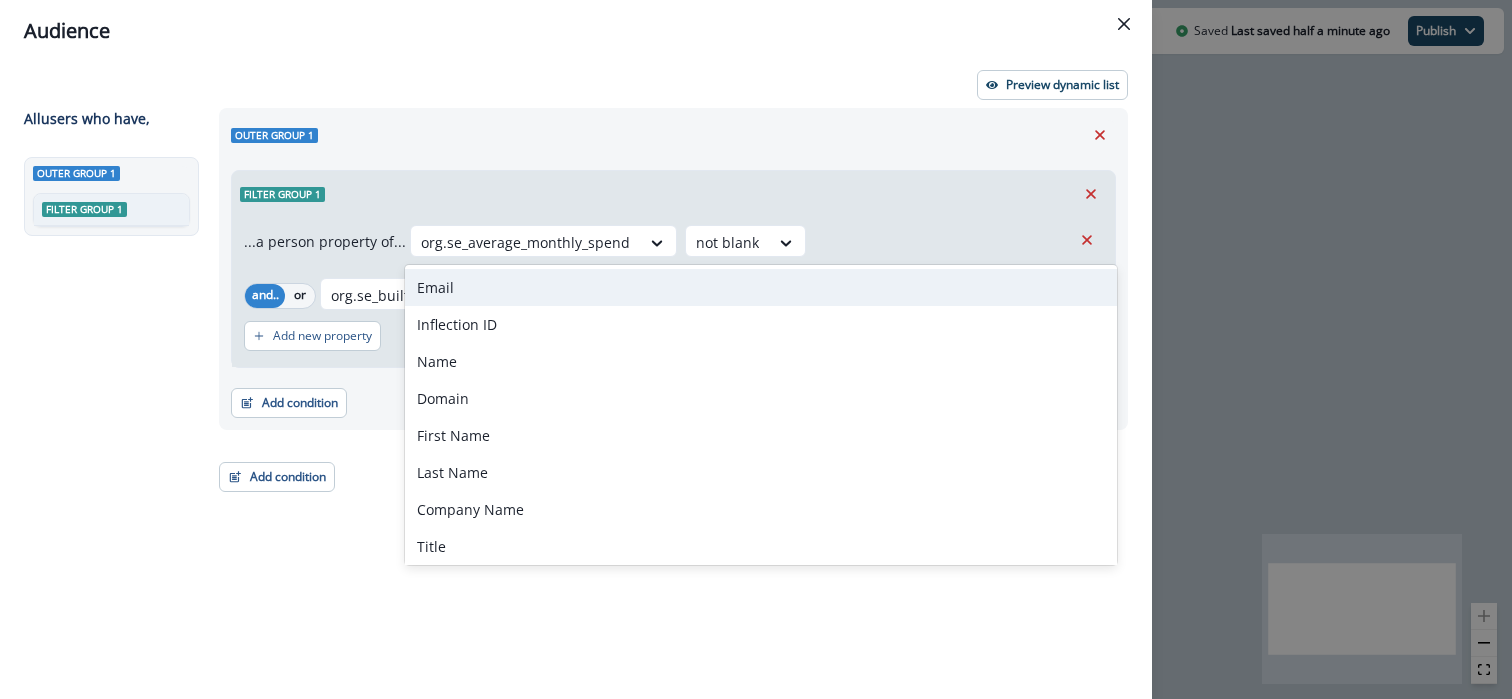 paste on "**********" 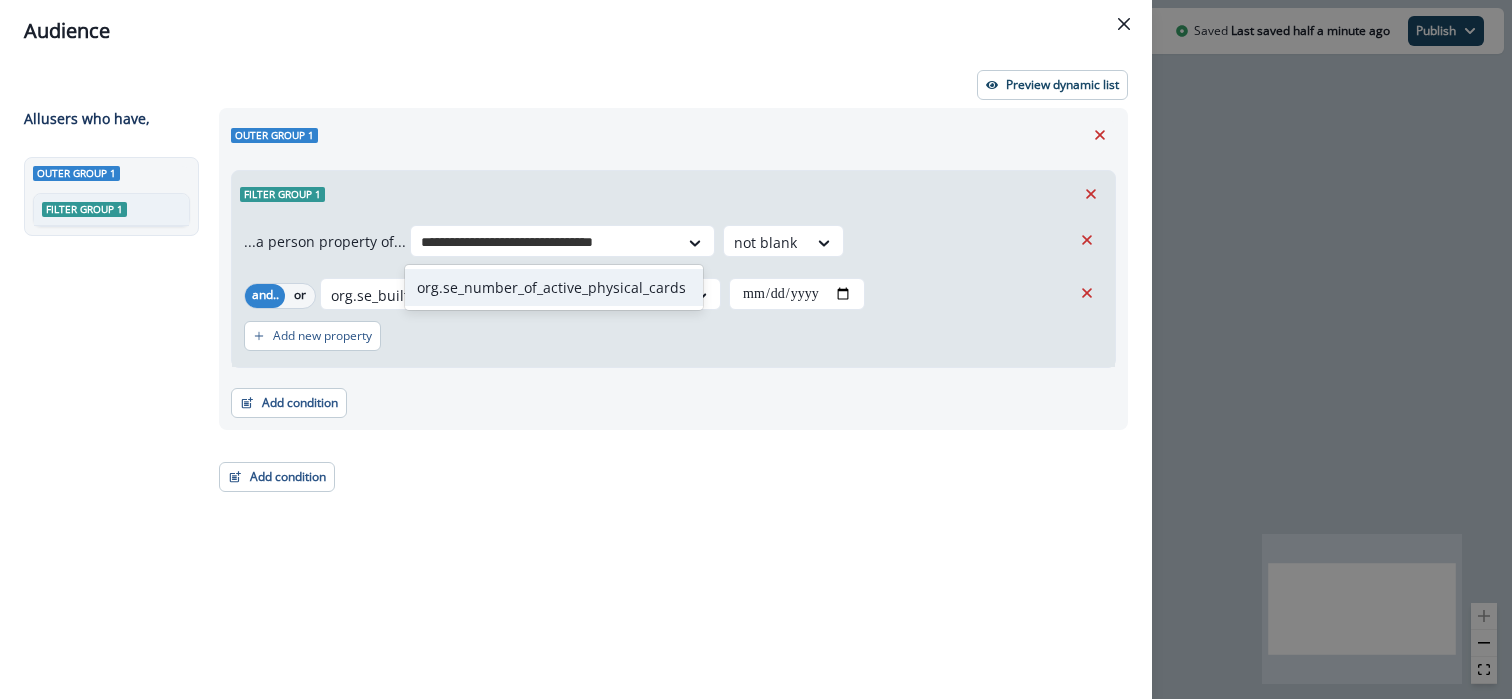 click on "org.se_number_of_active_physical_cards" at bounding box center [554, 287] 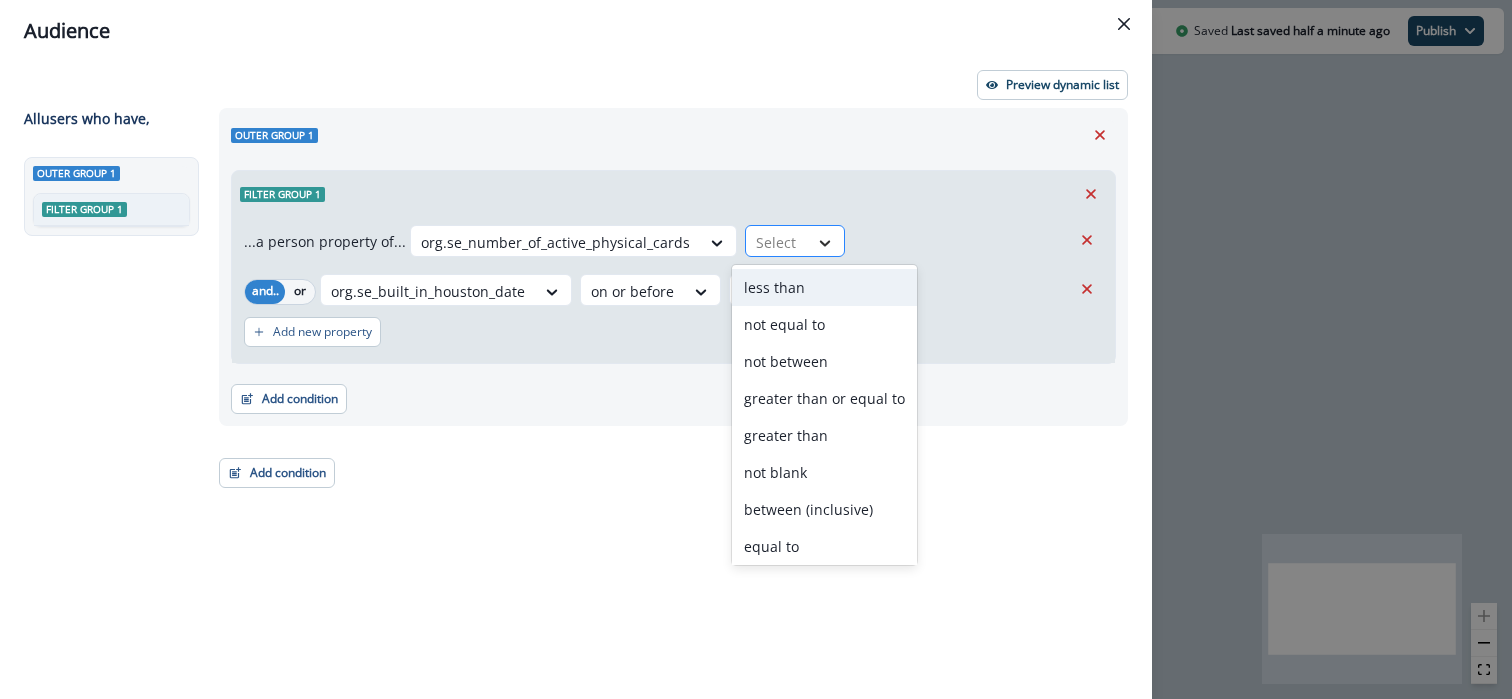 click at bounding box center [825, 243] 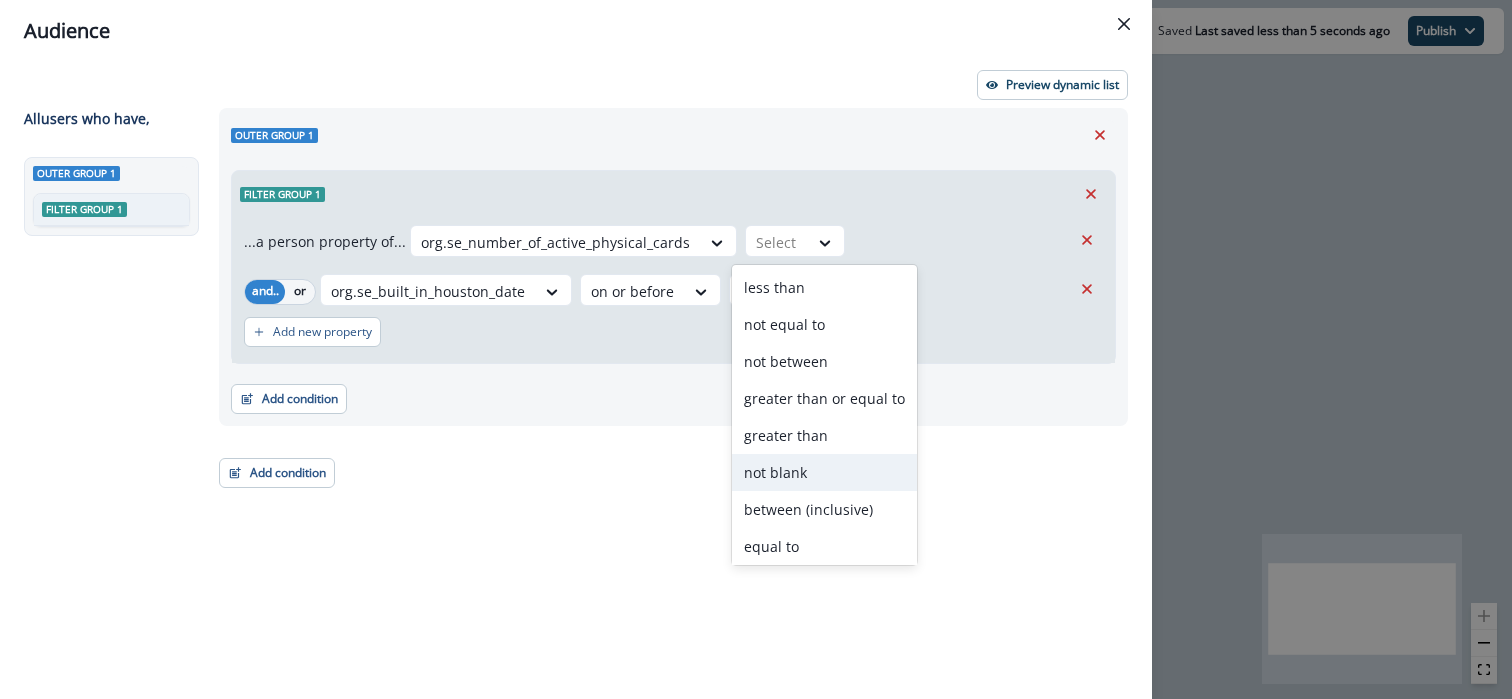 click on "not blank" at bounding box center [824, 472] 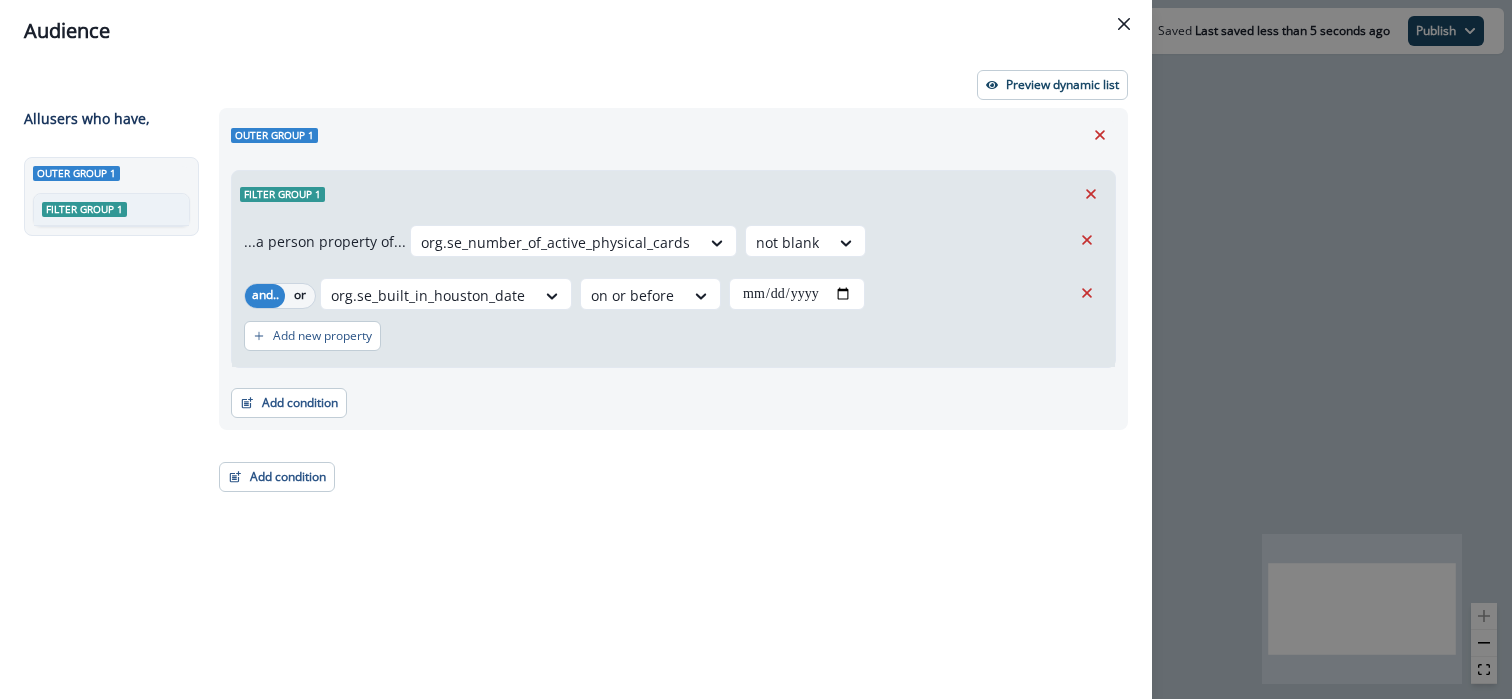 click on "Preview dynamic list" at bounding box center (576, 85) 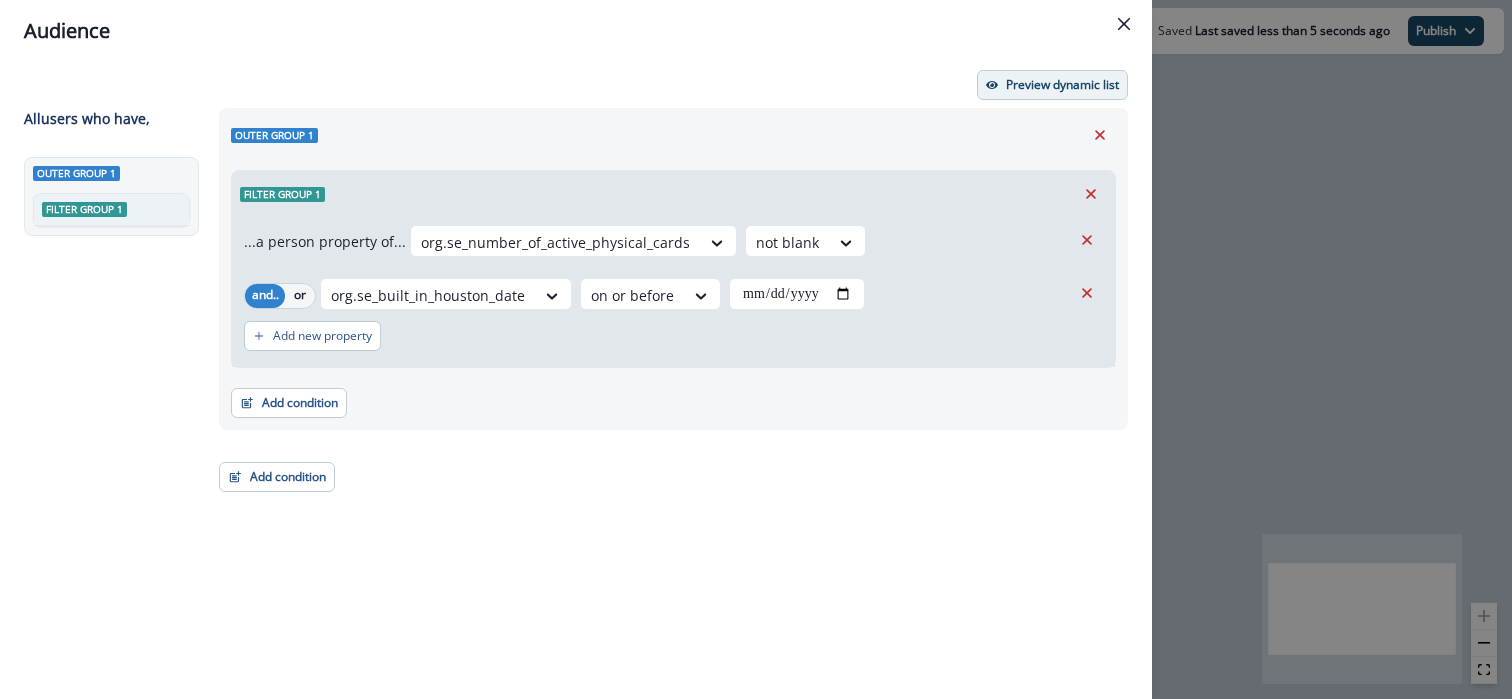 click on "Preview dynamic list" at bounding box center (1062, 85) 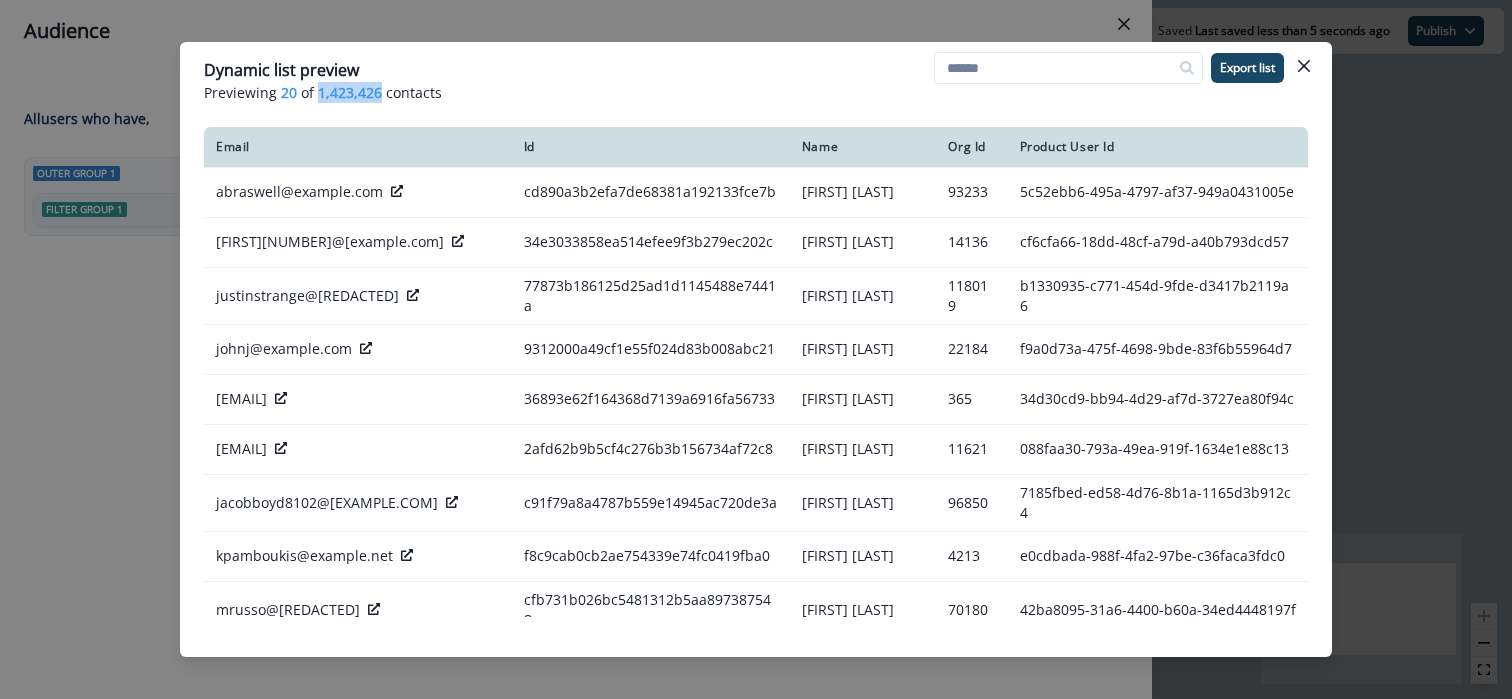 drag, startPoint x: 318, startPoint y: 94, endPoint x: 380, endPoint y: 96, distance: 62.03225 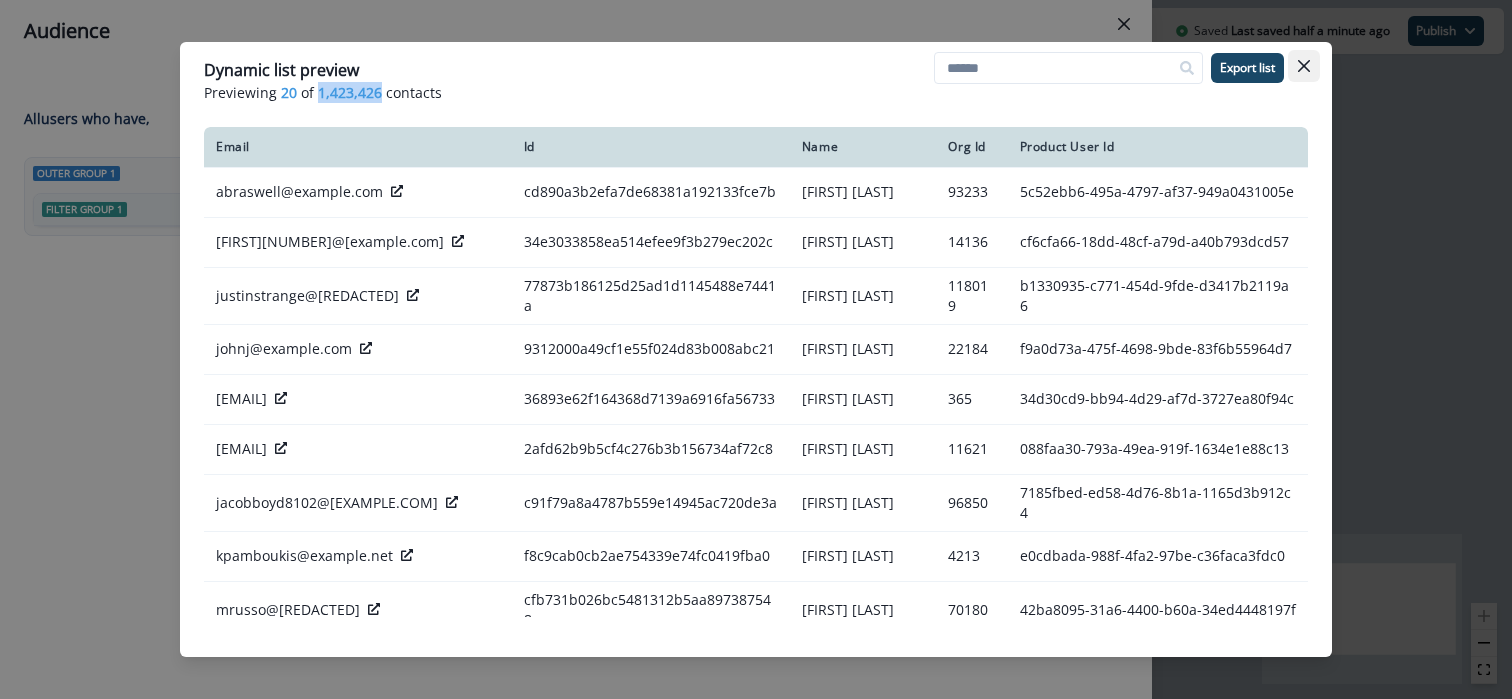 click 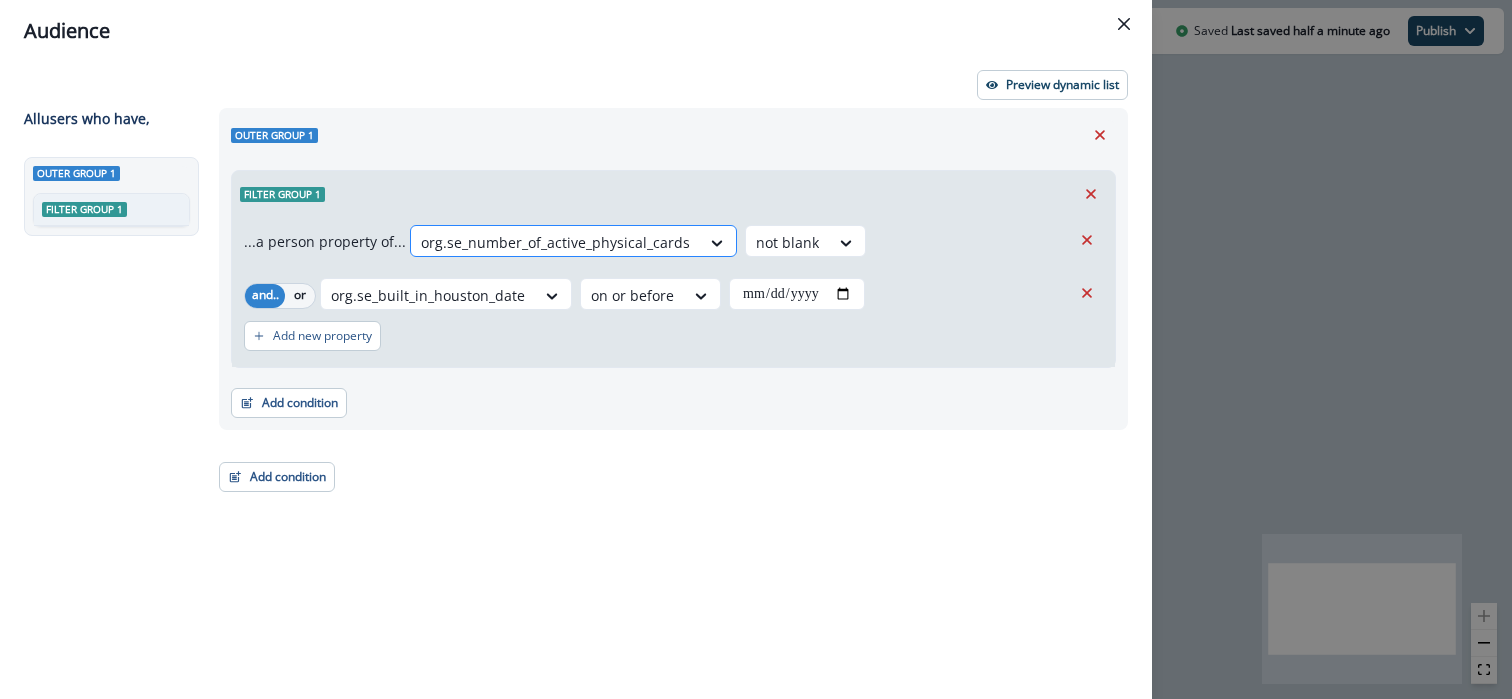click at bounding box center [555, 242] 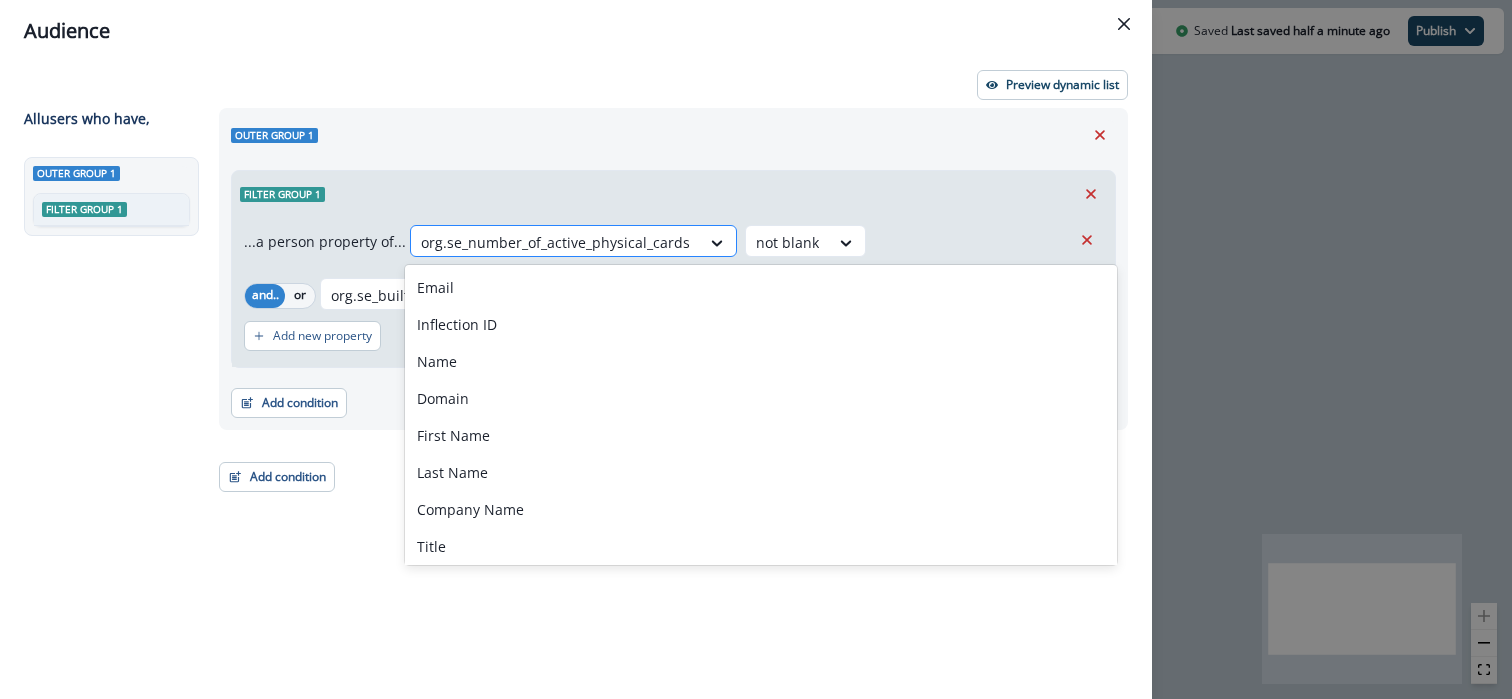 paste on "**********" 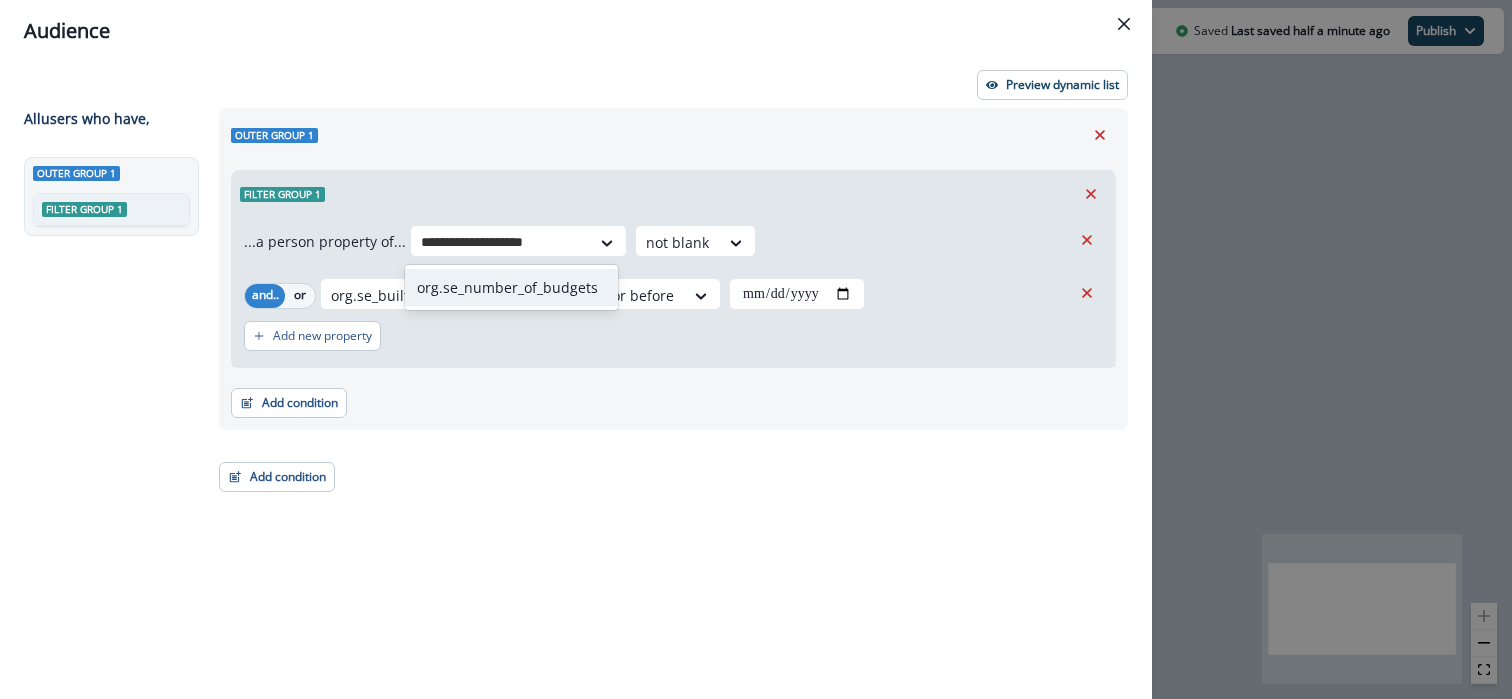 click on "org.se_number_of_budgets" at bounding box center [511, 287] 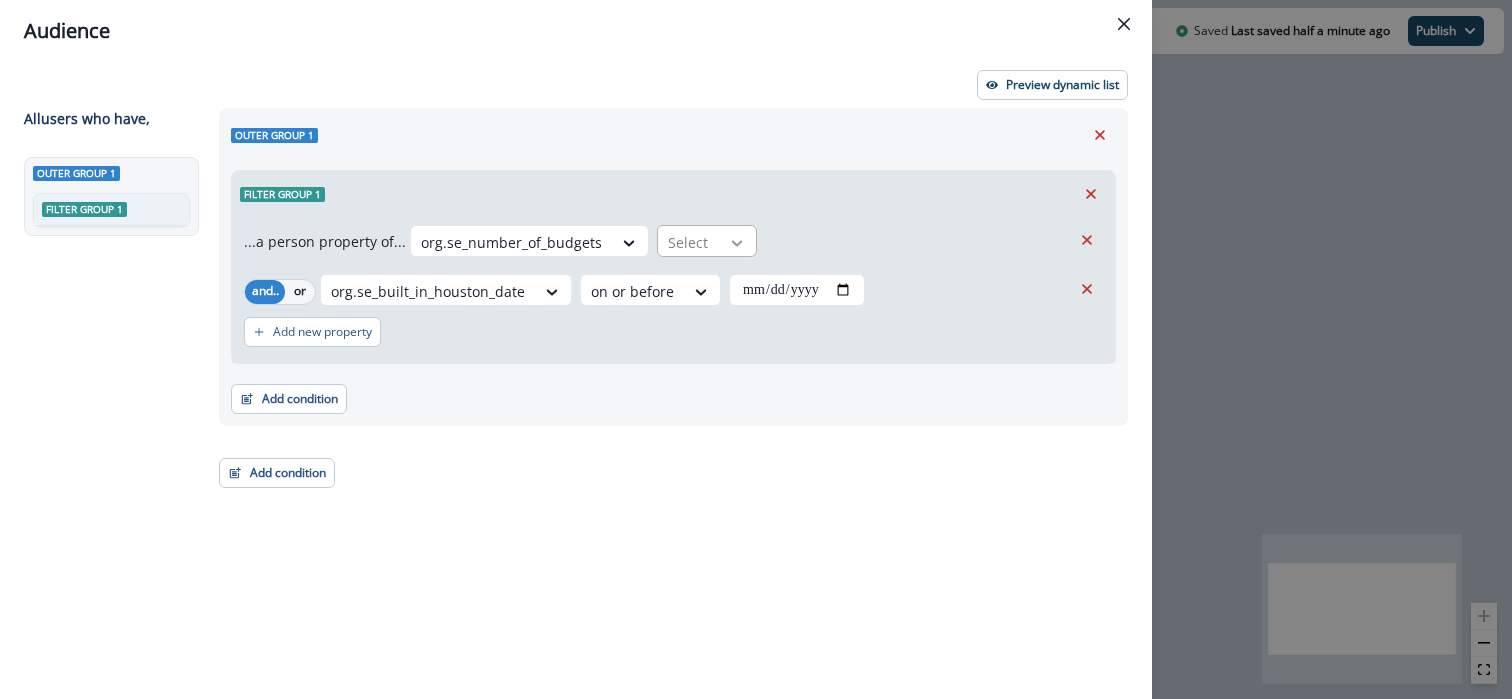 click 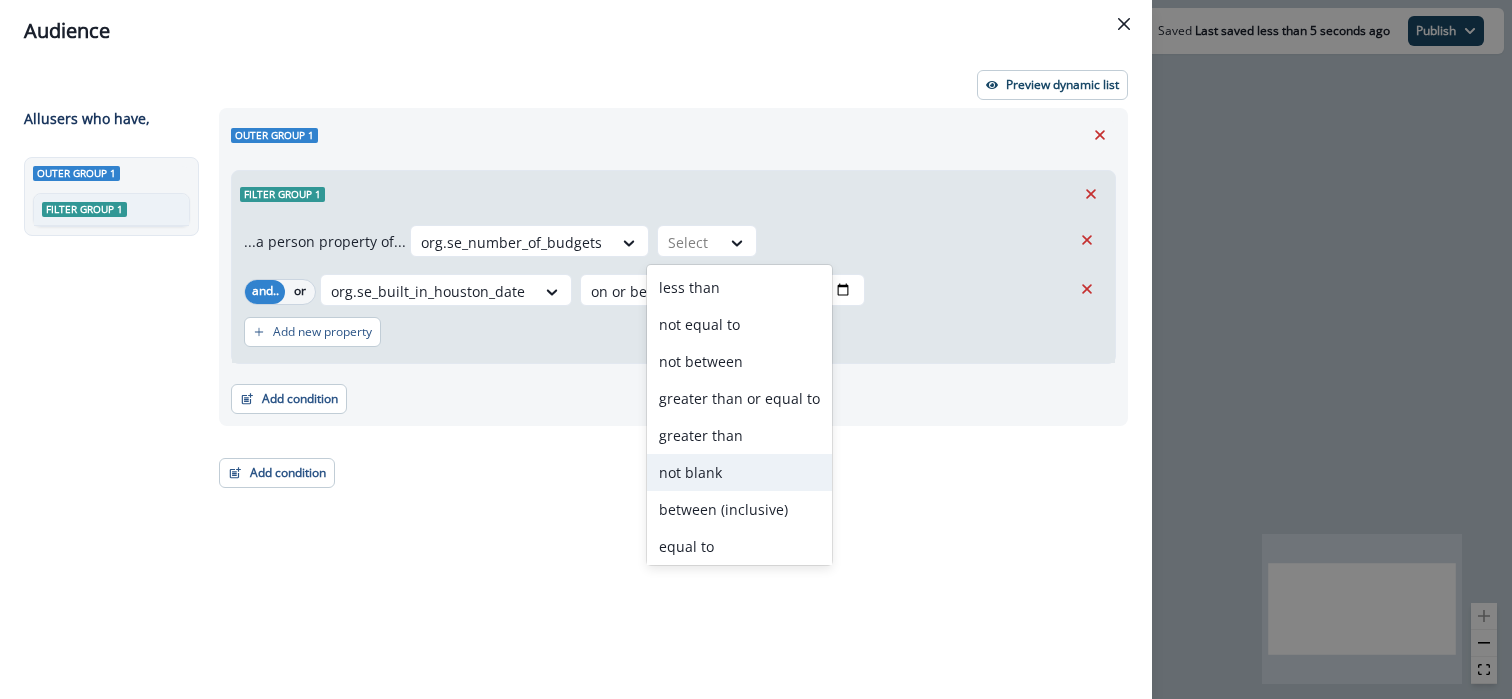 click on "not blank" at bounding box center (739, 472) 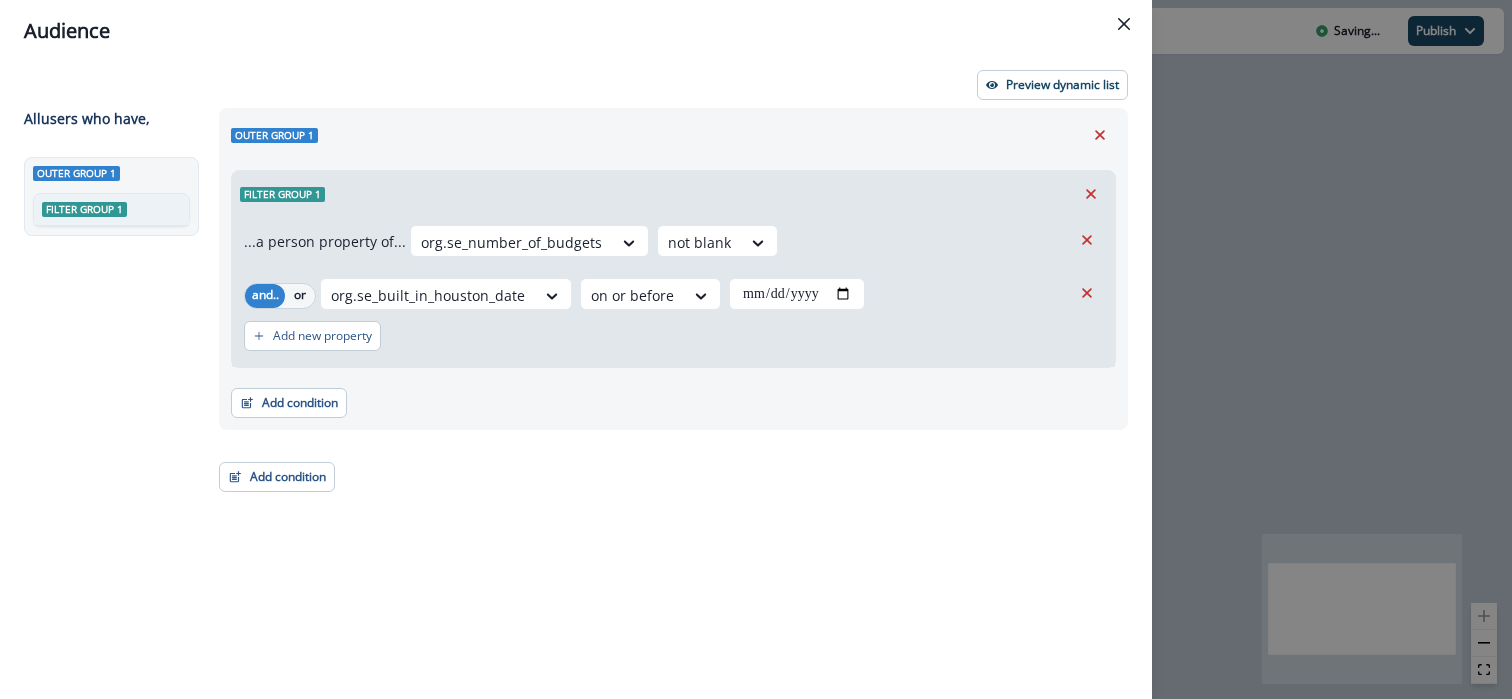 click on "Preview dynamic list" at bounding box center [576, 85] 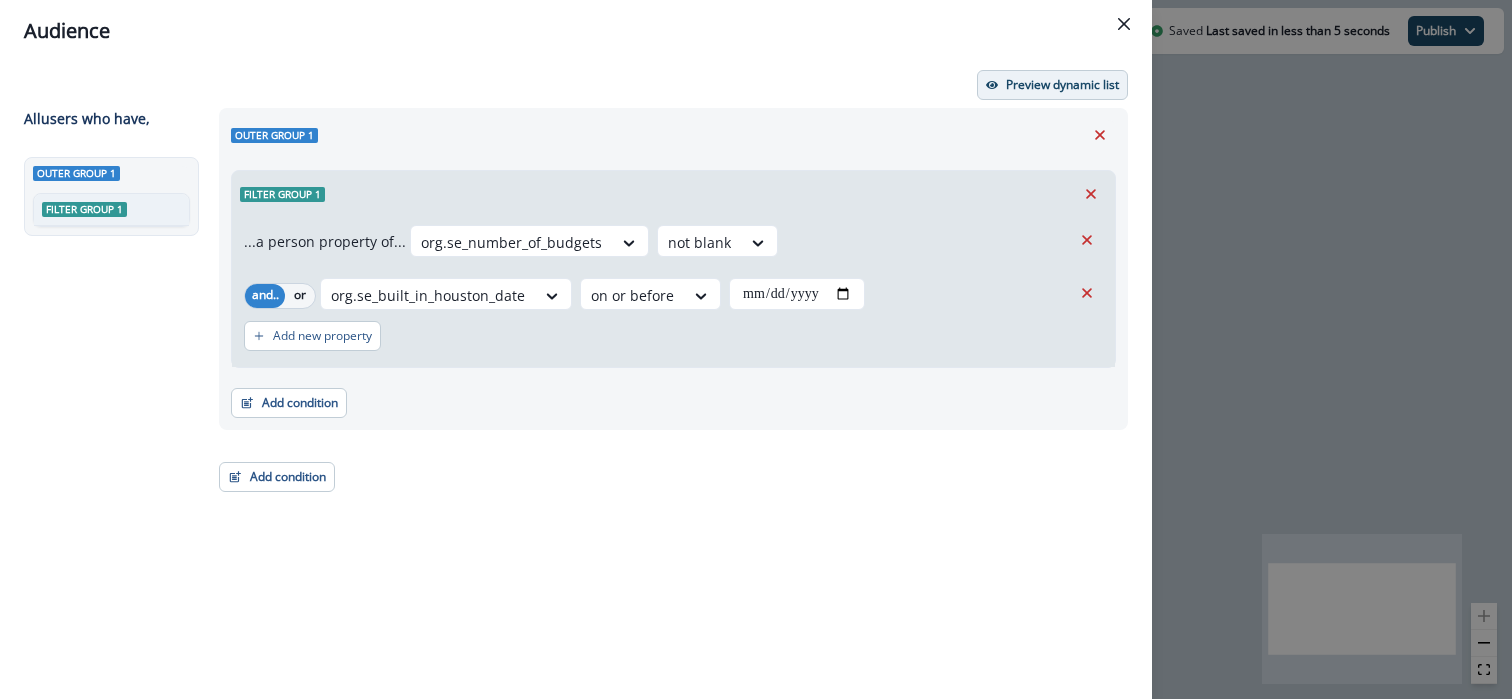 click on "Preview dynamic list" at bounding box center [1062, 85] 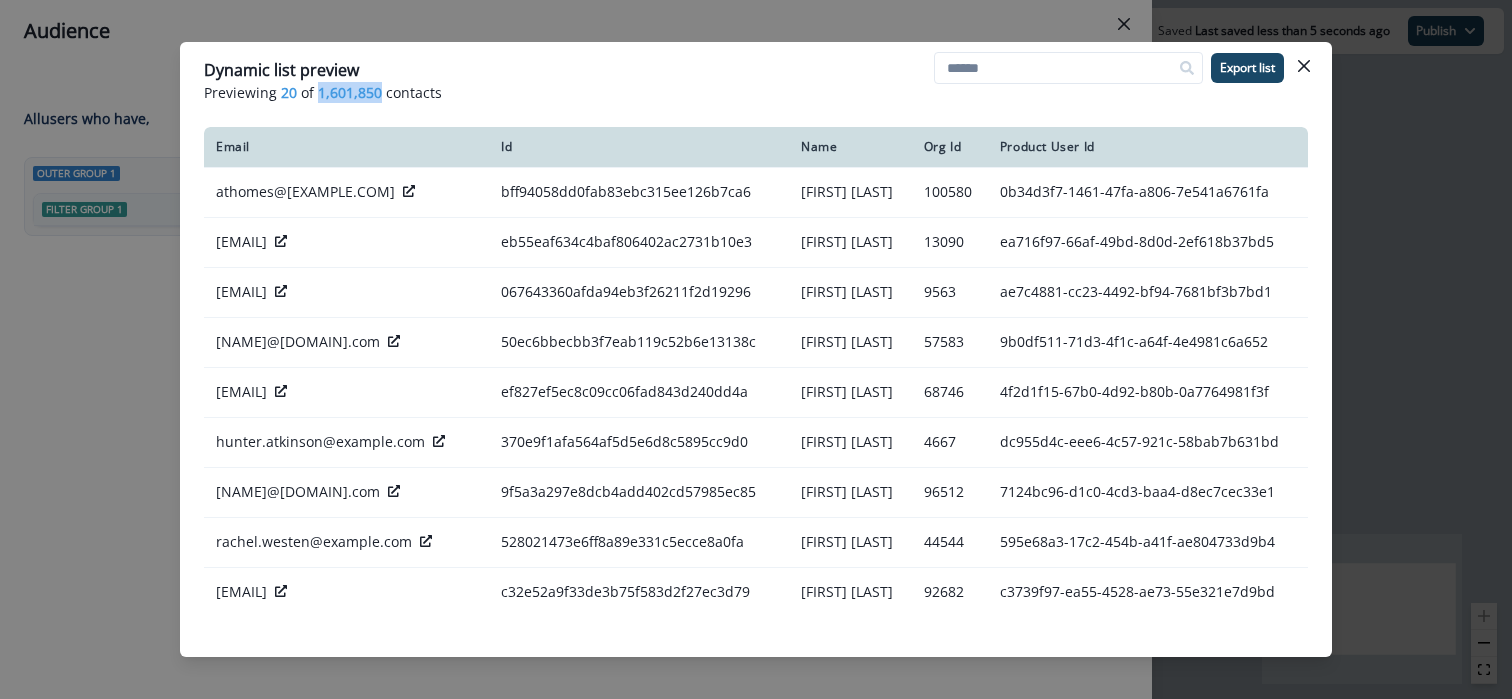 drag, startPoint x: 317, startPoint y: 91, endPoint x: 377, endPoint y: 89, distance: 60.033325 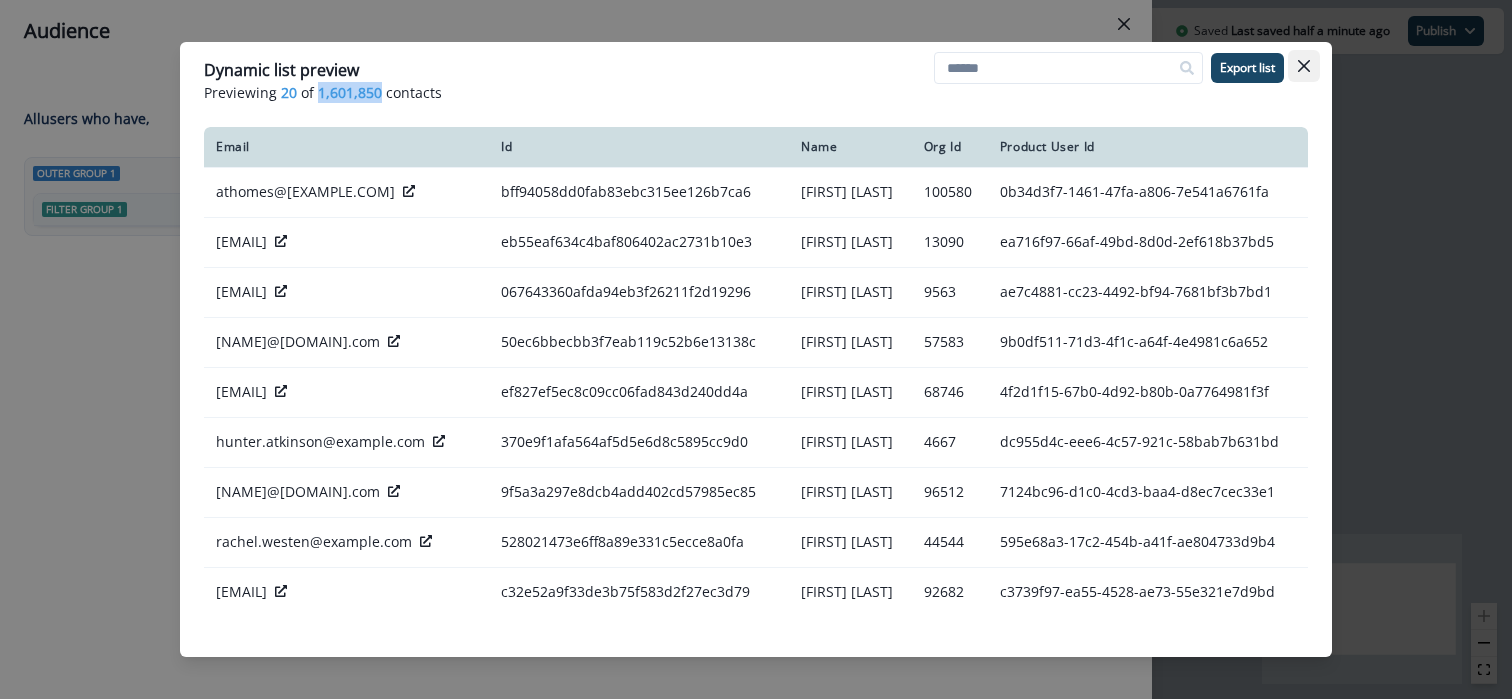 click at bounding box center [1304, 66] 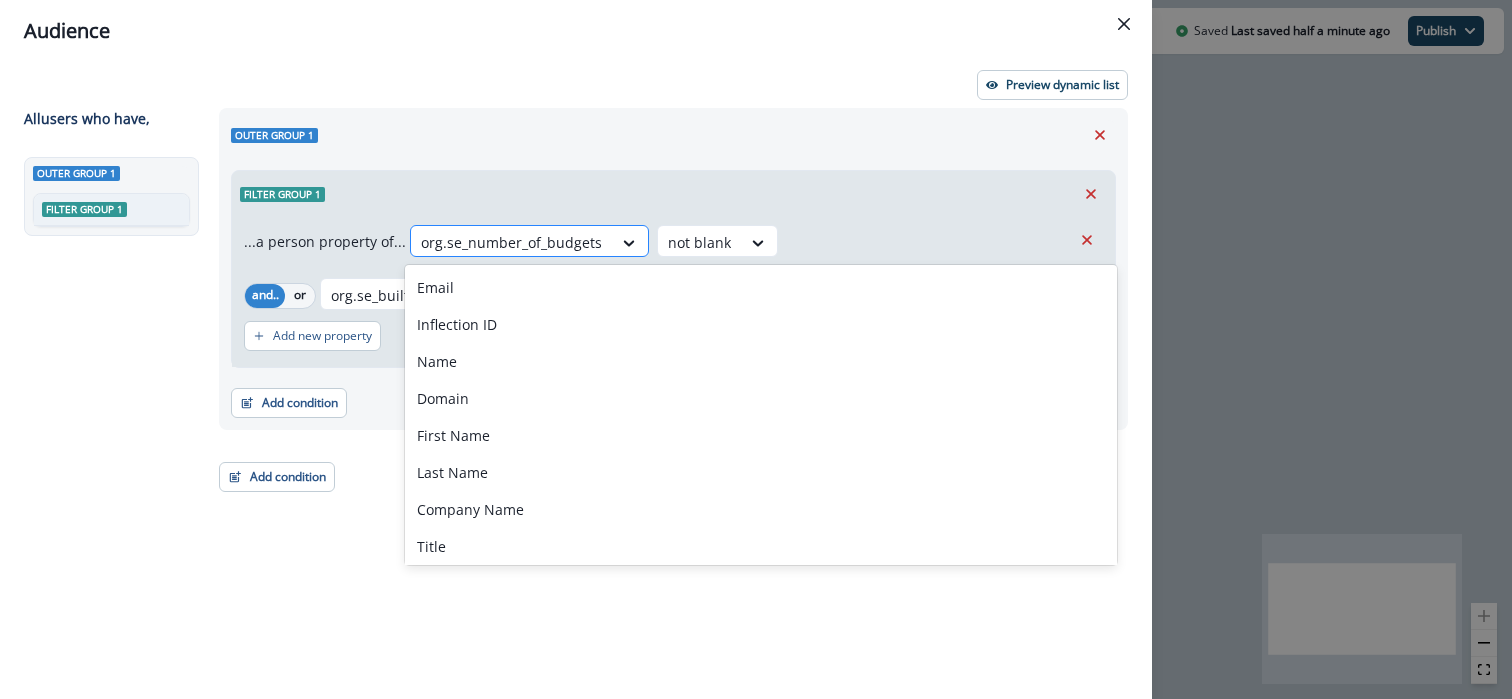 click at bounding box center [511, 242] 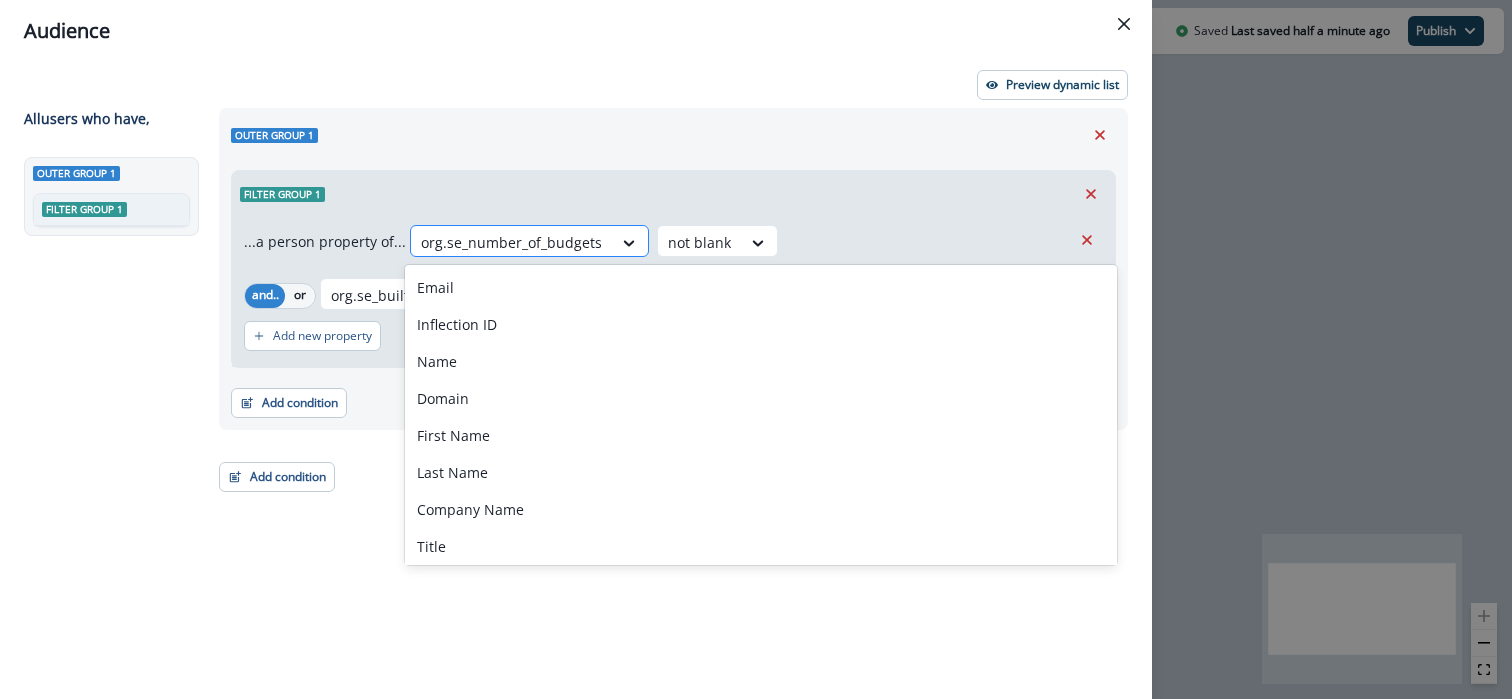 paste on "**********" 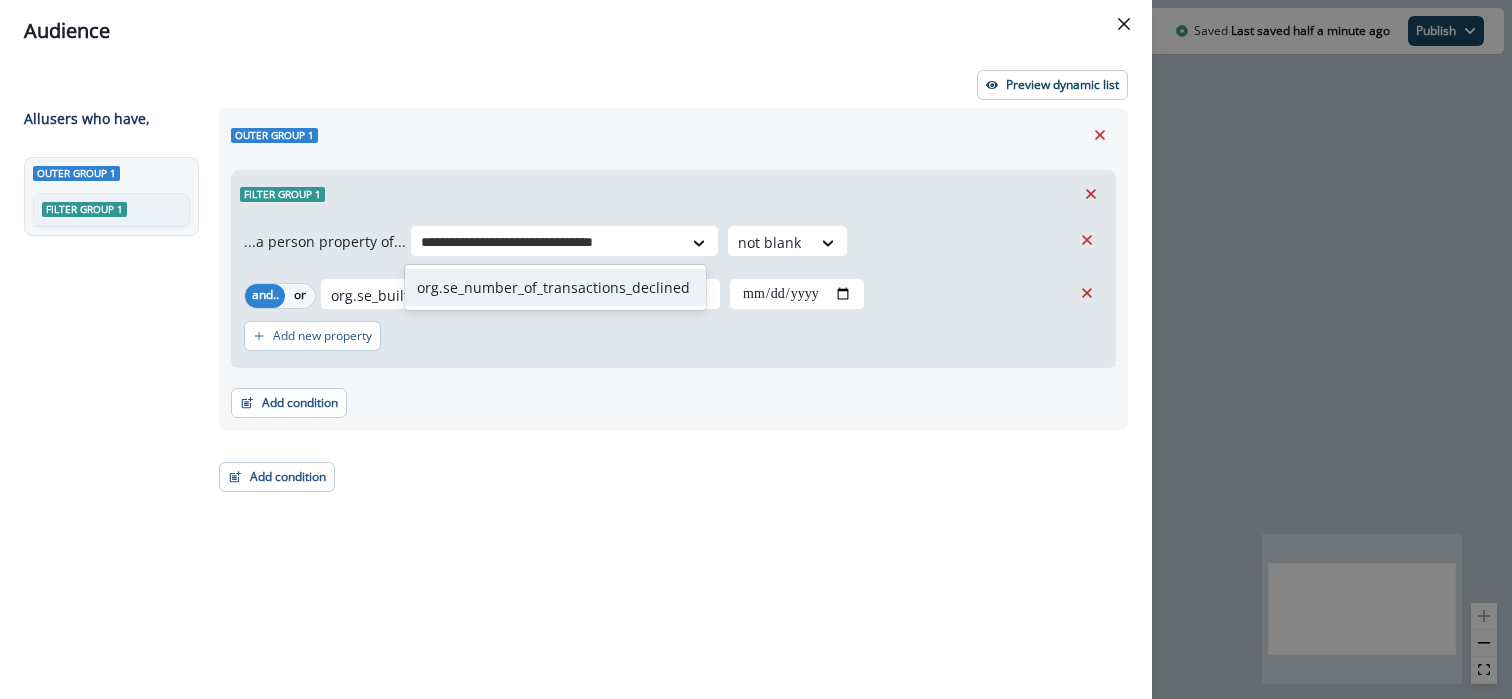 click on "org.se_number_of_transactions_declined" at bounding box center [556, 287] 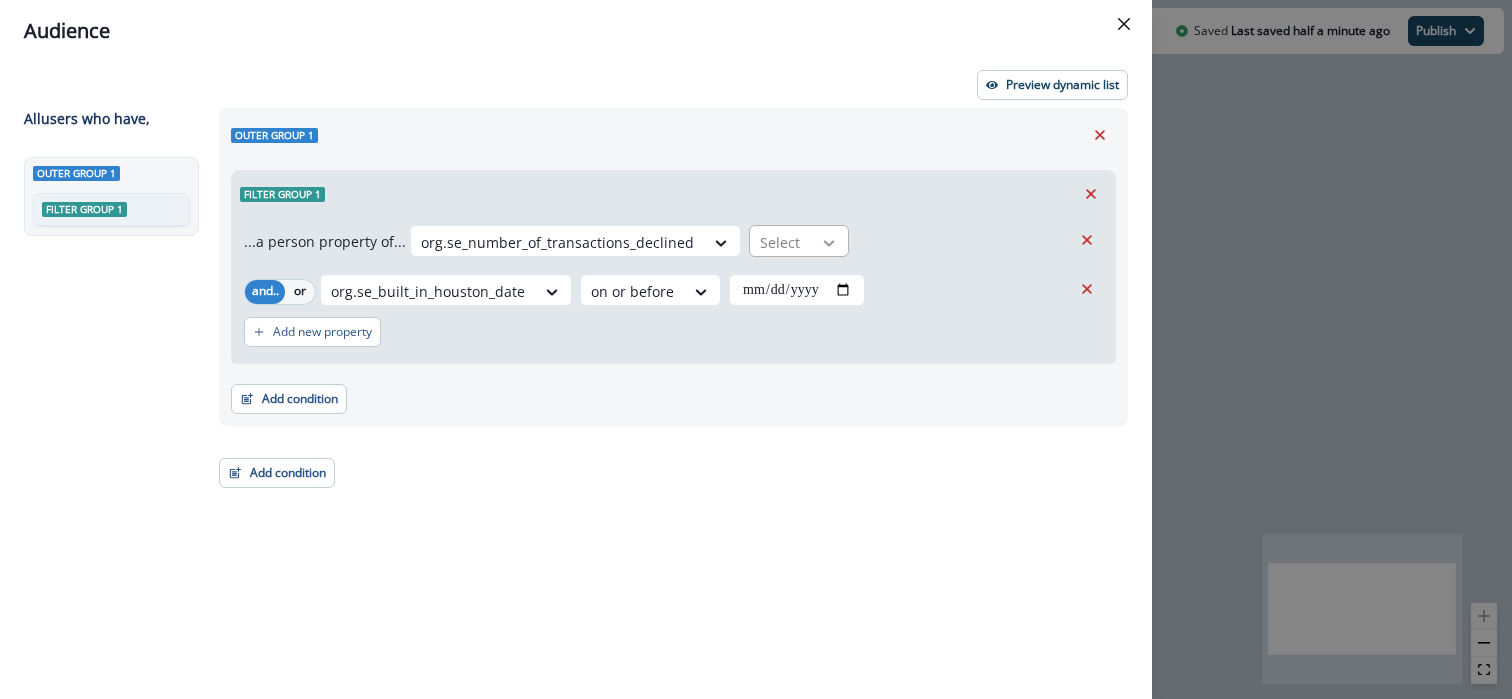click 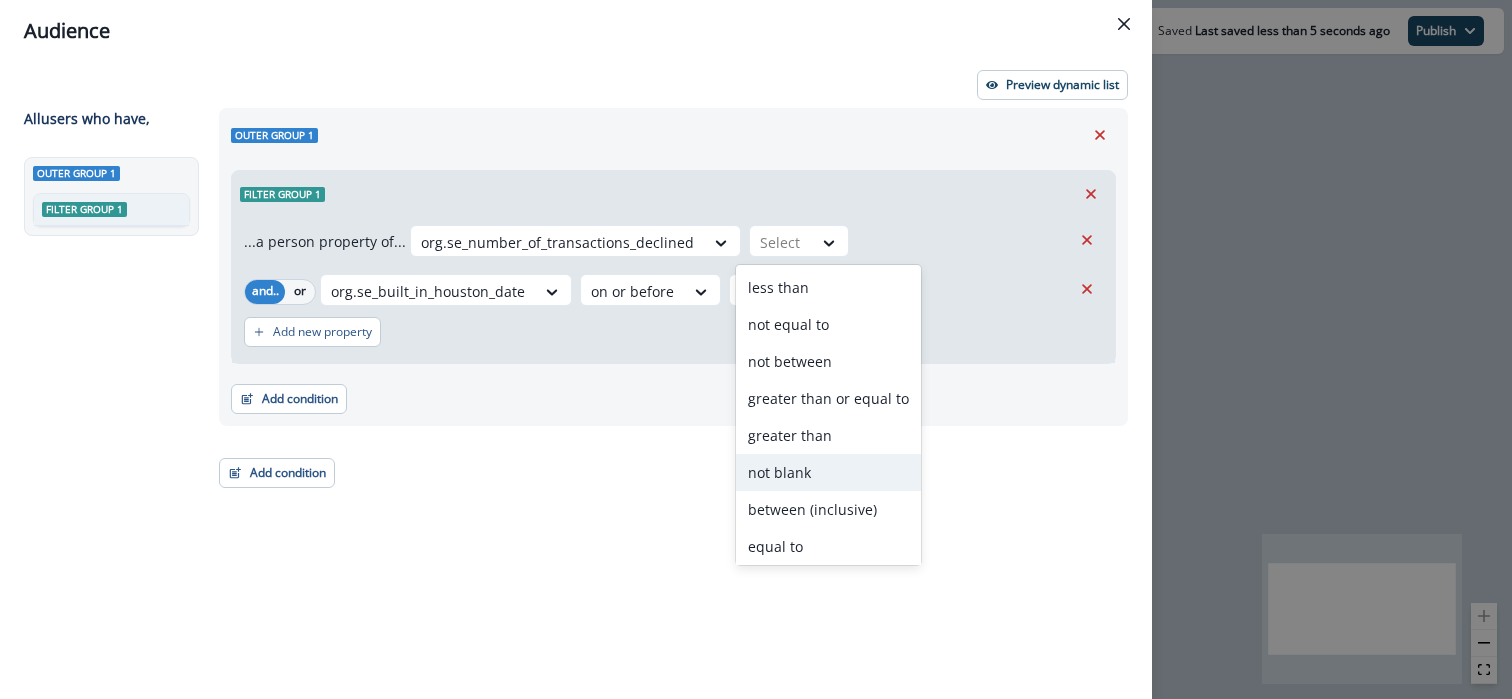click on "not blank" at bounding box center (828, 472) 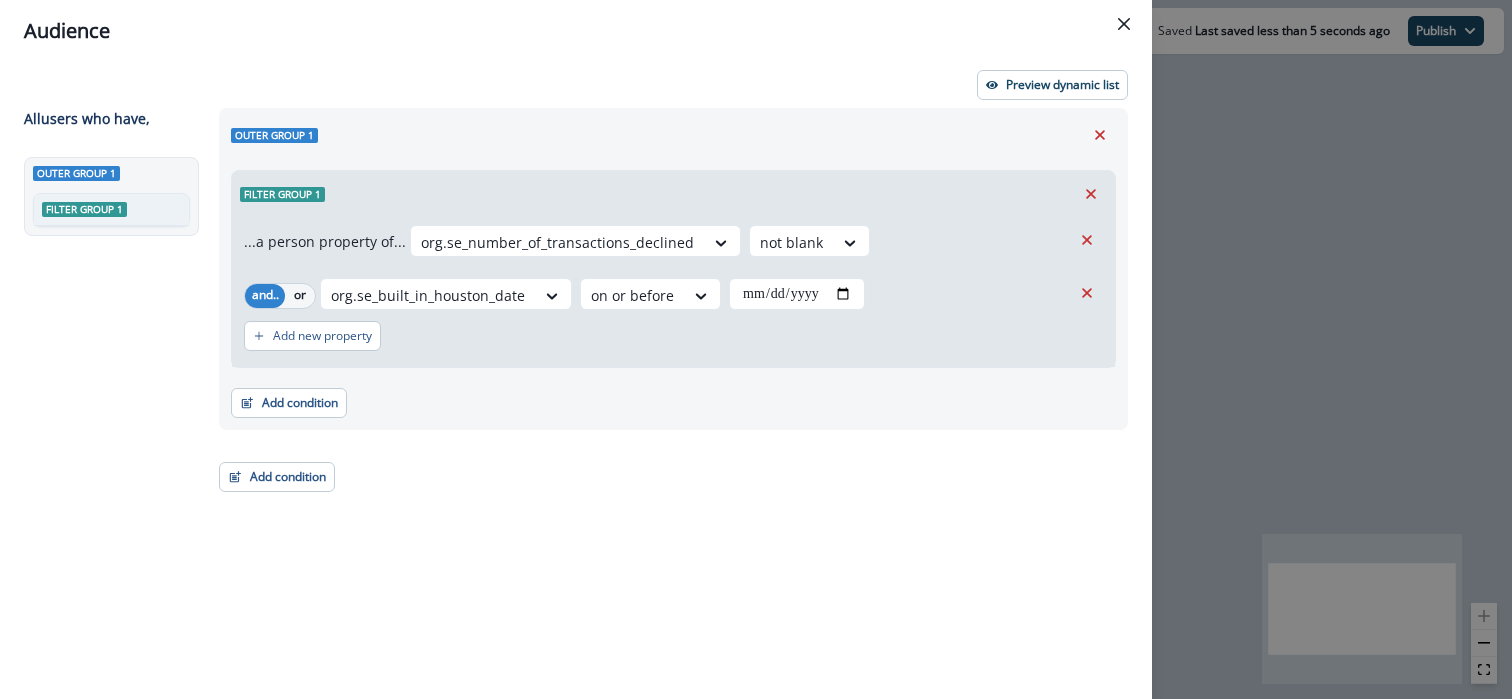 click on "Preview dynamic list" at bounding box center (576, 85) 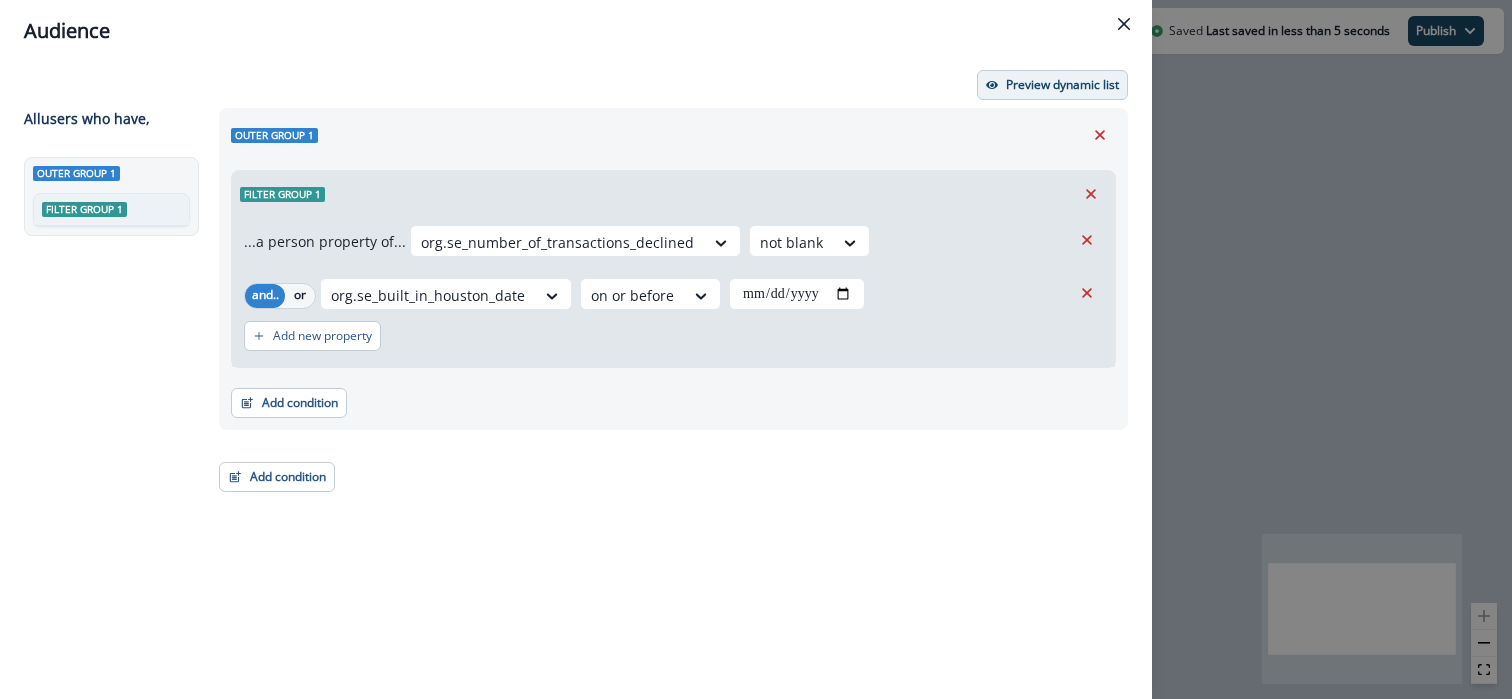 click on "Preview dynamic list" at bounding box center (1062, 85) 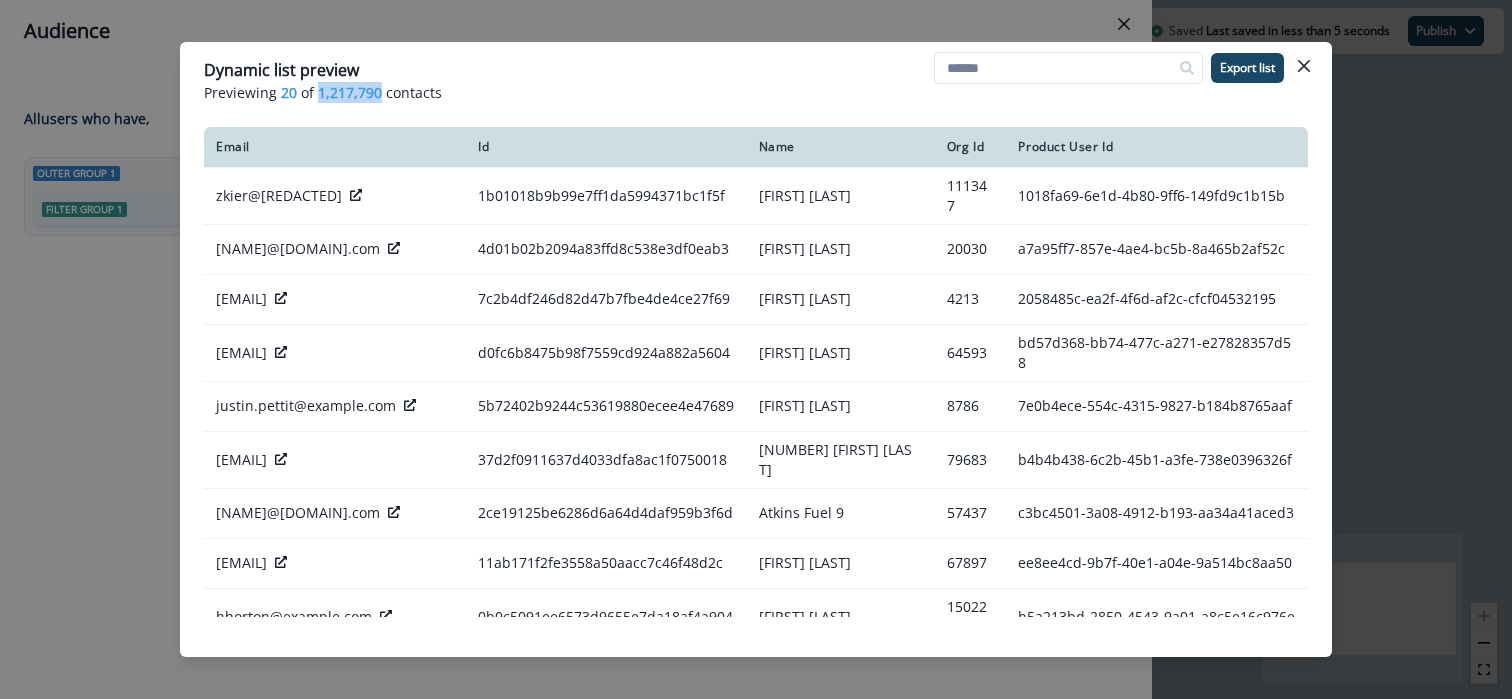 drag, startPoint x: 318, startPoint y: 95, endPoint x: 377, endPoint y: 90, distance: 59.211487 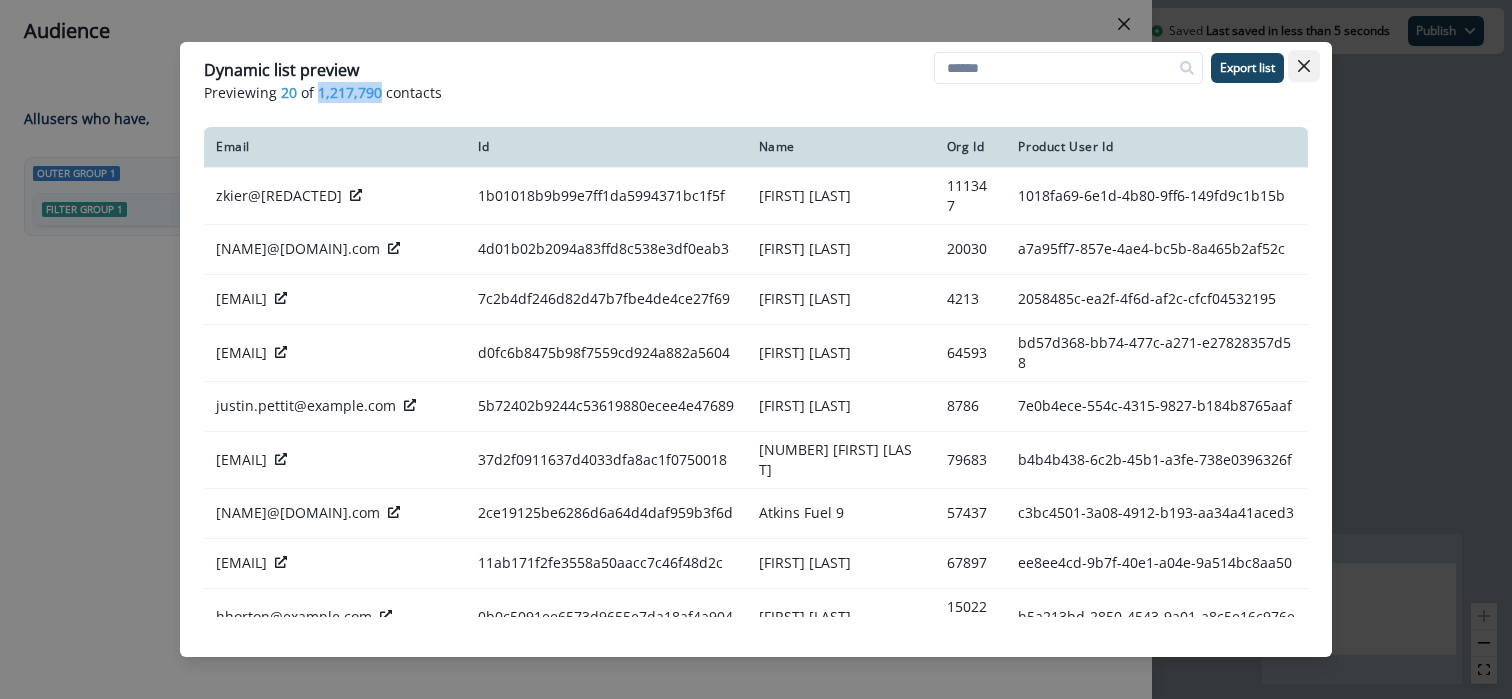 click 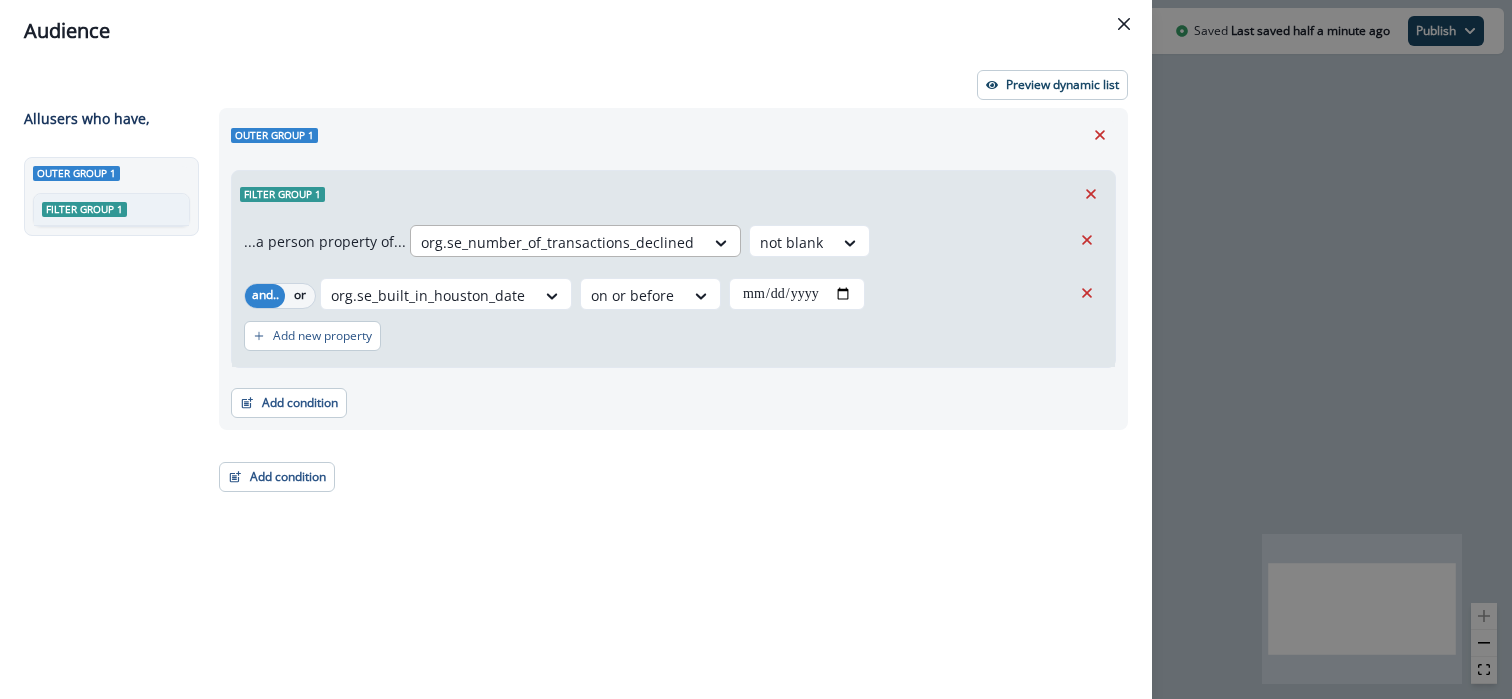 click at bounding box center [557, 242] 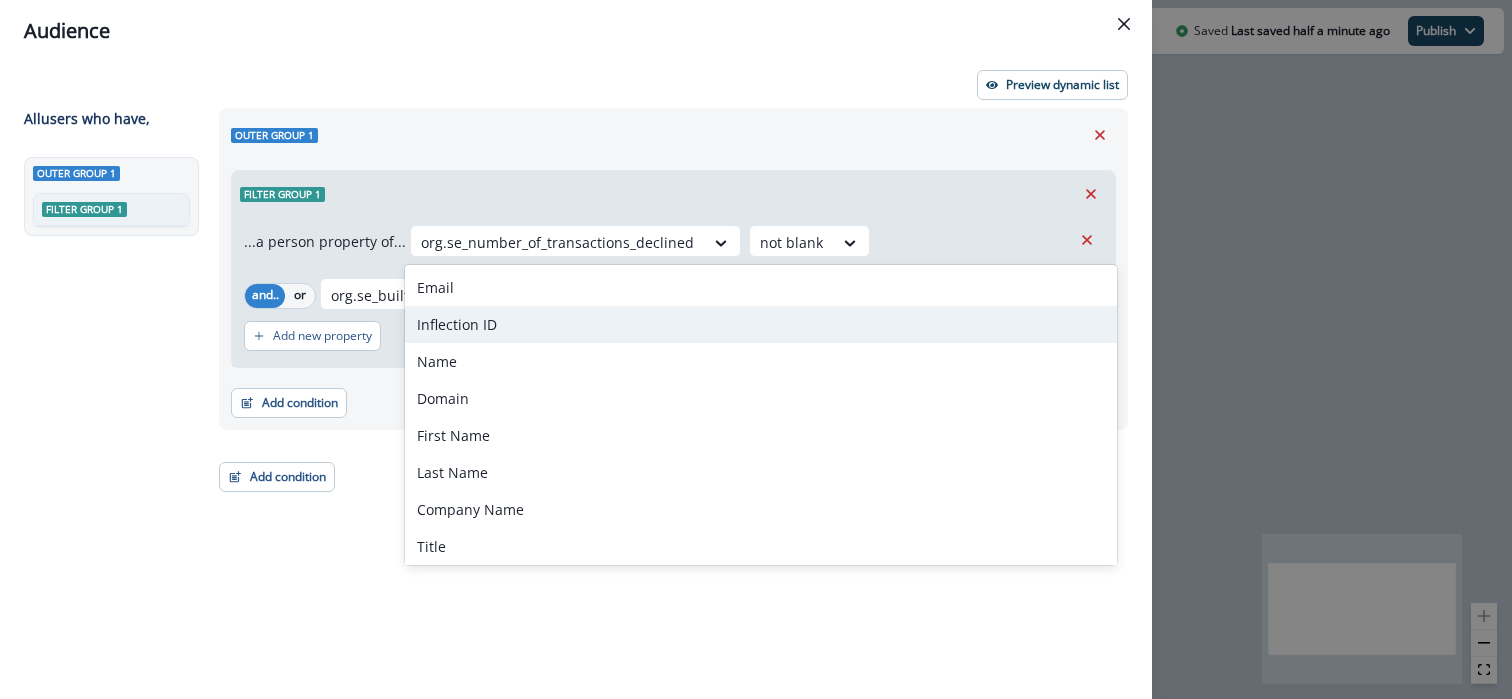 paste on "**********" 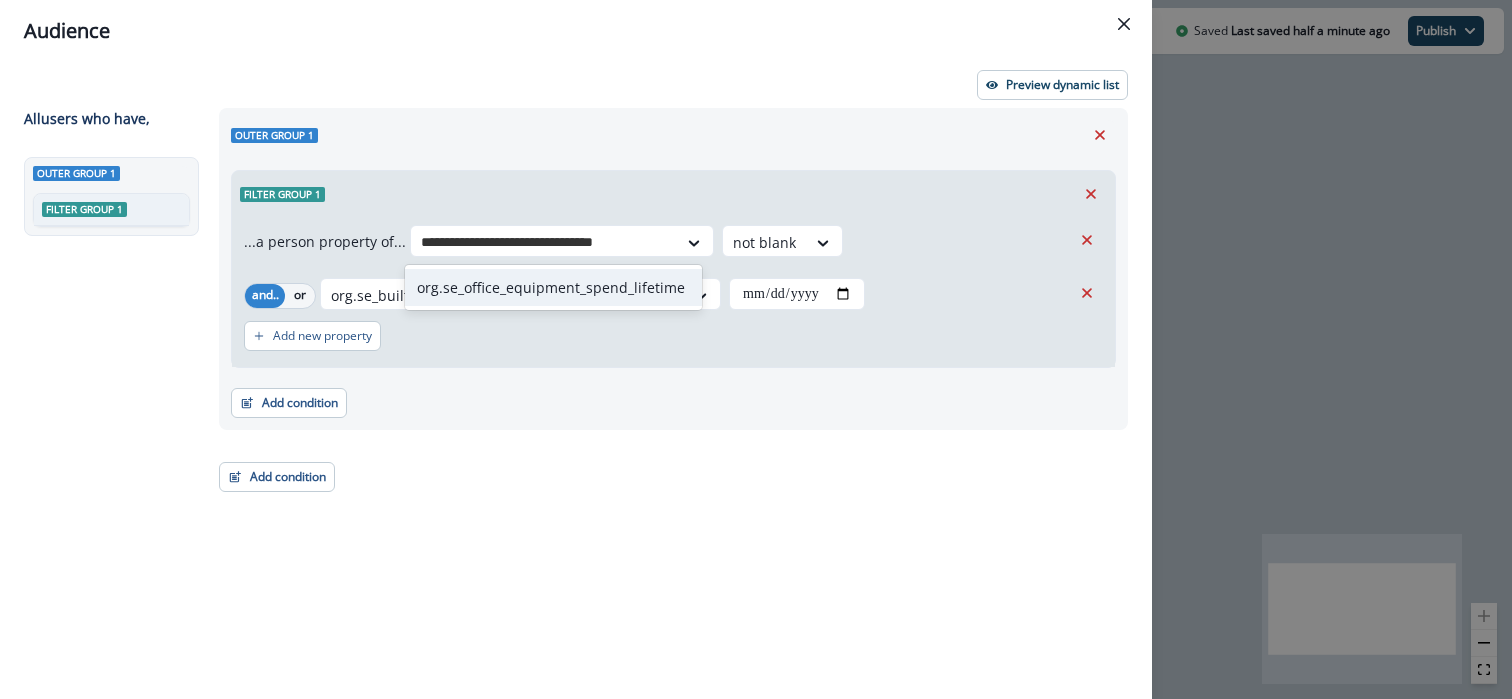 click on "org.se_office_equipment_spend_lifetime" at bounding box center (553, 287) 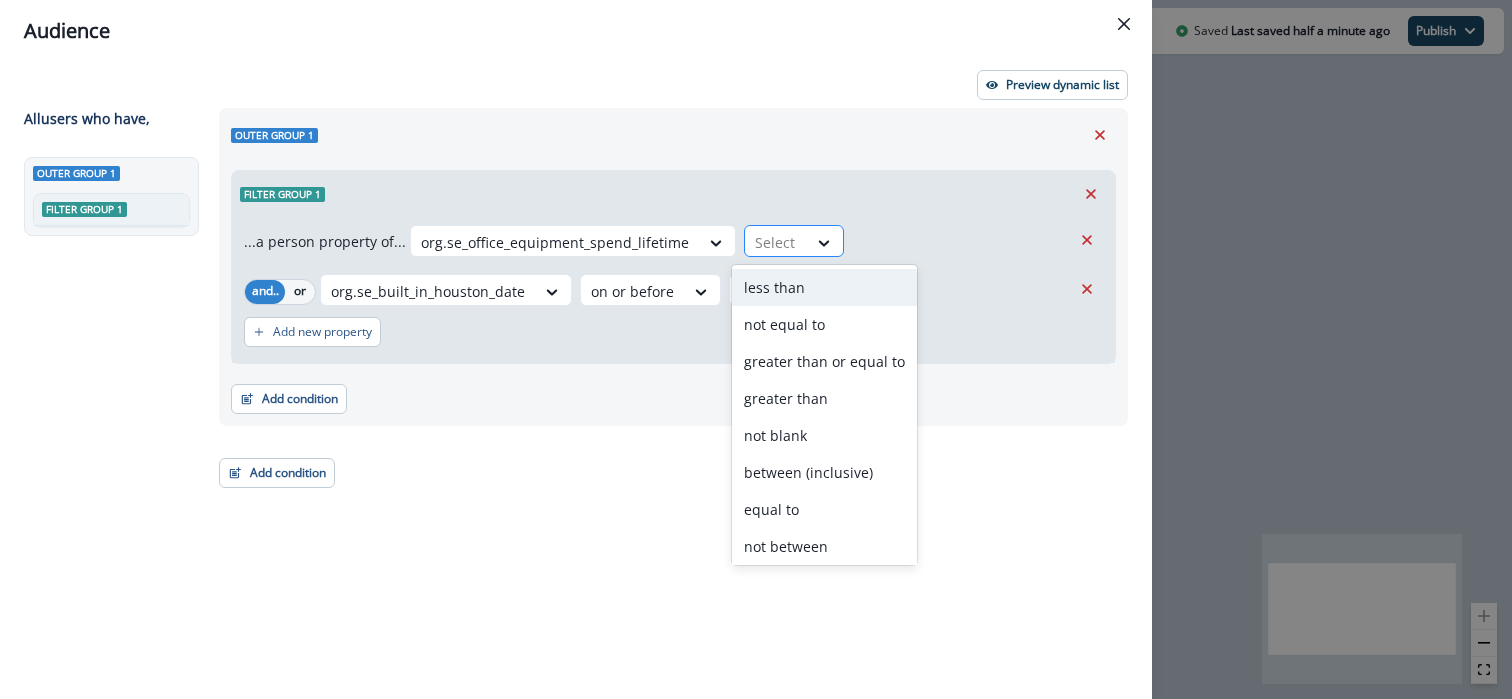 click on "Select" at bounding box center (776, 242) 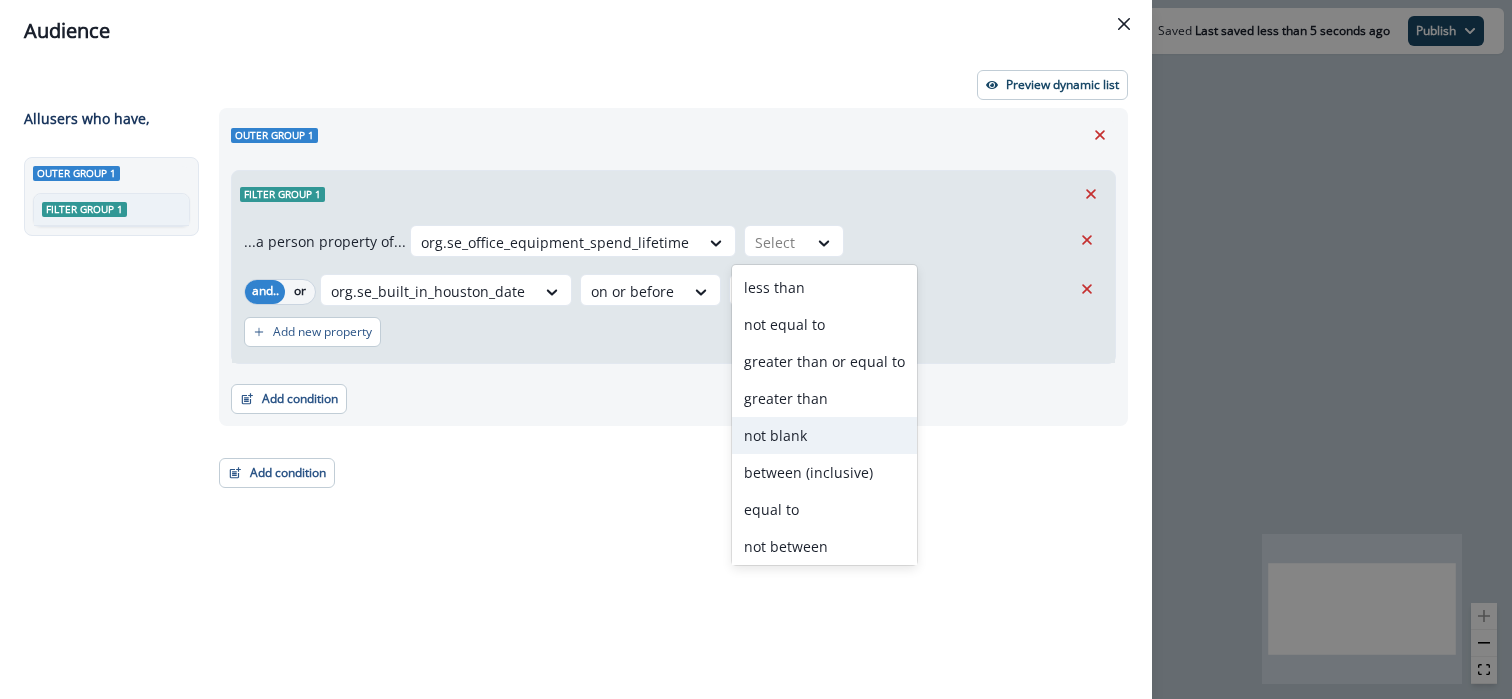 click on "not blank" at bounding box center [824, 435] 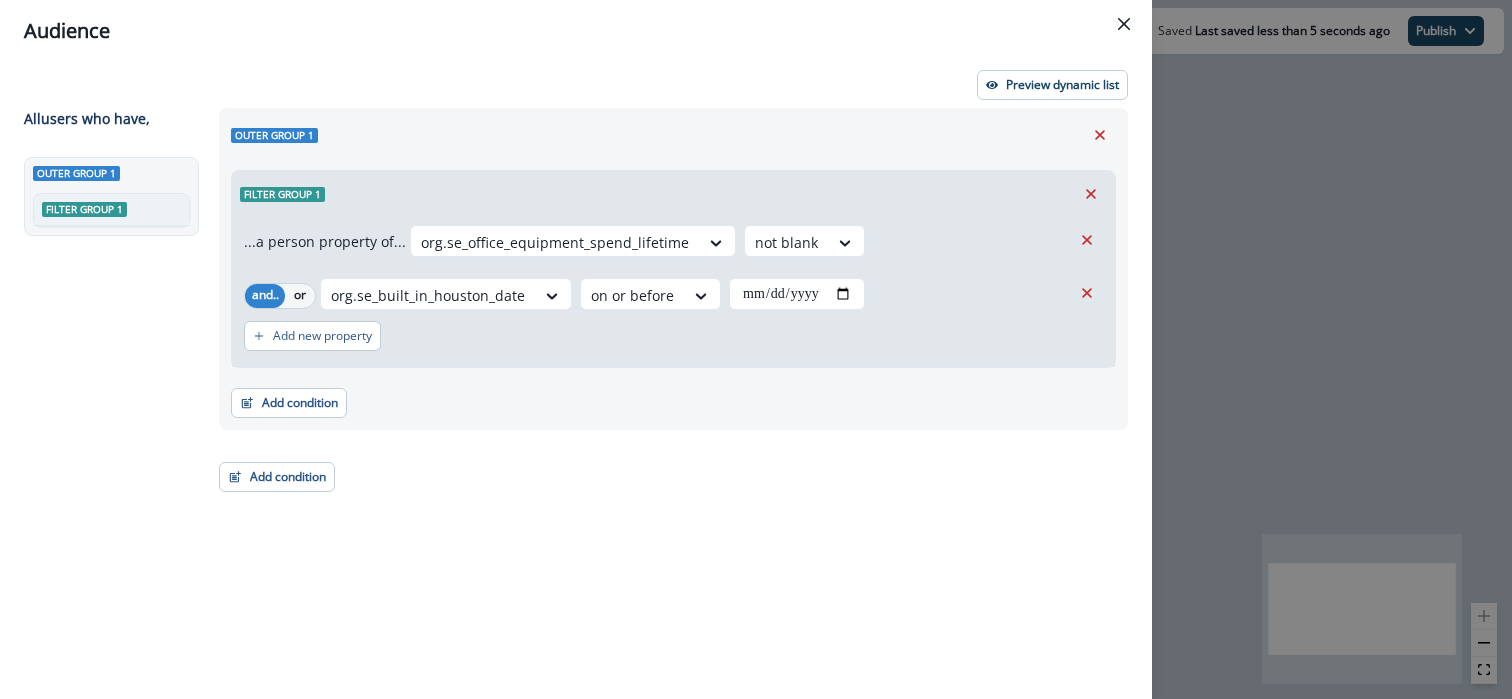 click on "**********" at bounding box center (667, 367) 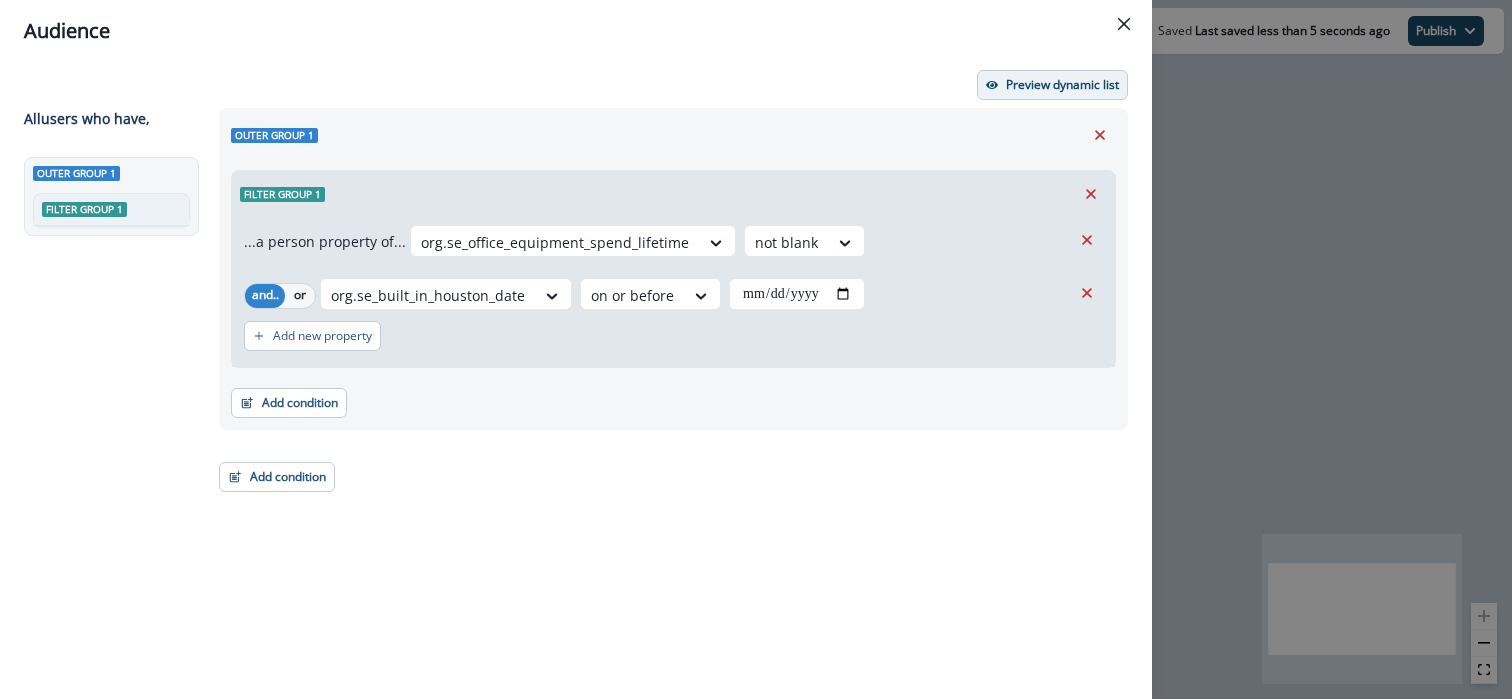 click on "Preview dynamic list" at bounding box center (1062, 85) 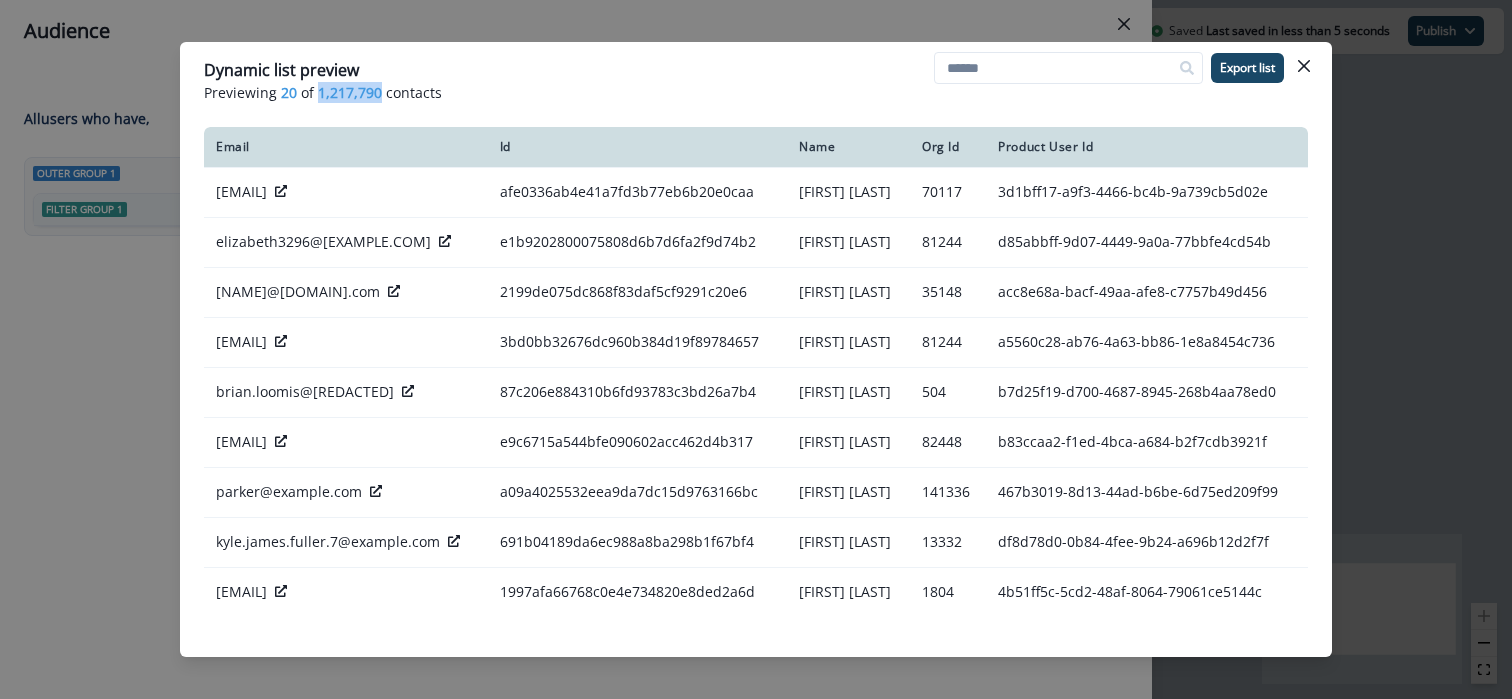 drag, startPoint x: 319, startPoint y: 97, endPoint x: 376, endPoint y: 90, distance: 57.428215 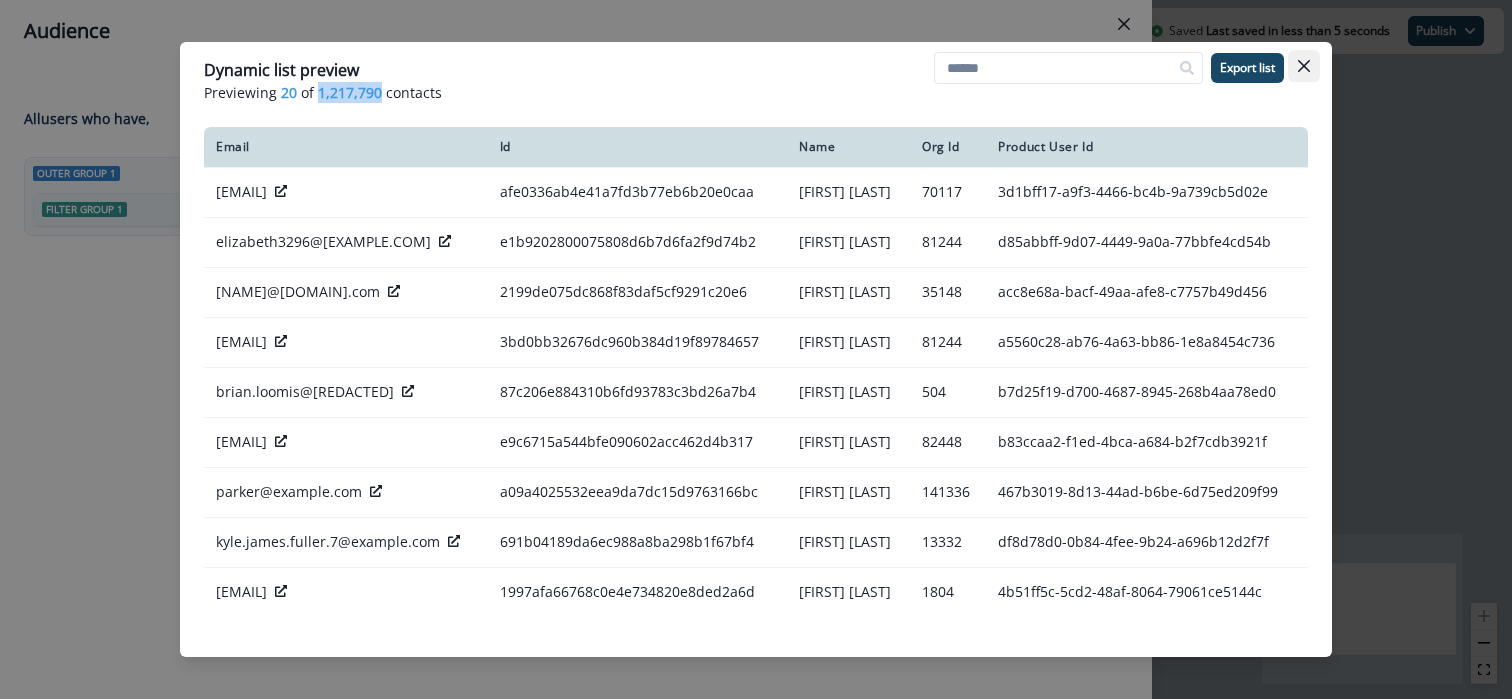 click at bounding box center [1304, 66] 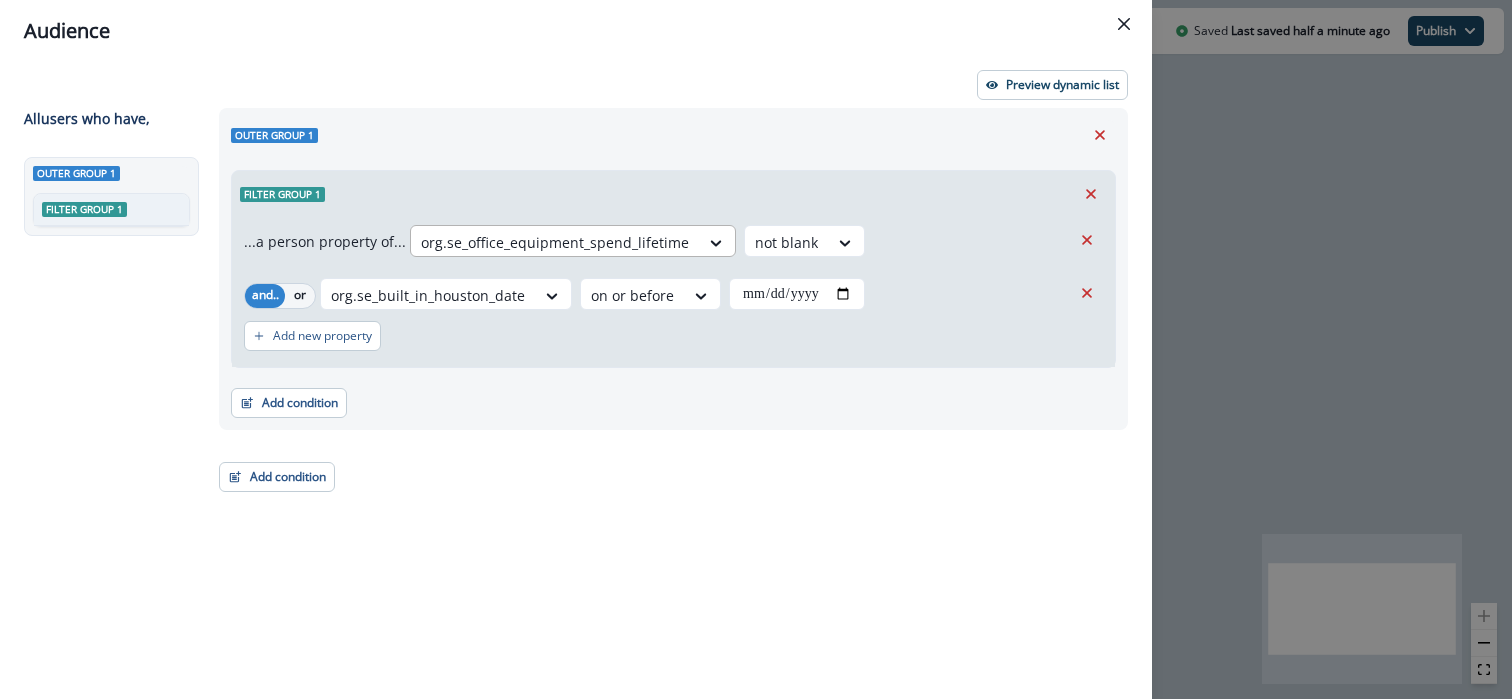 click at bounding box center [555, 242] 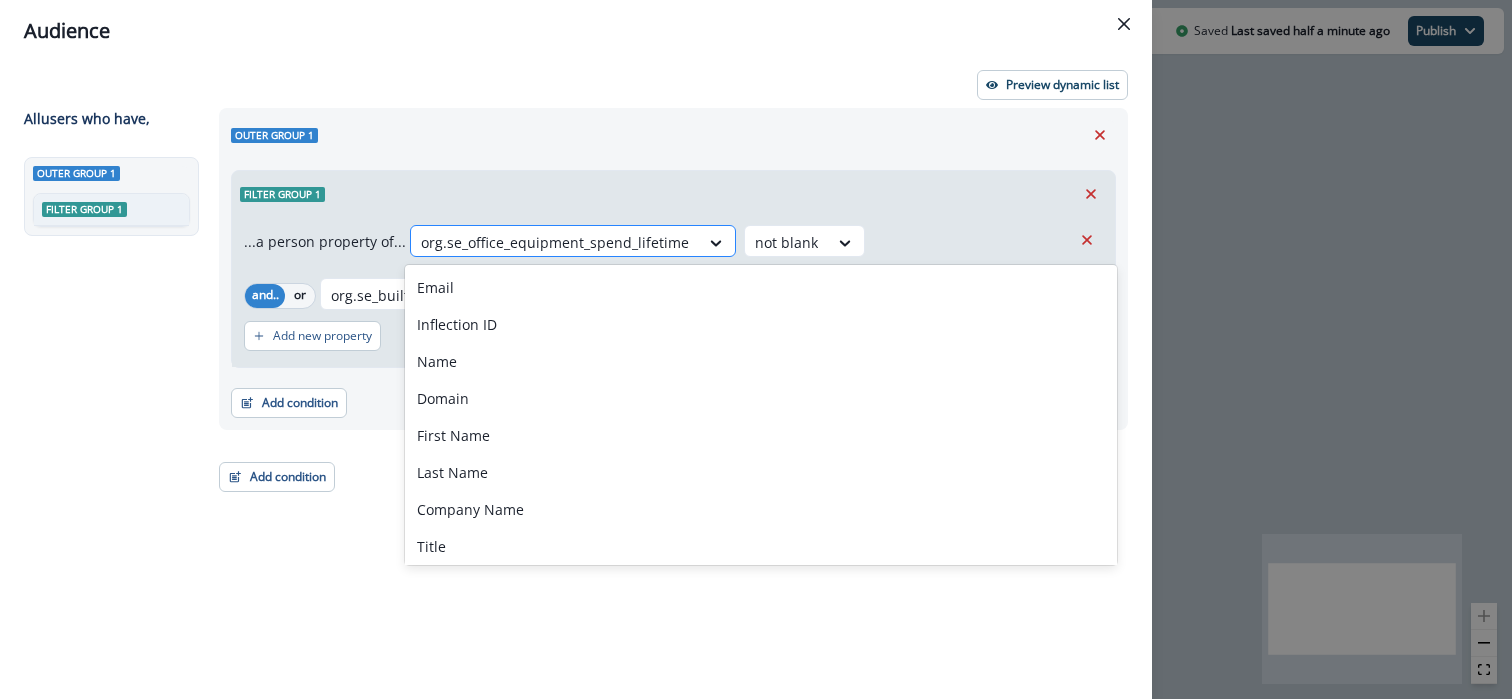 paste on "**********" 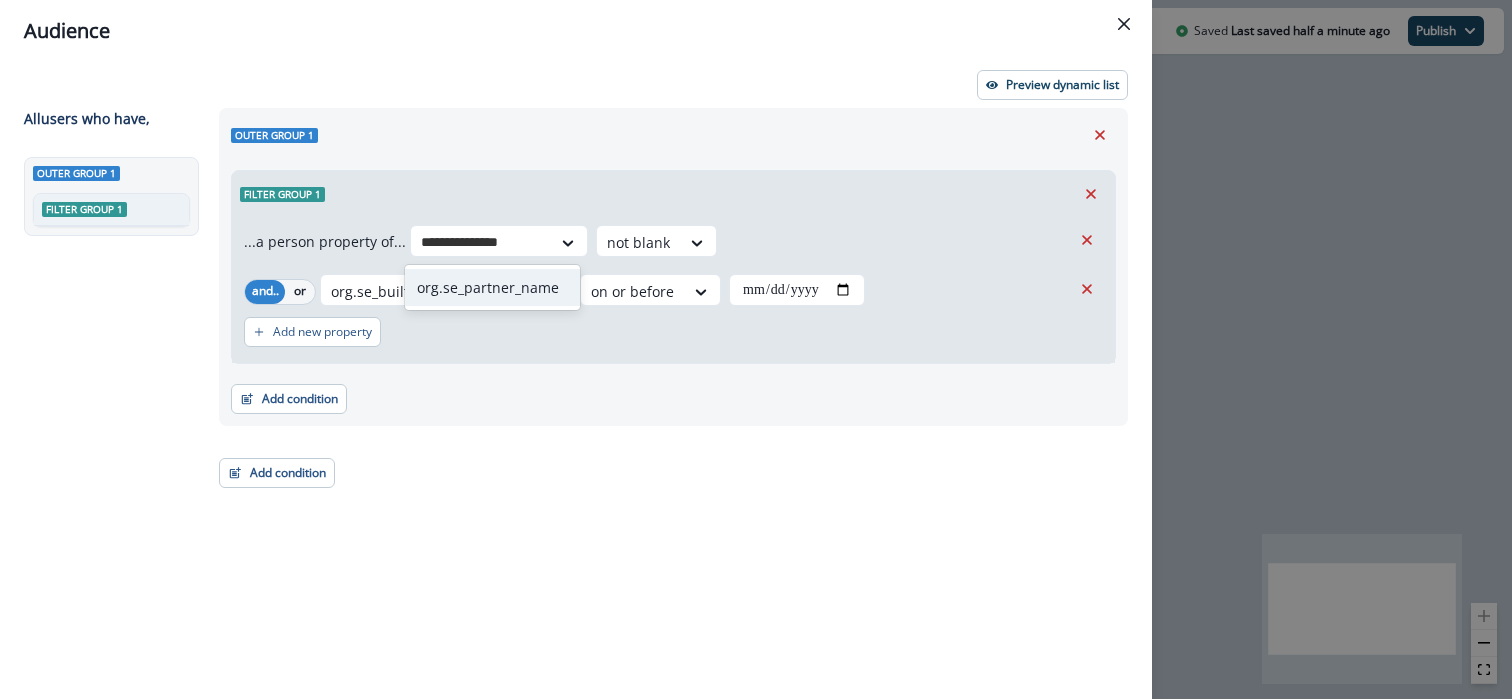 click on "org.se_partner_name" at bounding box center (492, 287) 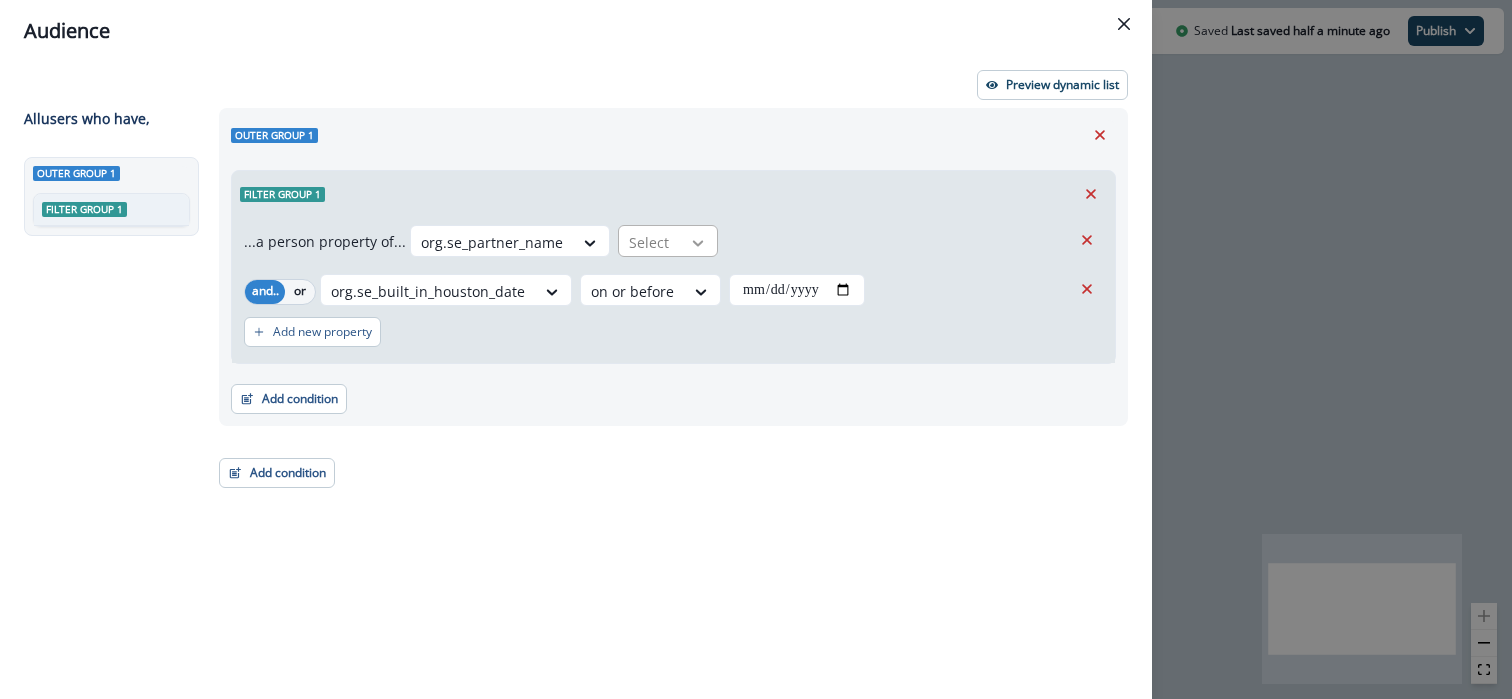 click 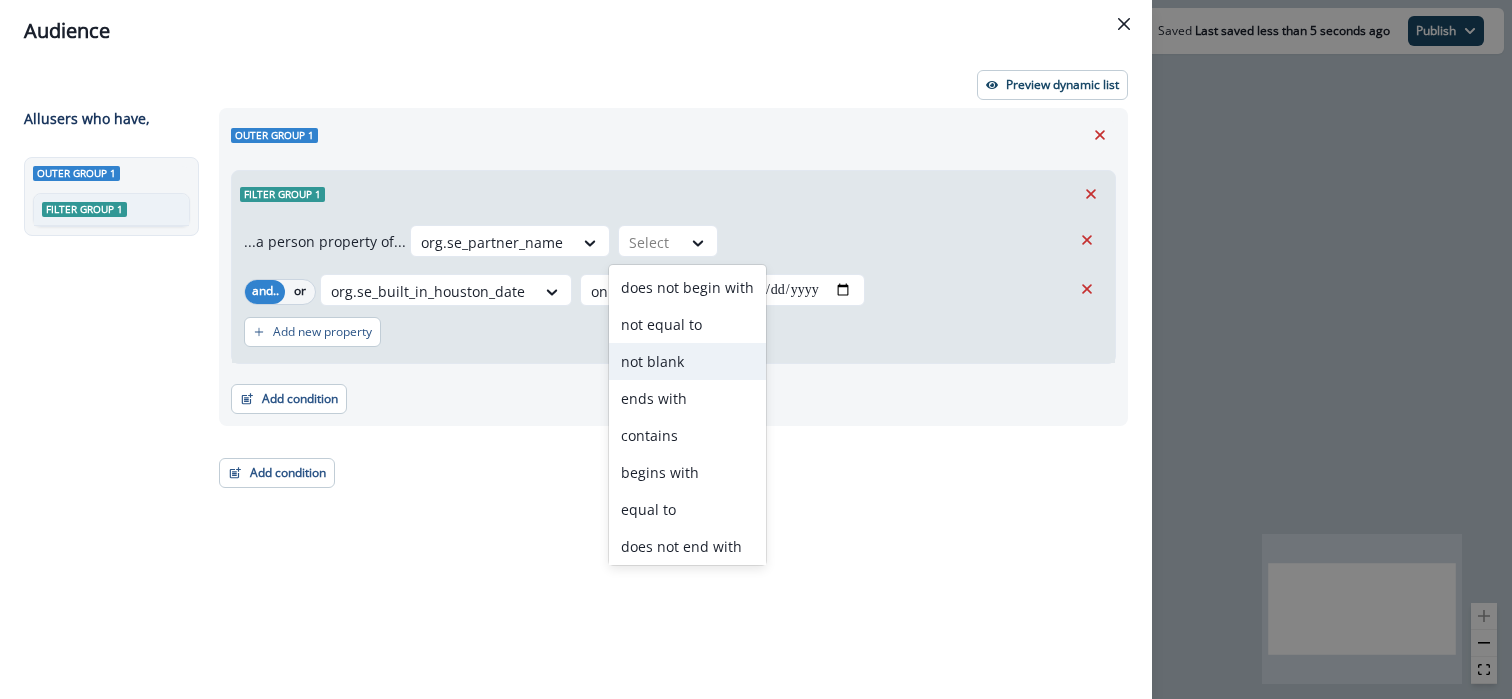 click on "not blank" at bounding box center [687, 361] 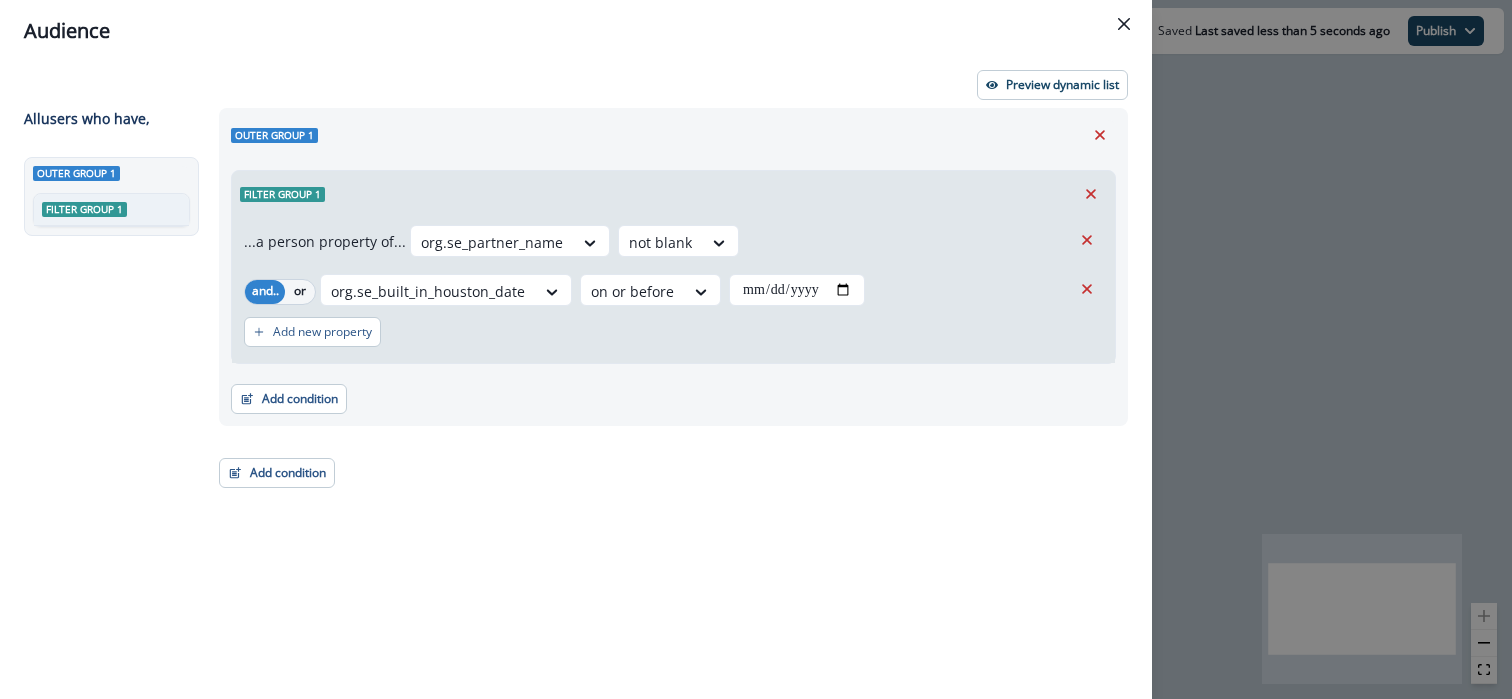click on "Email Id Name Org Id Product User Id [NAME]@[DOMAIN].com [UUID] [FIRST] [LAST] [ID] [UUID] [NAME]@[DOMAIN].com [UUID] [FIRST] [LAST] [ID] [UUID] [NAME]@[DOMAIN].com [UUID] [FIRST] [LAST] [ID] [UUID] [NAME]@[DOMAIN].com [UUID] [FIRST] [LAST] [ID] [UUID] [NAME]@[DOMAIN].com [UUID] [FIRST] [LAST] [ID] [UUID] [NAME]@[DOMAIN].com [UUID] [FIRST] [LAST] [ID] [UUID] [NAME]@[DOMAIN].com [UUID] [FIRST] [LAST] [ID] [UUID]" at bounding box center (576, 380) 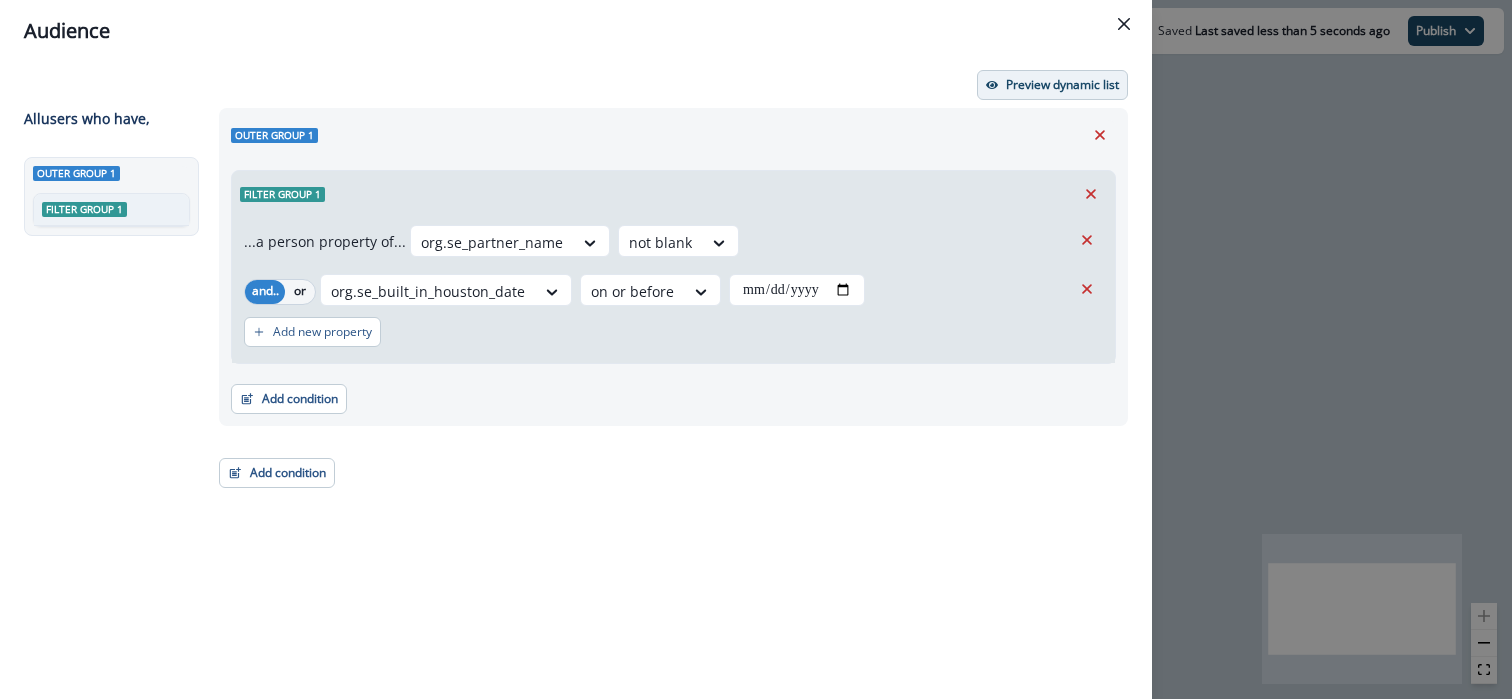 click on "Preview dynamic list" at bounding box center [1062, 85] 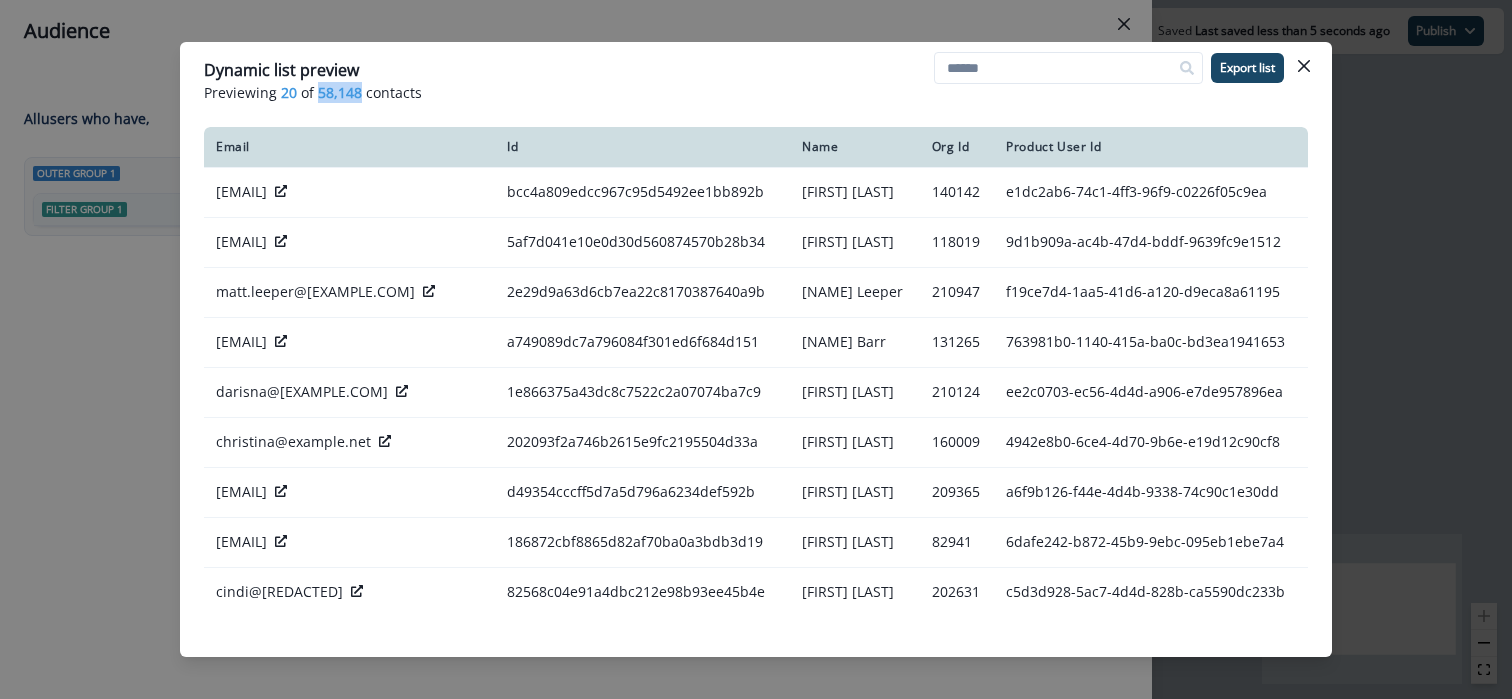 drag, startPoint x: 319, startPoint y: 97, endPoint x: 358, endPoint y: 92, distance: 39.319206 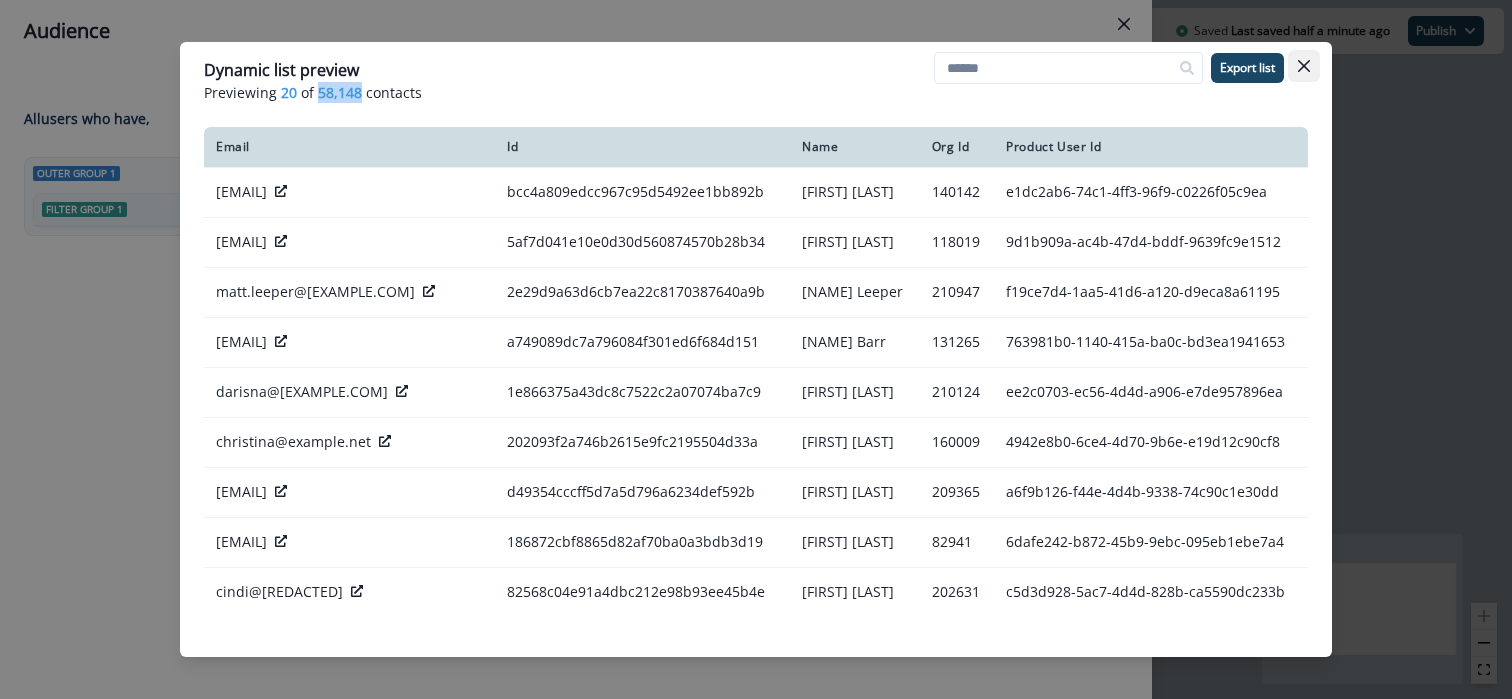 click at bounding box center (1304, 66) 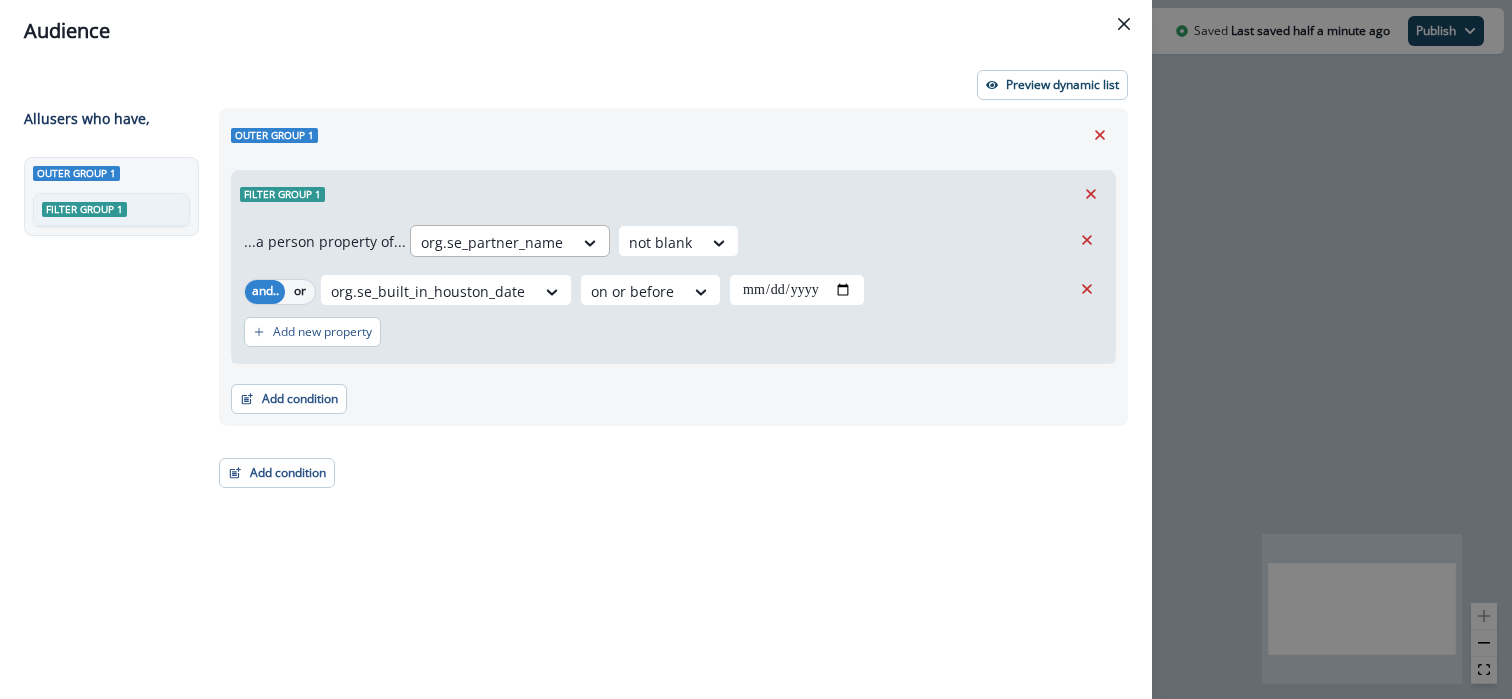 click at bounding box center [492, 242] 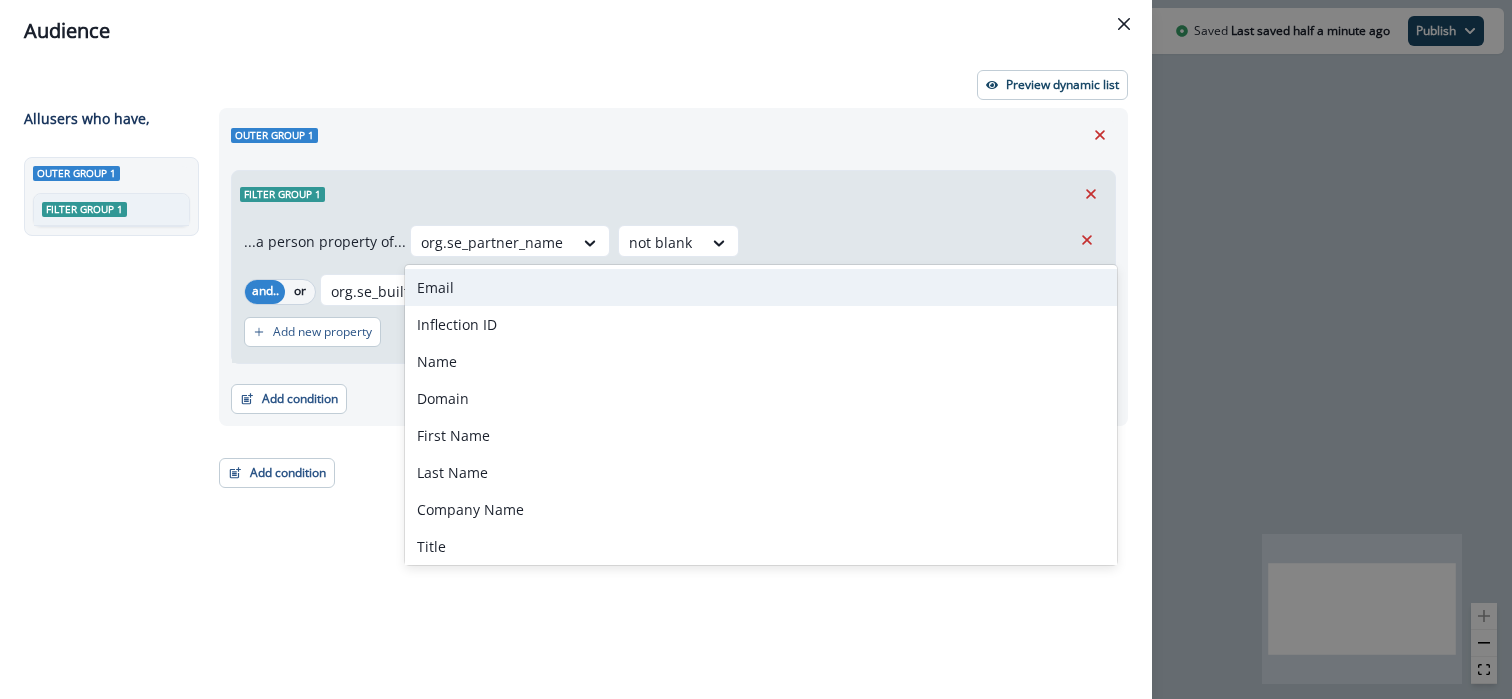 paste on "**********" 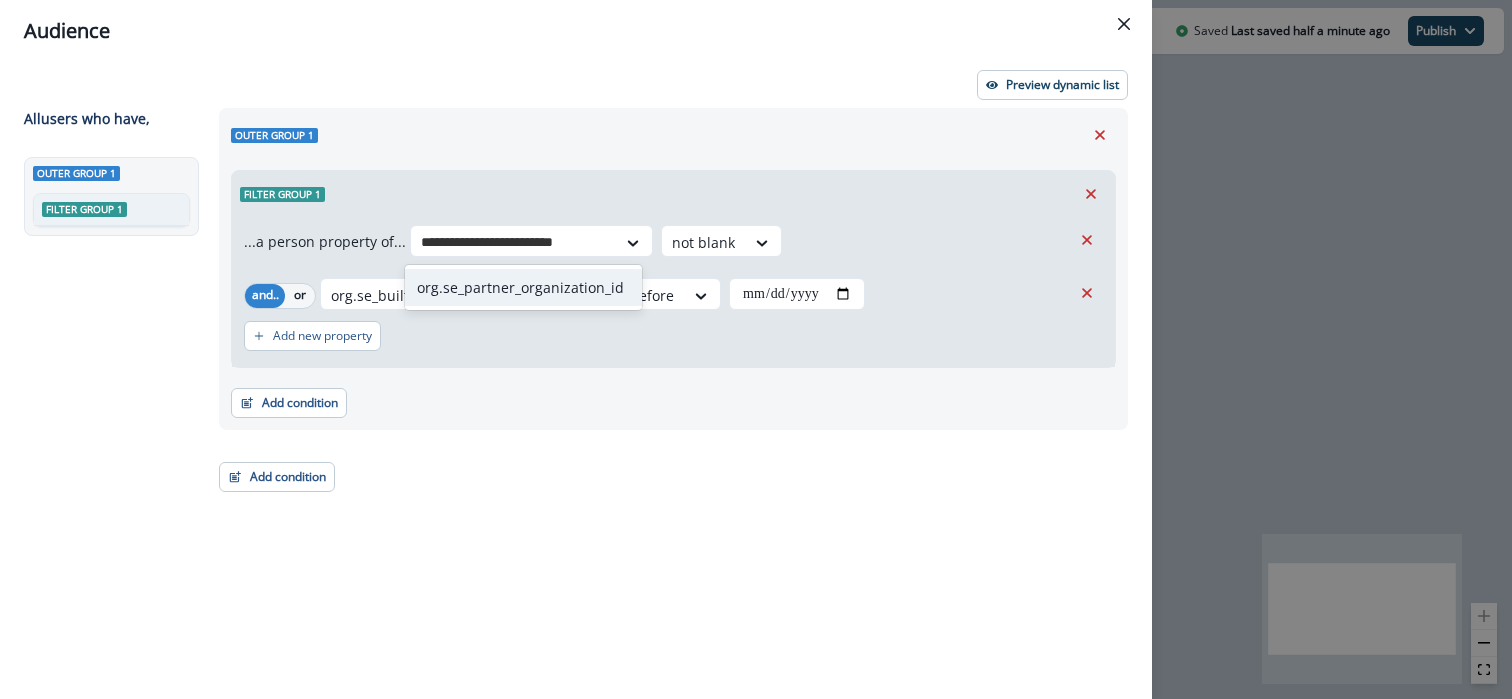 click on "org.se_partner_organization_id" at bounding box center (523, 287) 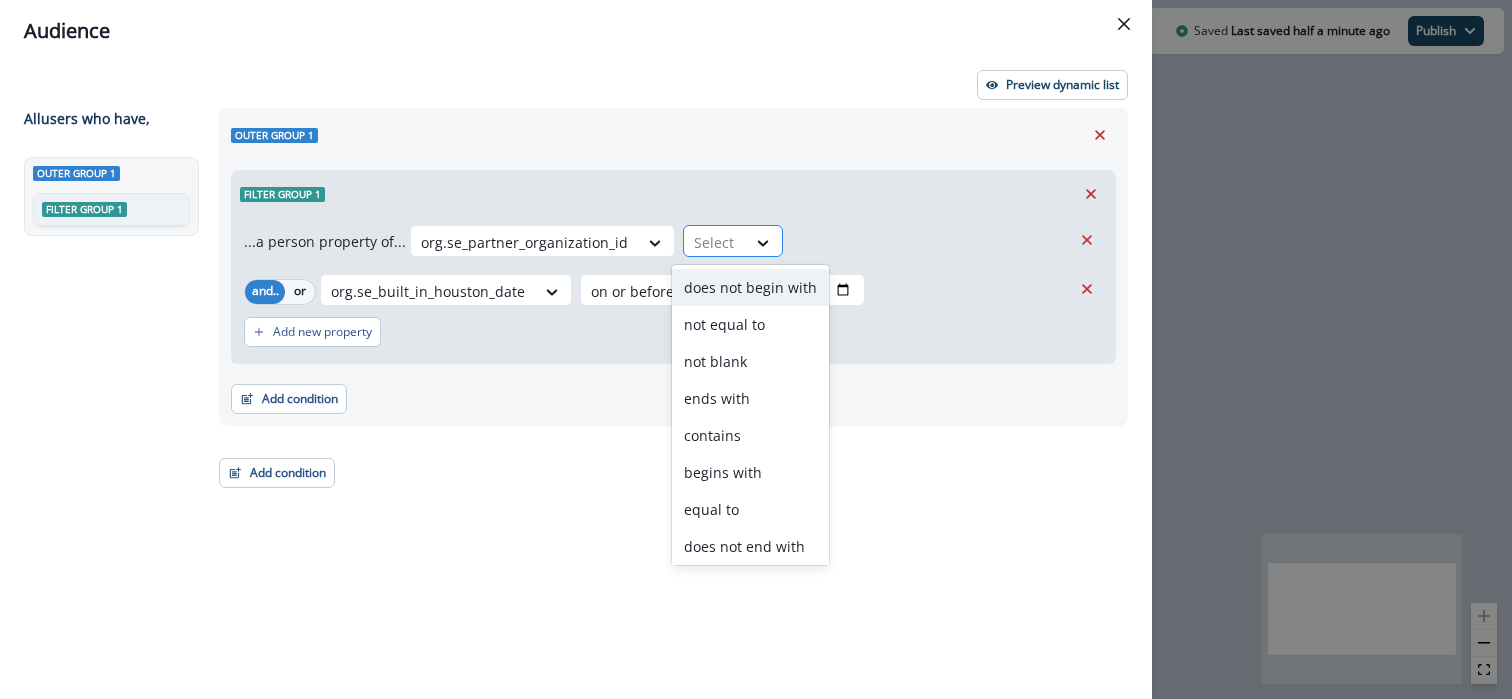 click on "Select" at bounding box center [715, 242] 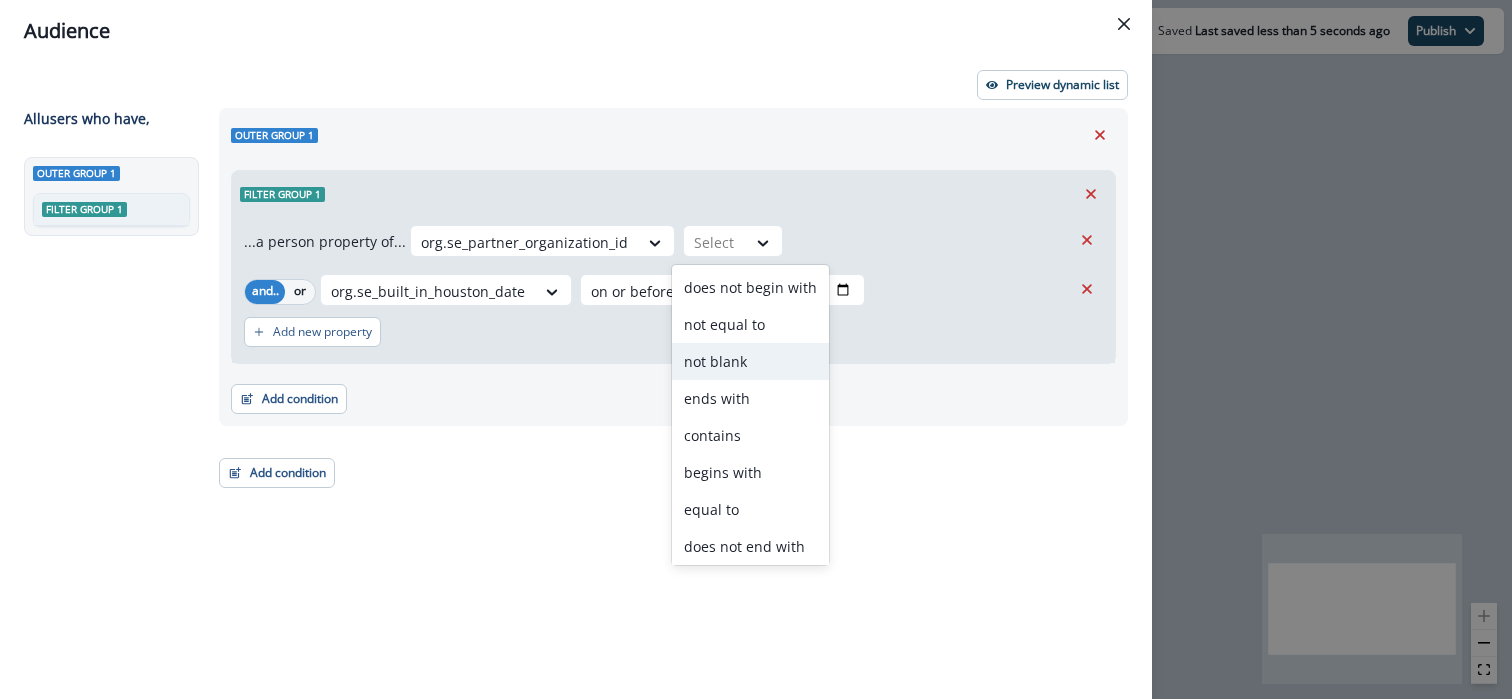 click on "not blank" at bounding box center (750, 361) 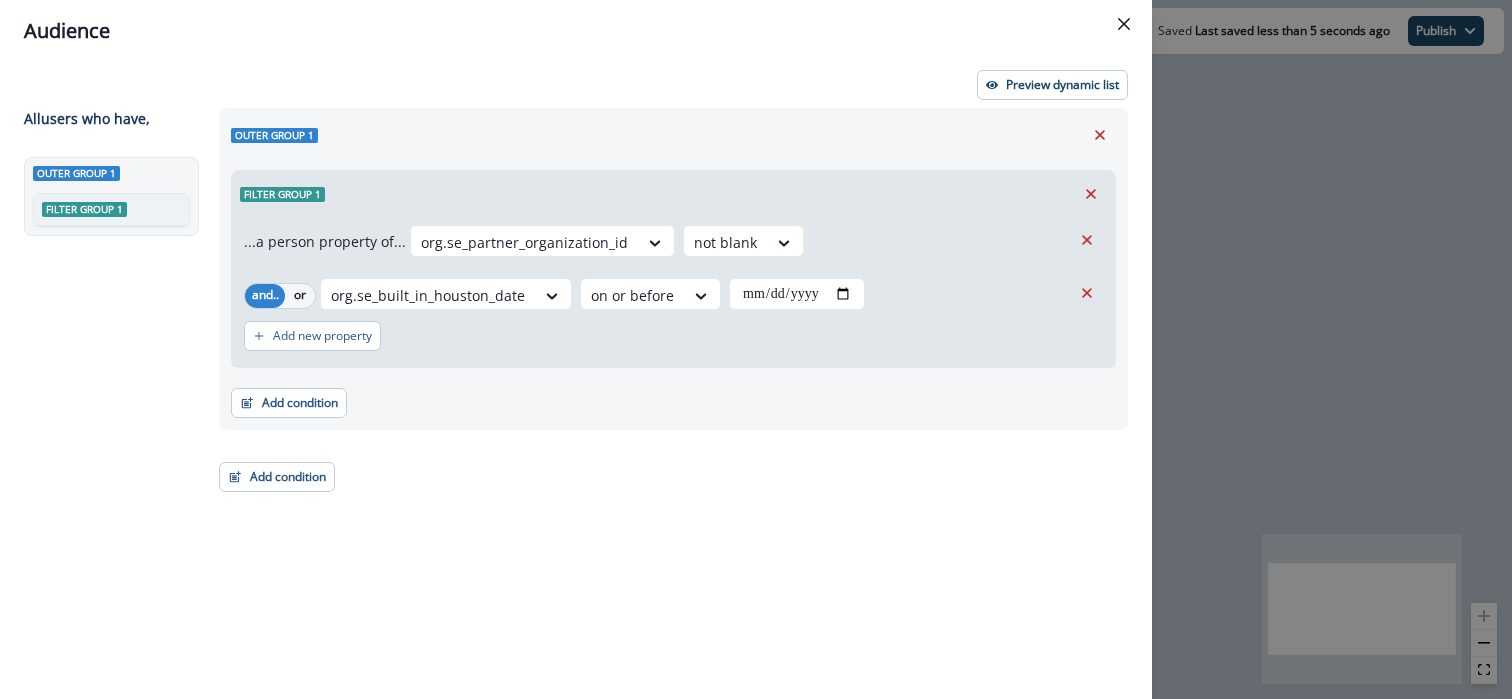 click on "Preview dynamic list" at bounding box center [576, 85] 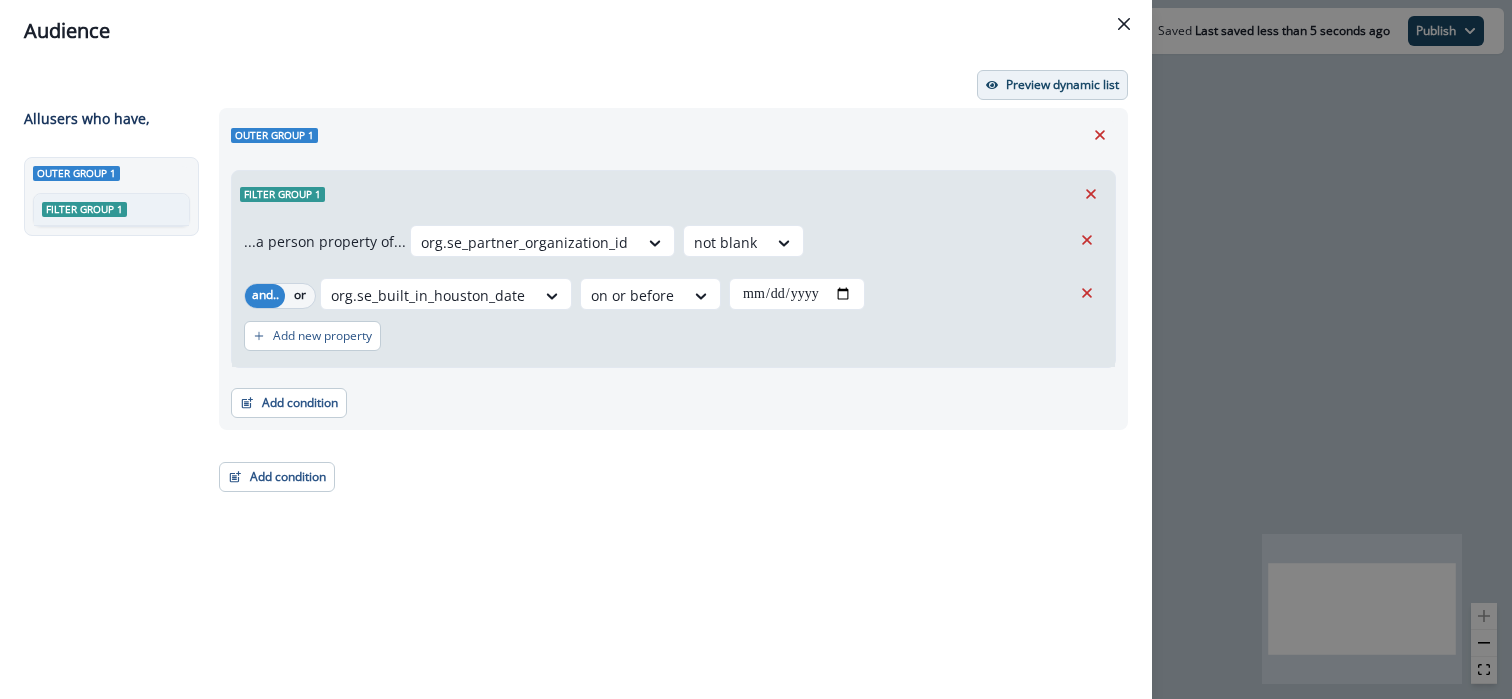 click on "Preview dynamic list" at bounding box center [1062, 85] 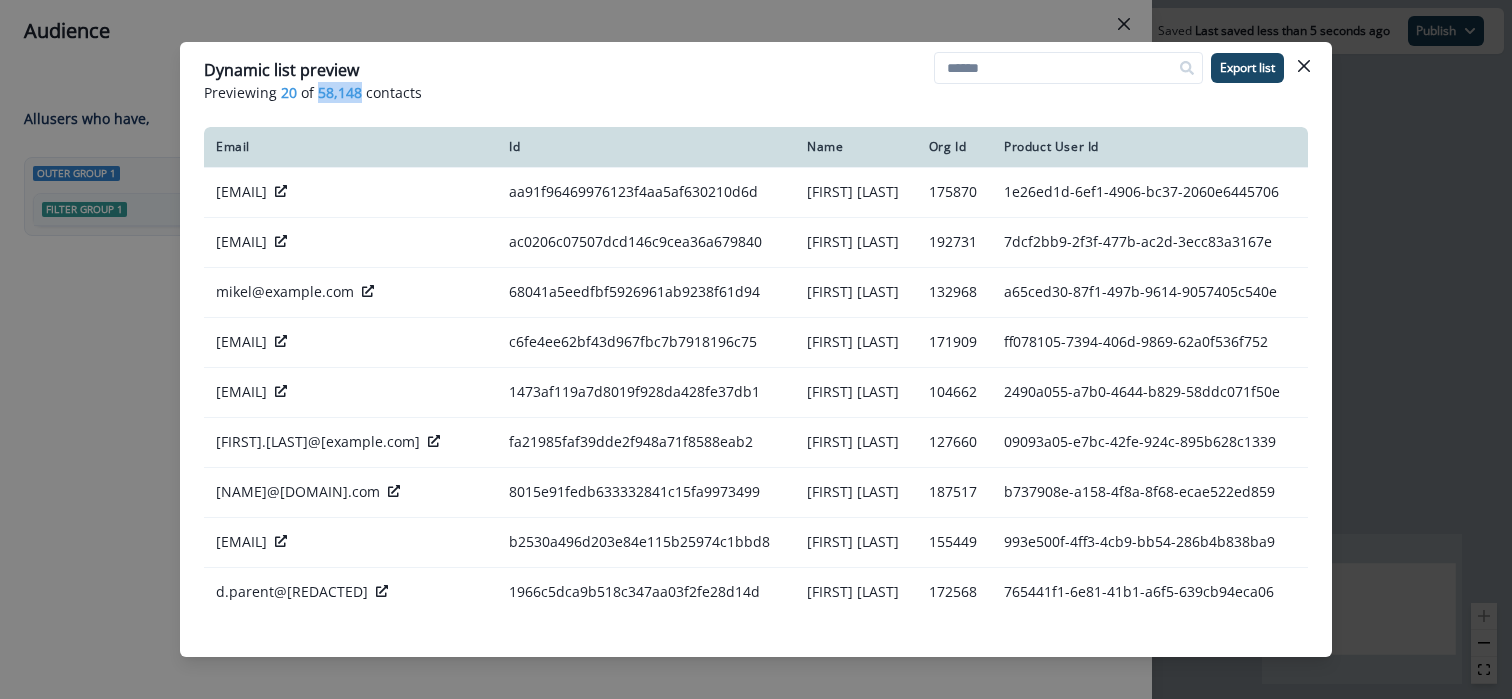 drag, startPoint x: 318, startPoint y: 91, endPoint x: 357, endPoint y: 92, distance: 39.012817 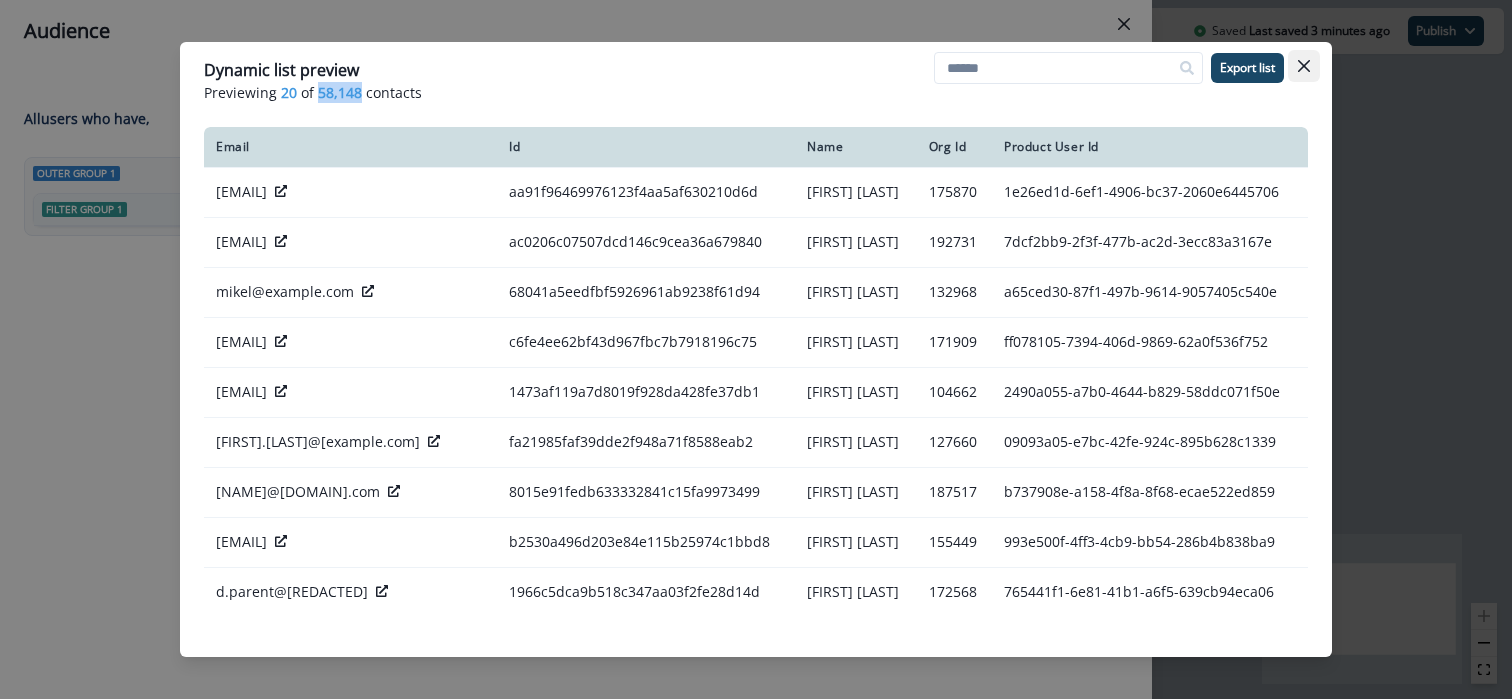 click 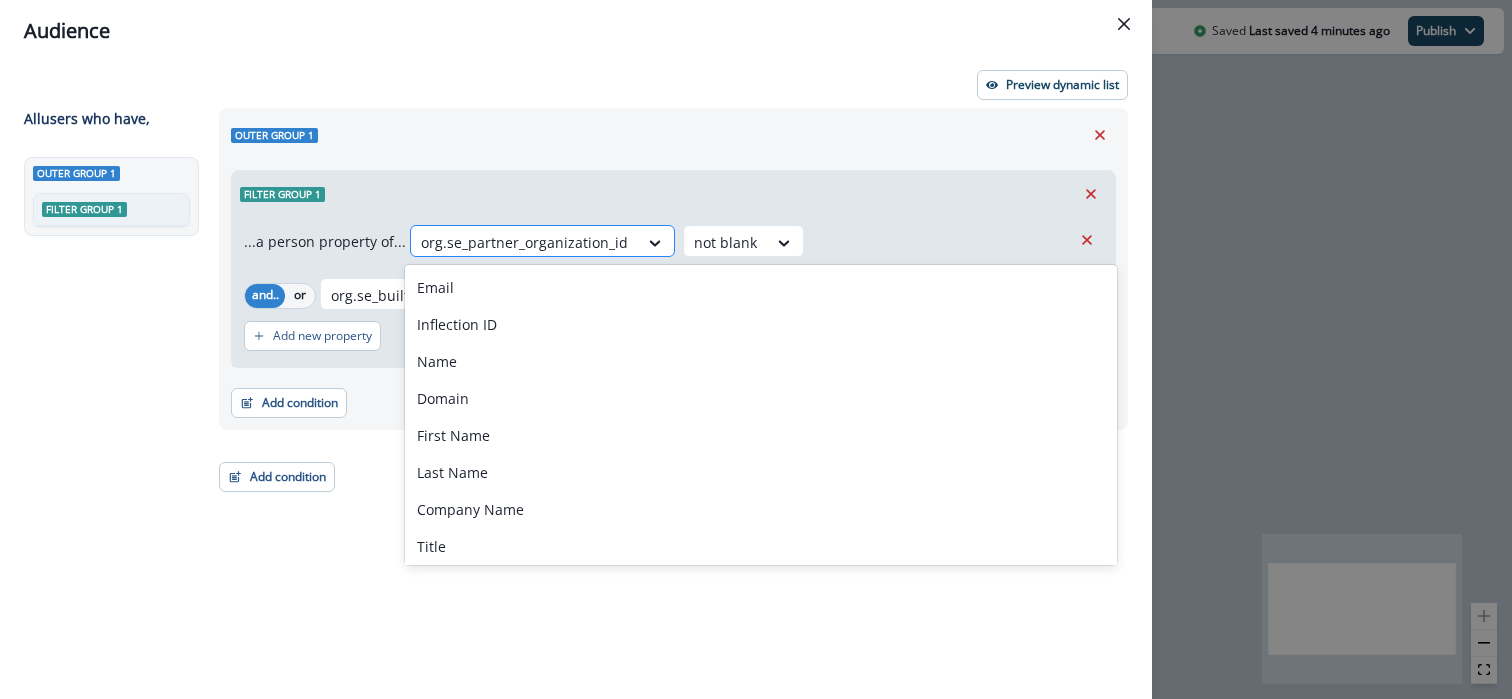 click at bounding box center (524, 242) 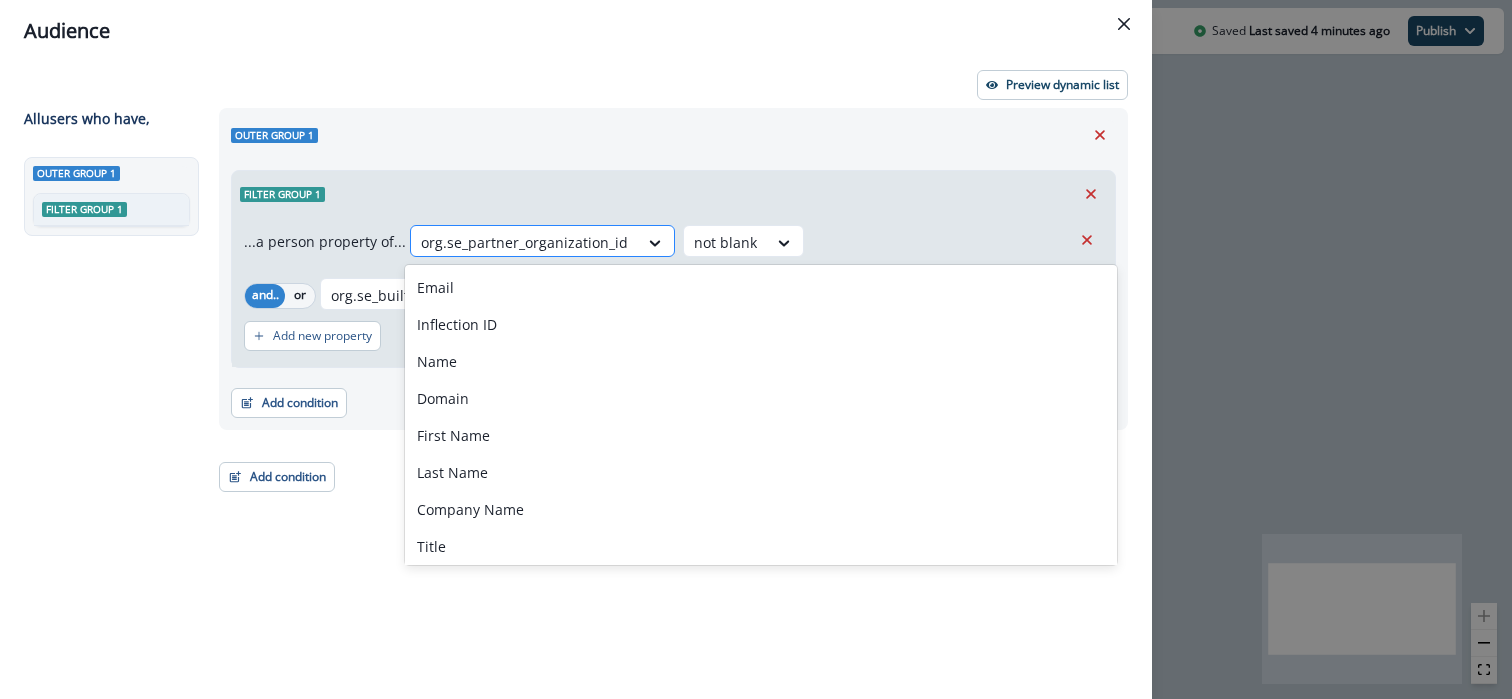 paste on "**********" 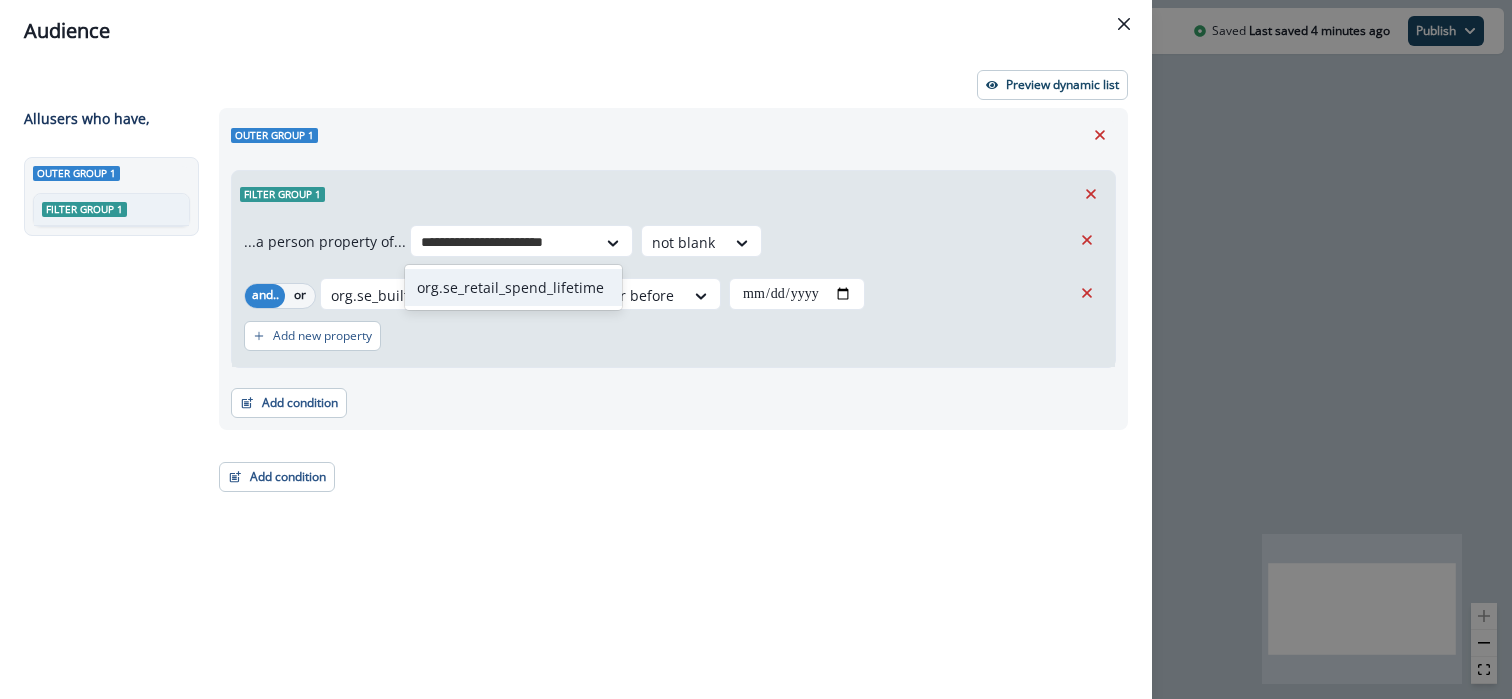 click on "org.se_retail_spend_lifetime" at bounding box center (513, 287) 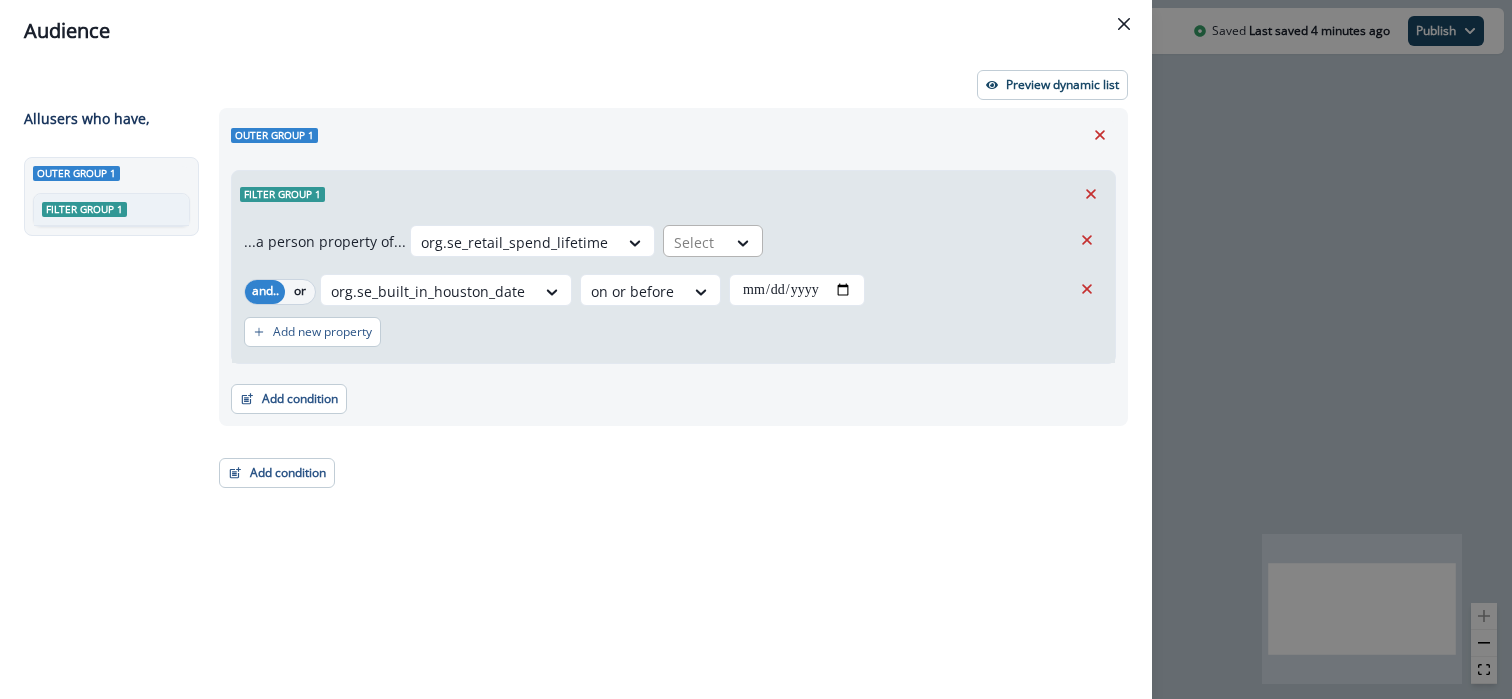 click at bounding box center (744, 242) 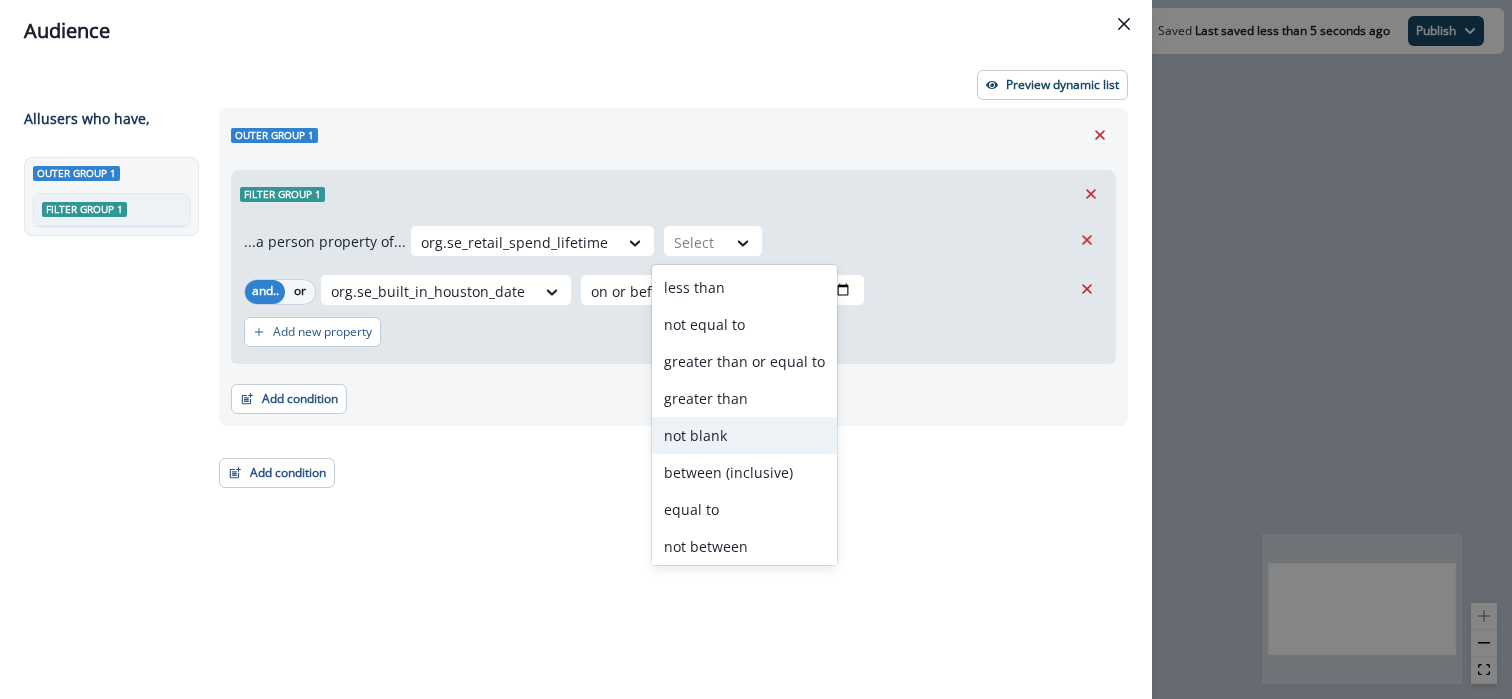 click on "not blank" at bounding box center (744, 435) 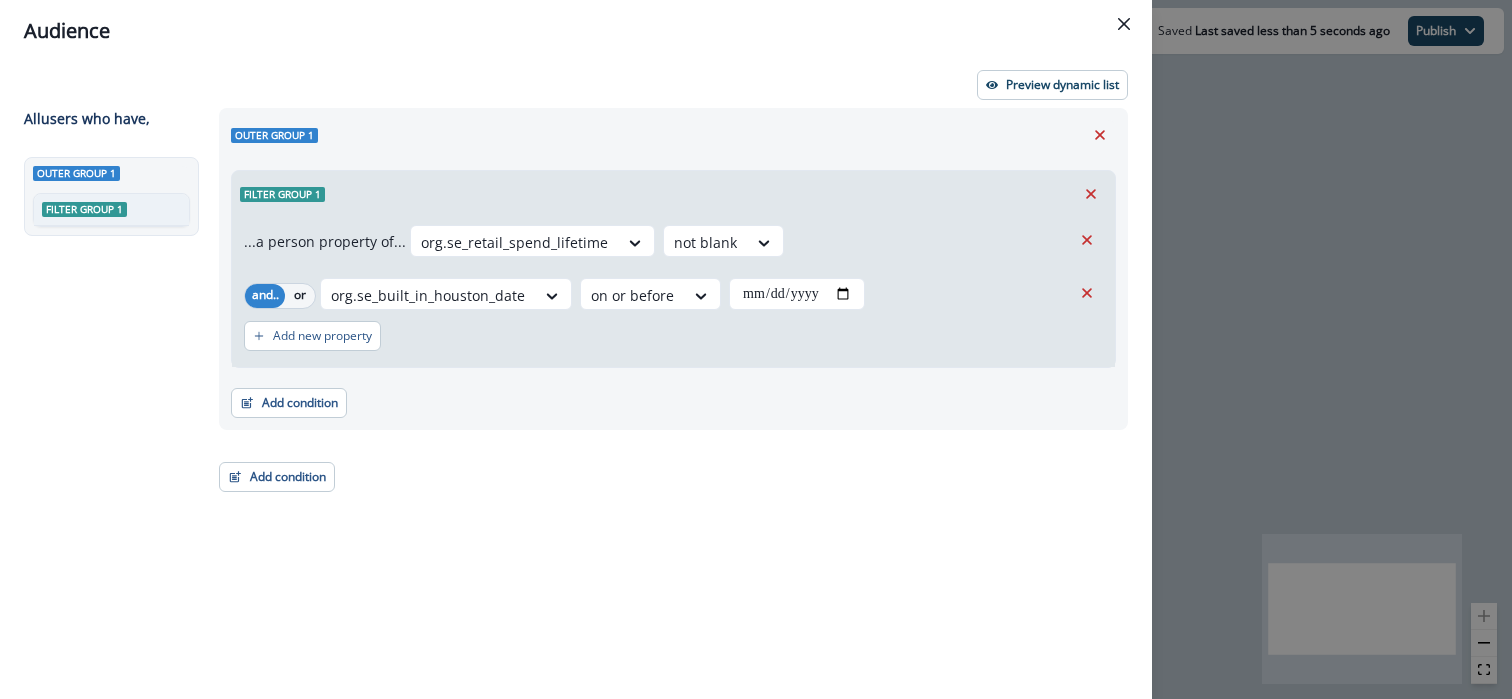 click on "**********" at bounding box center (667, 367) 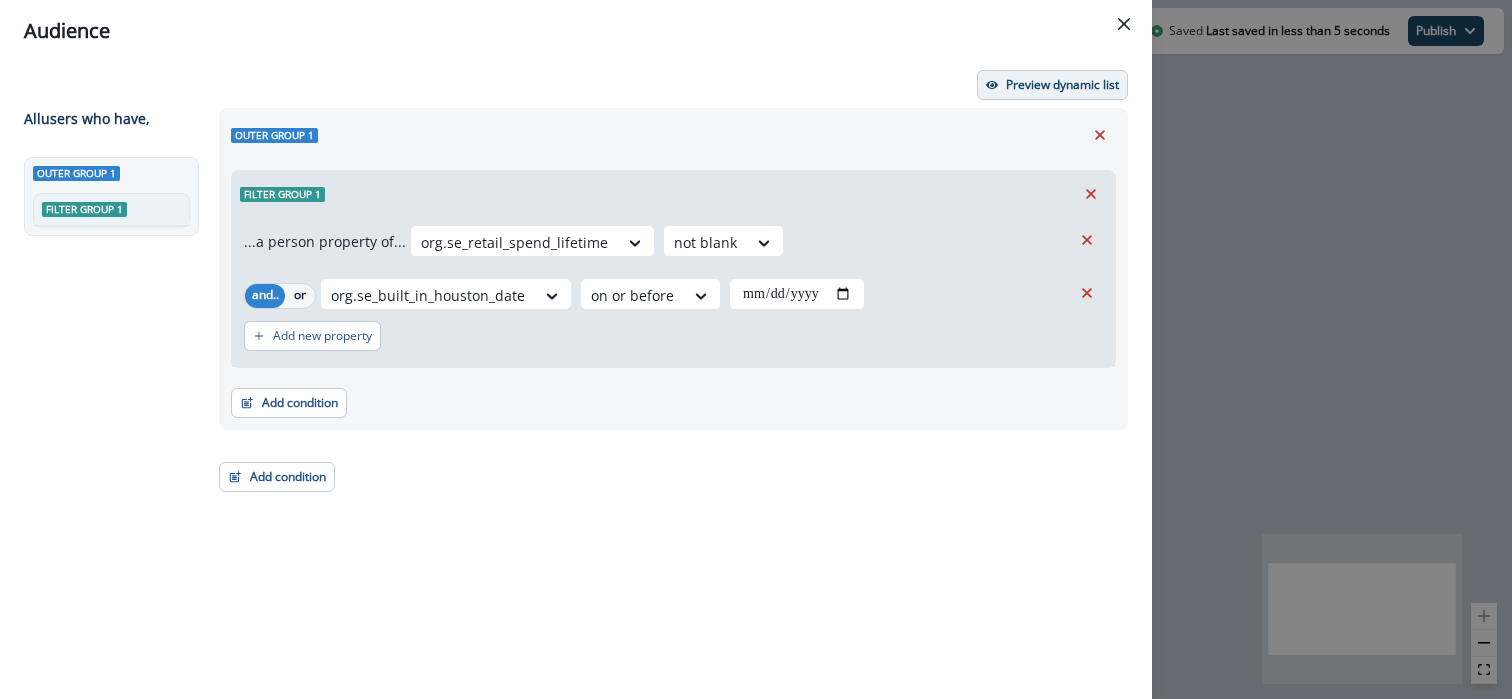 click on "Preview dynamic list" at bounding box center [1062, 85] 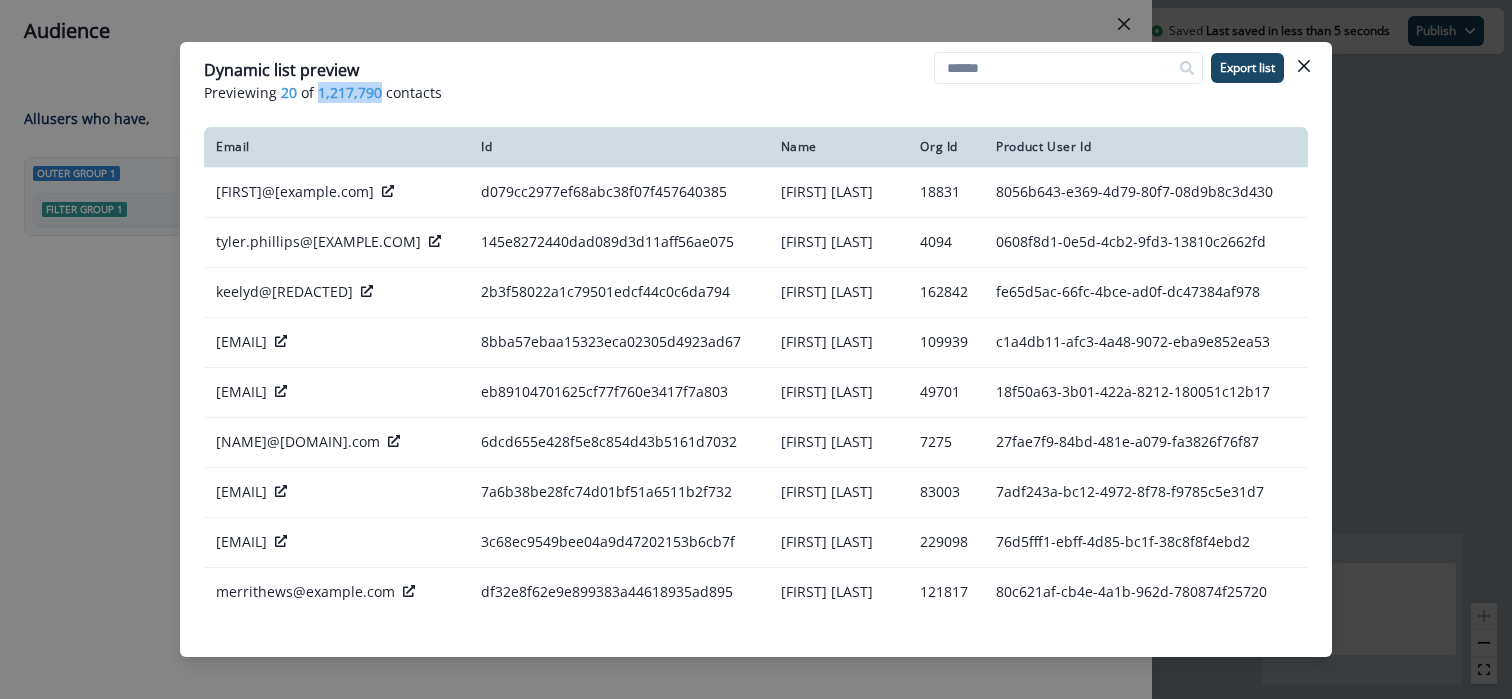 drag, startPoint x: 317, startPoint y: 96, endPoint x: 376, endPoint y: 96, distance: 59 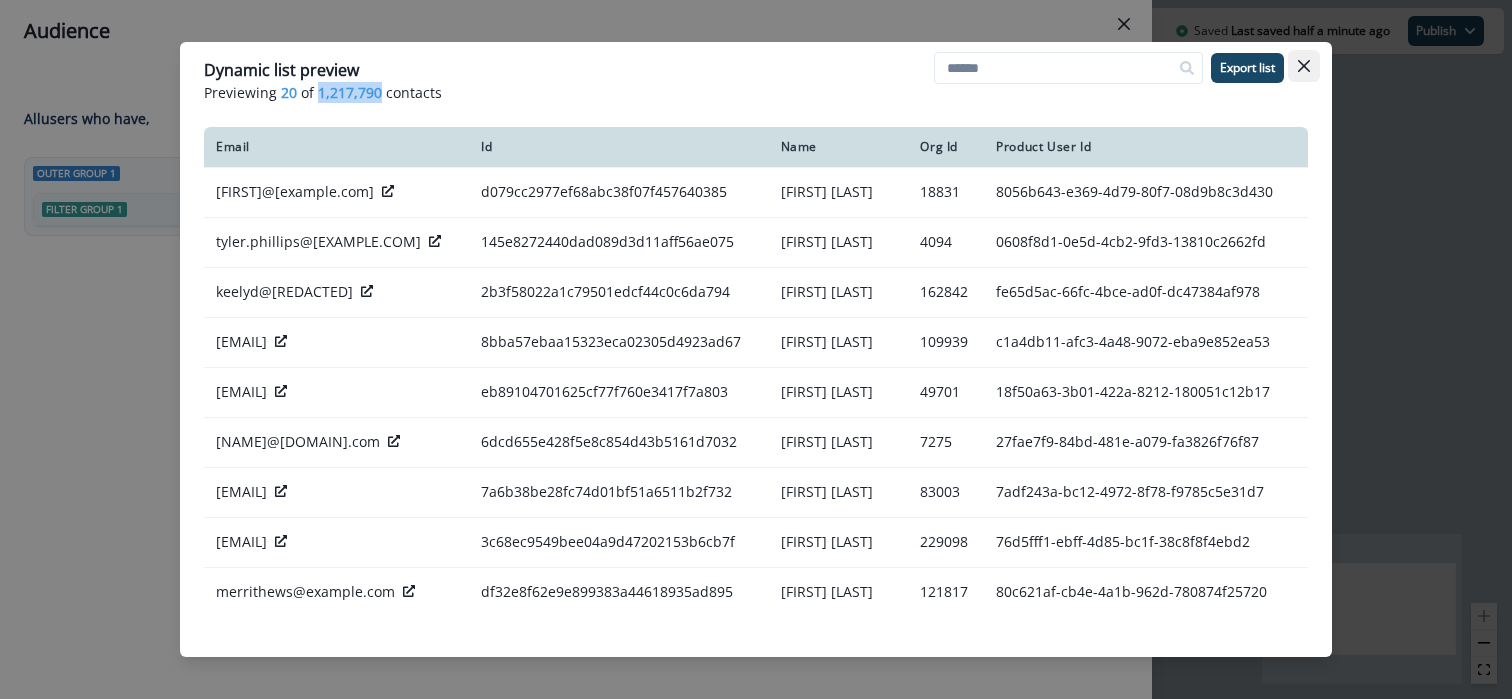 click 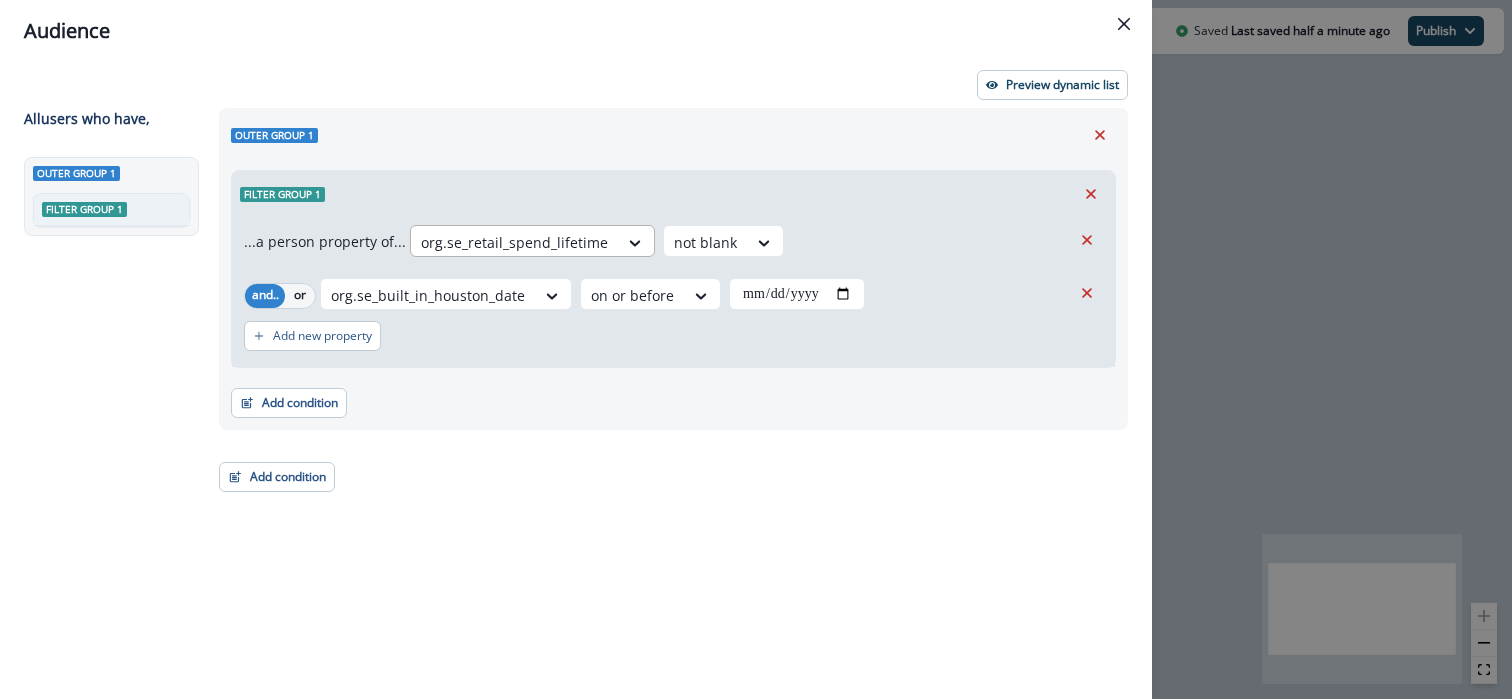 click at bounding box center (514, 242) 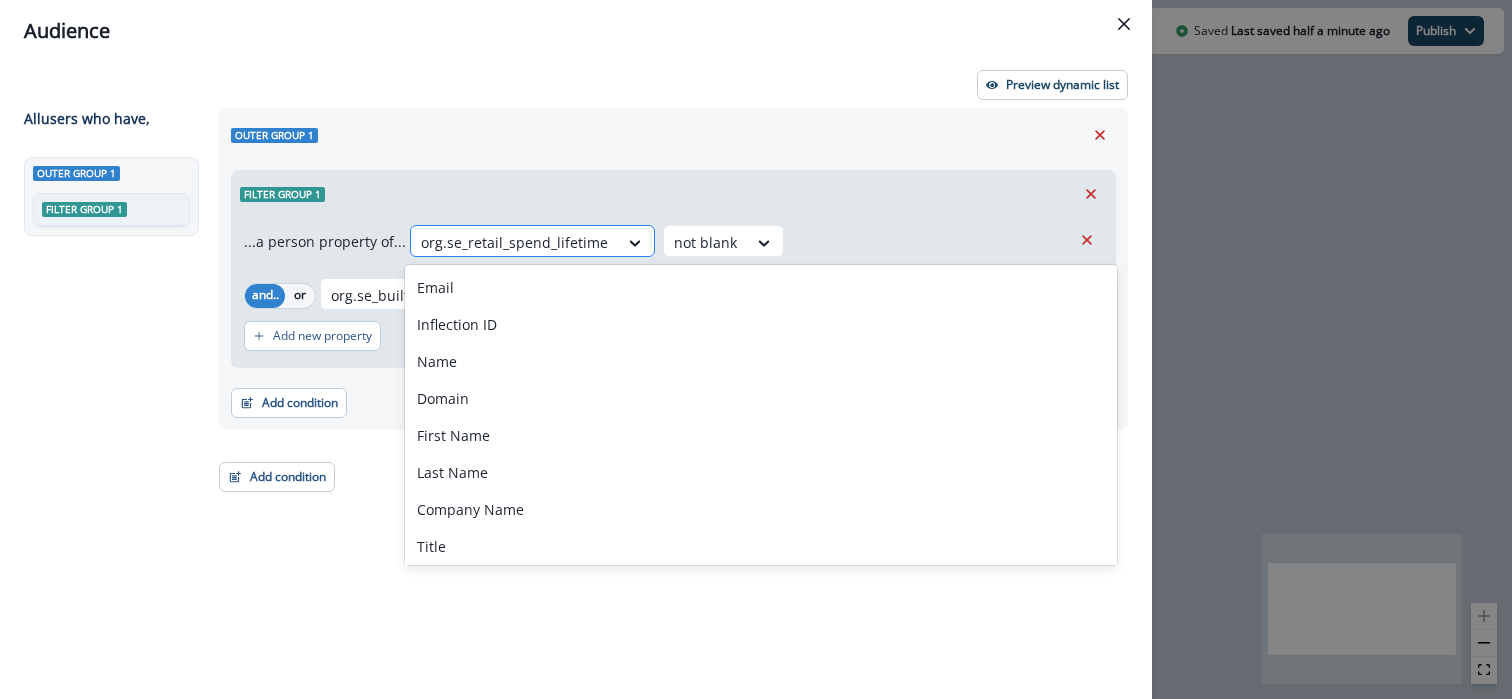 paste on "**********" 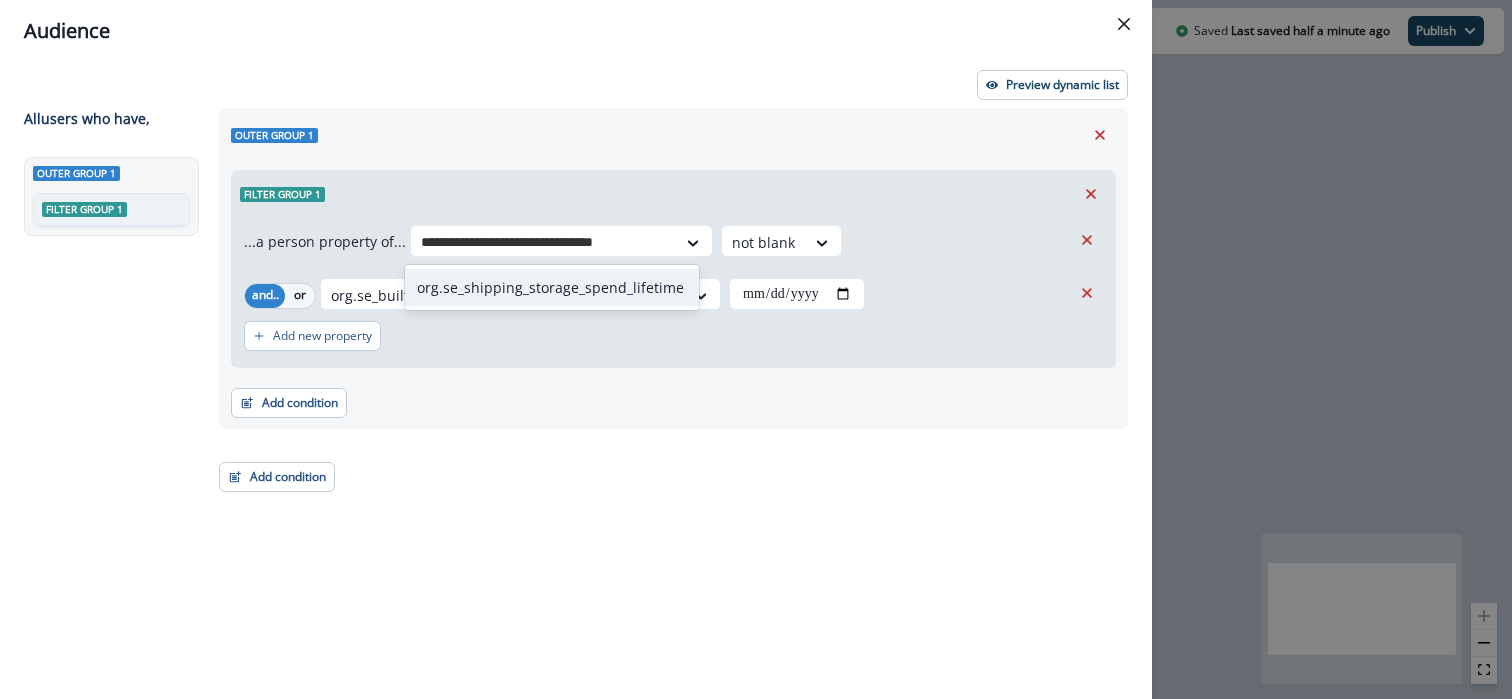 click on "org.se_shipping_storage_spend_lifetime" at bounding box center (552, 287) 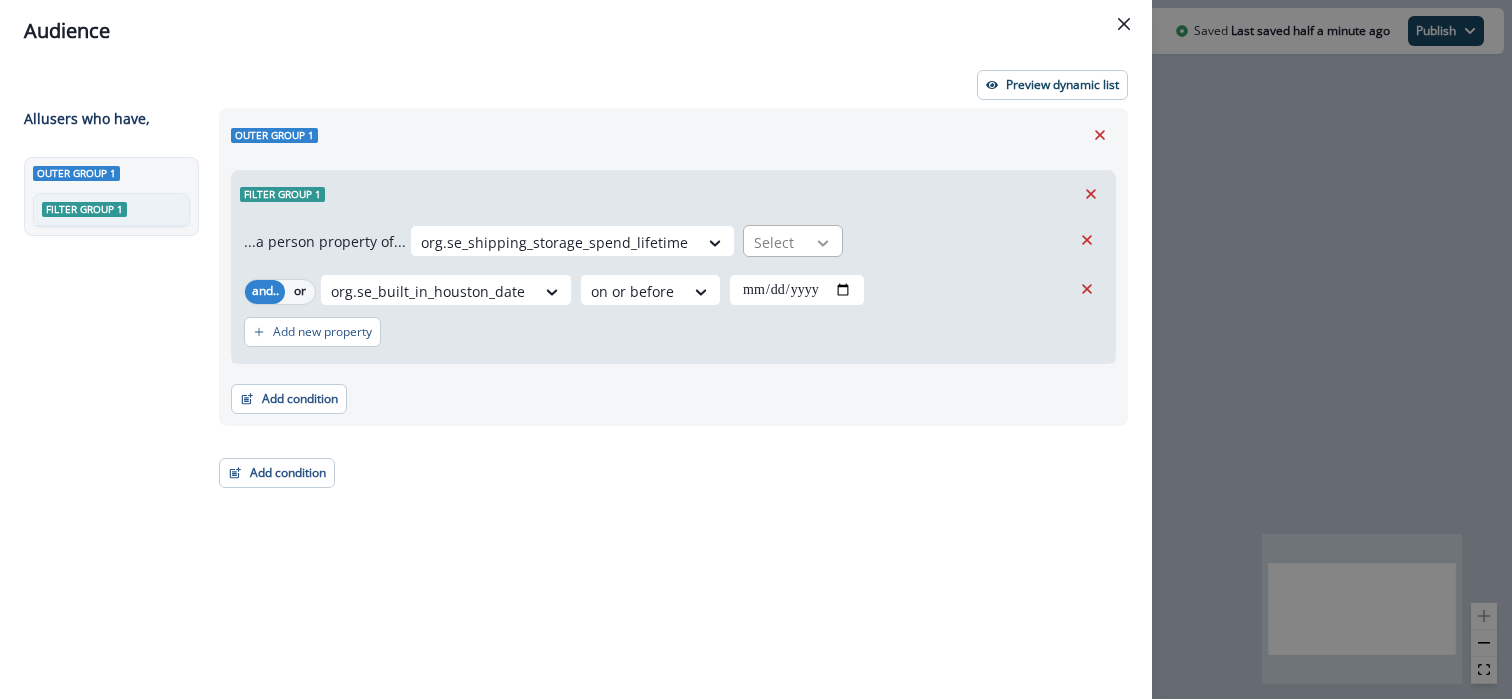 click 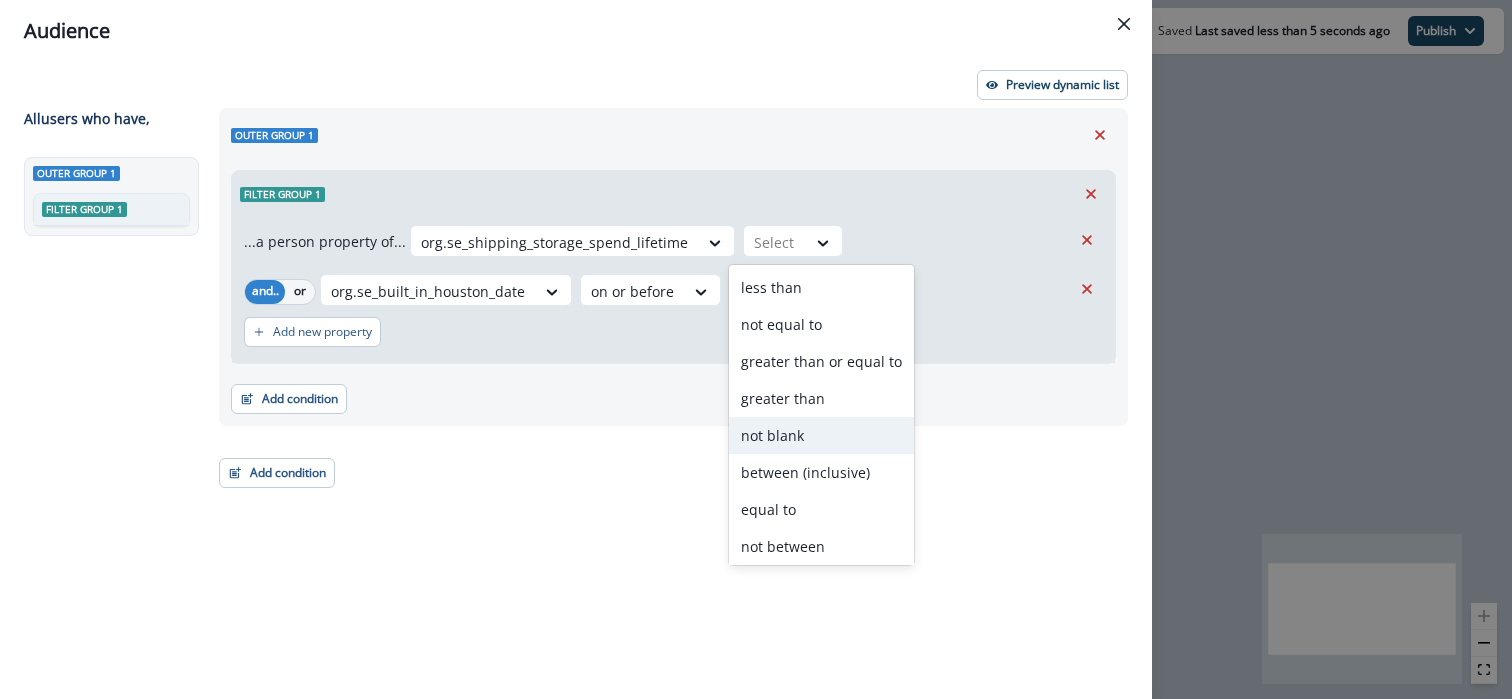click on "not blank" at bounding box center [821, 435] 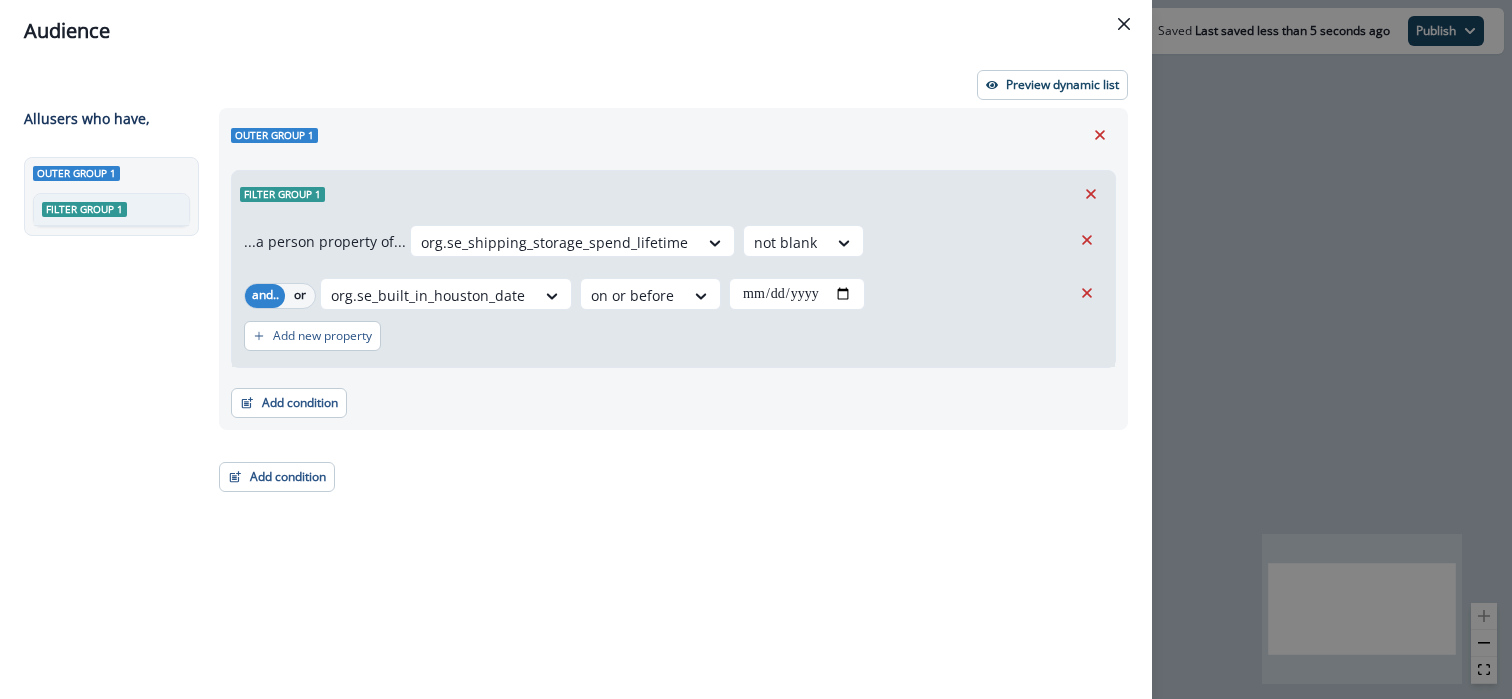 click on "**********" at bounding box center [667, 367] 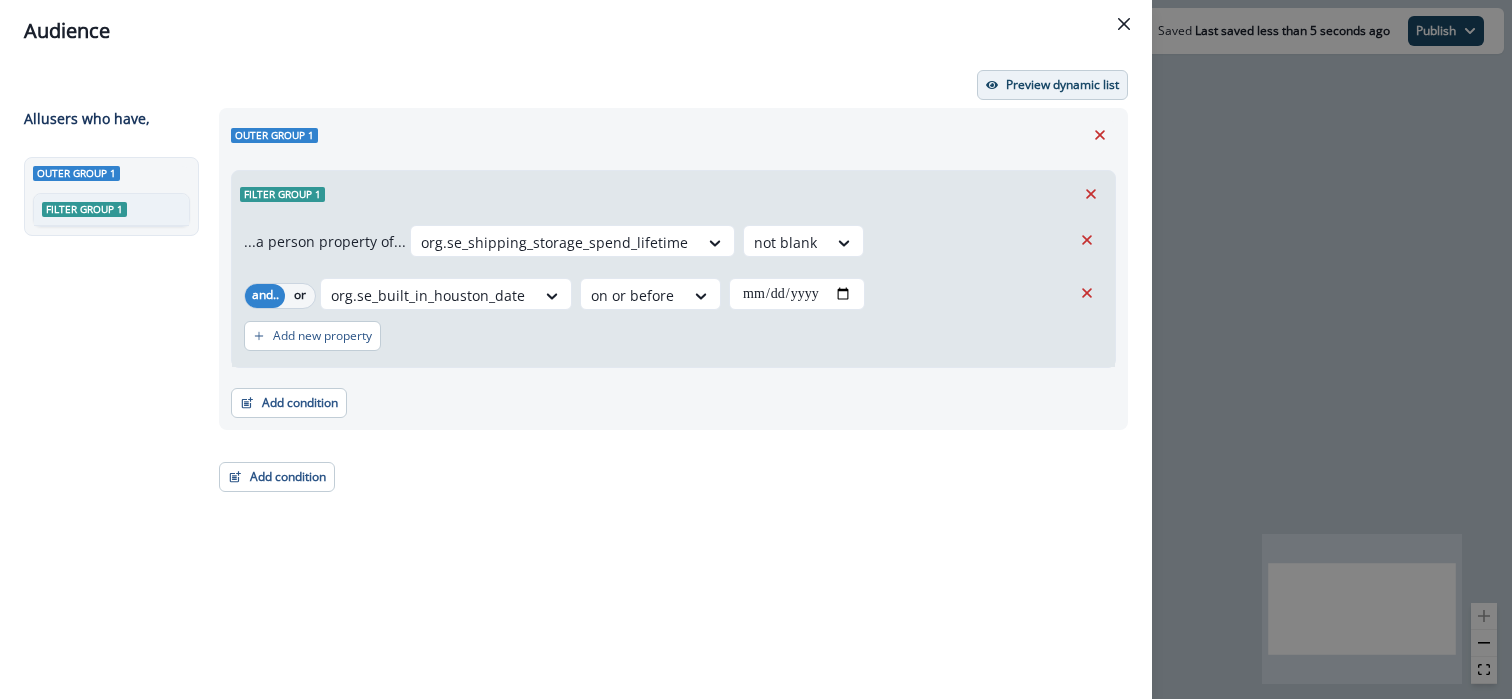 click on "Preview dynamic list" at bounding box center [1062, 85] 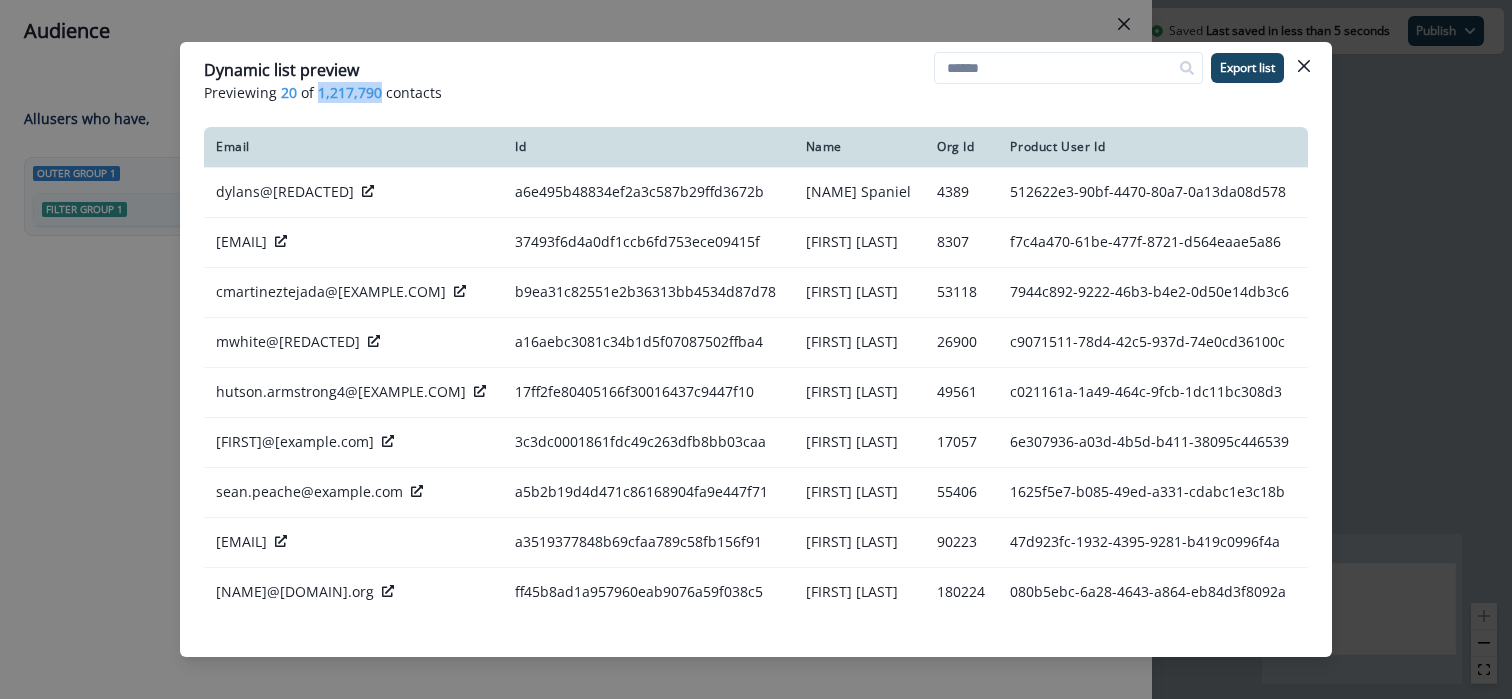 drag, startPoint x: 316, startPoint y: 94, endPoint x: 375, endPoint y: 94, distance: 59 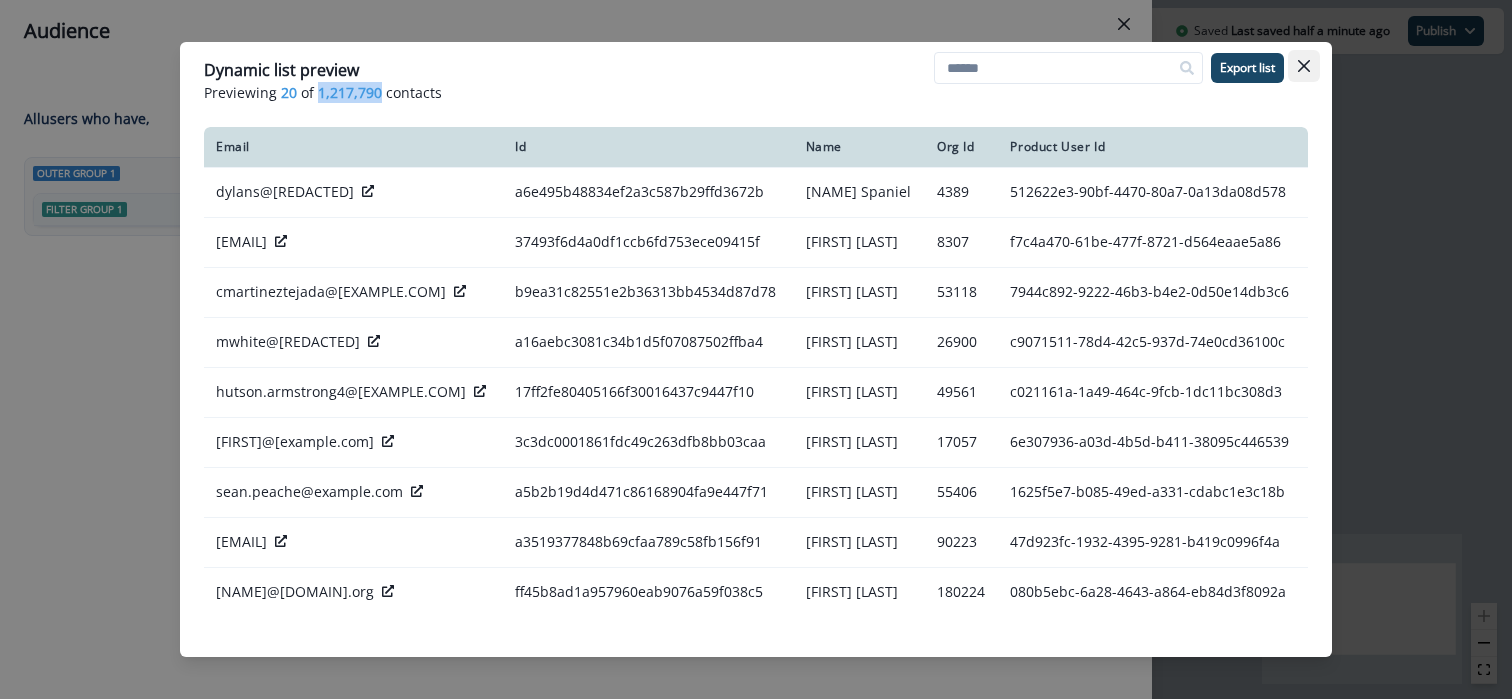 click 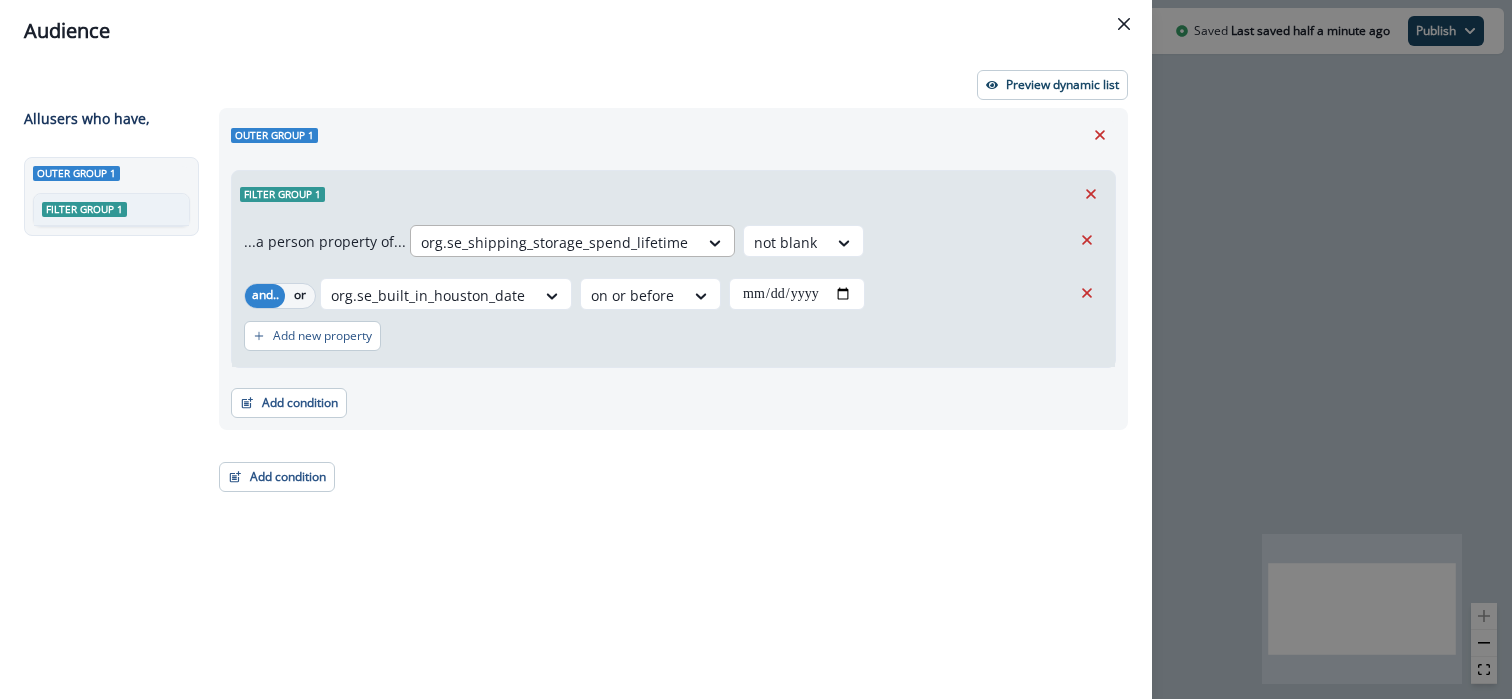 click at bounding box center (554, 242) 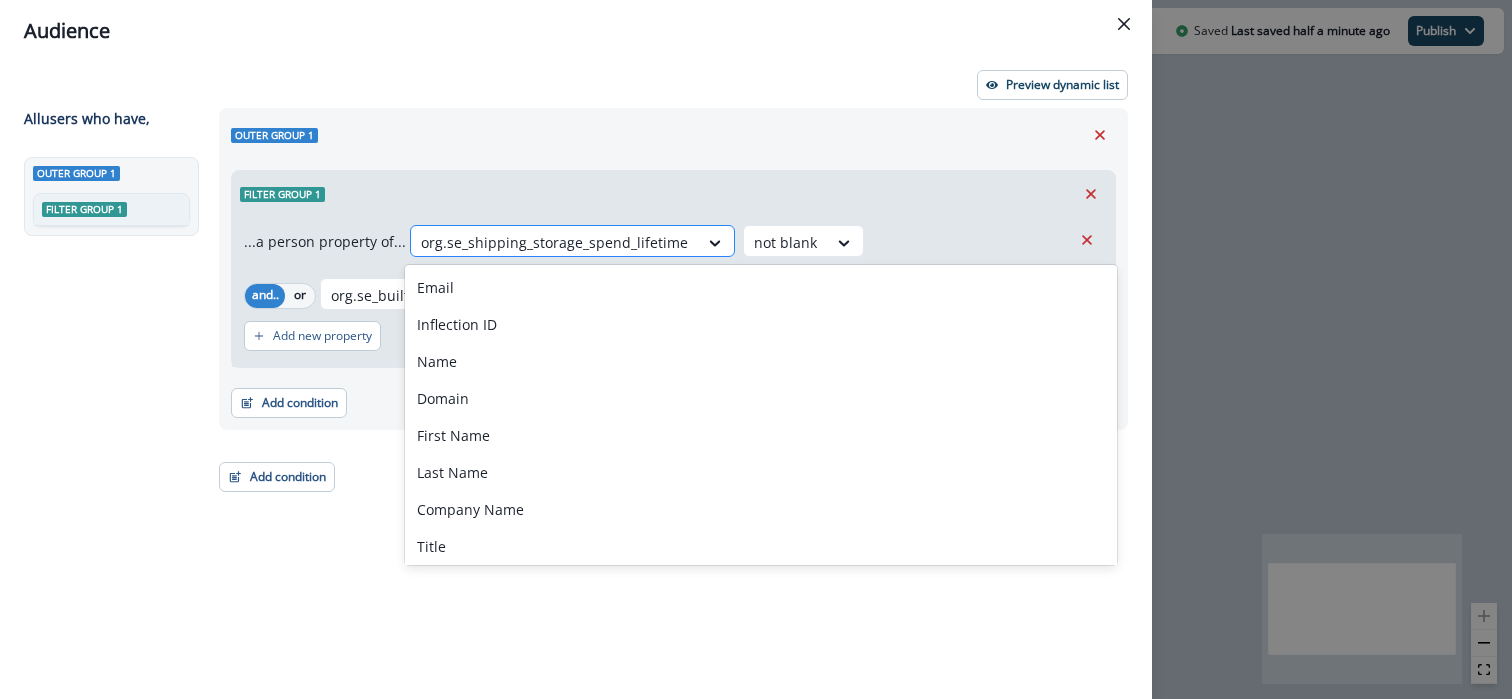 paste on "**********" 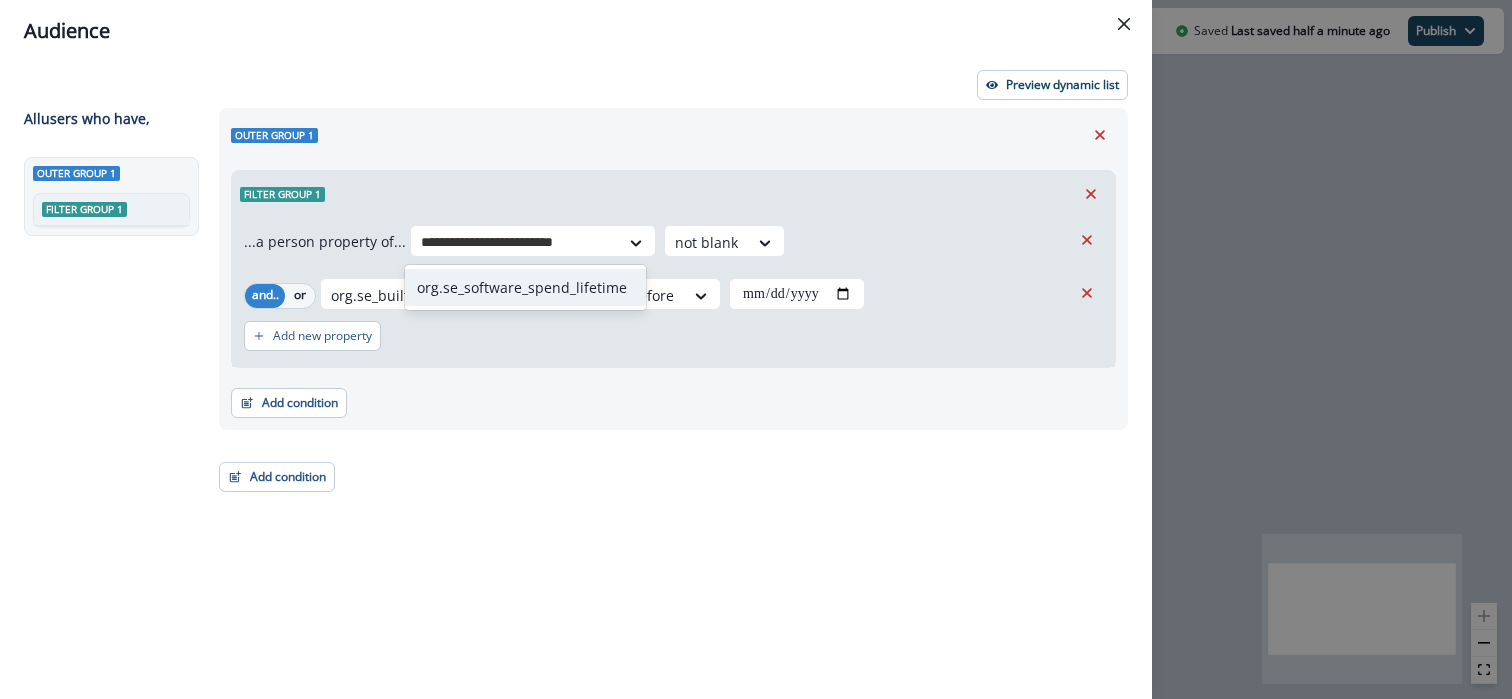 click on "org.se_software_spend_lifetime" at bounding box center [525, 287] 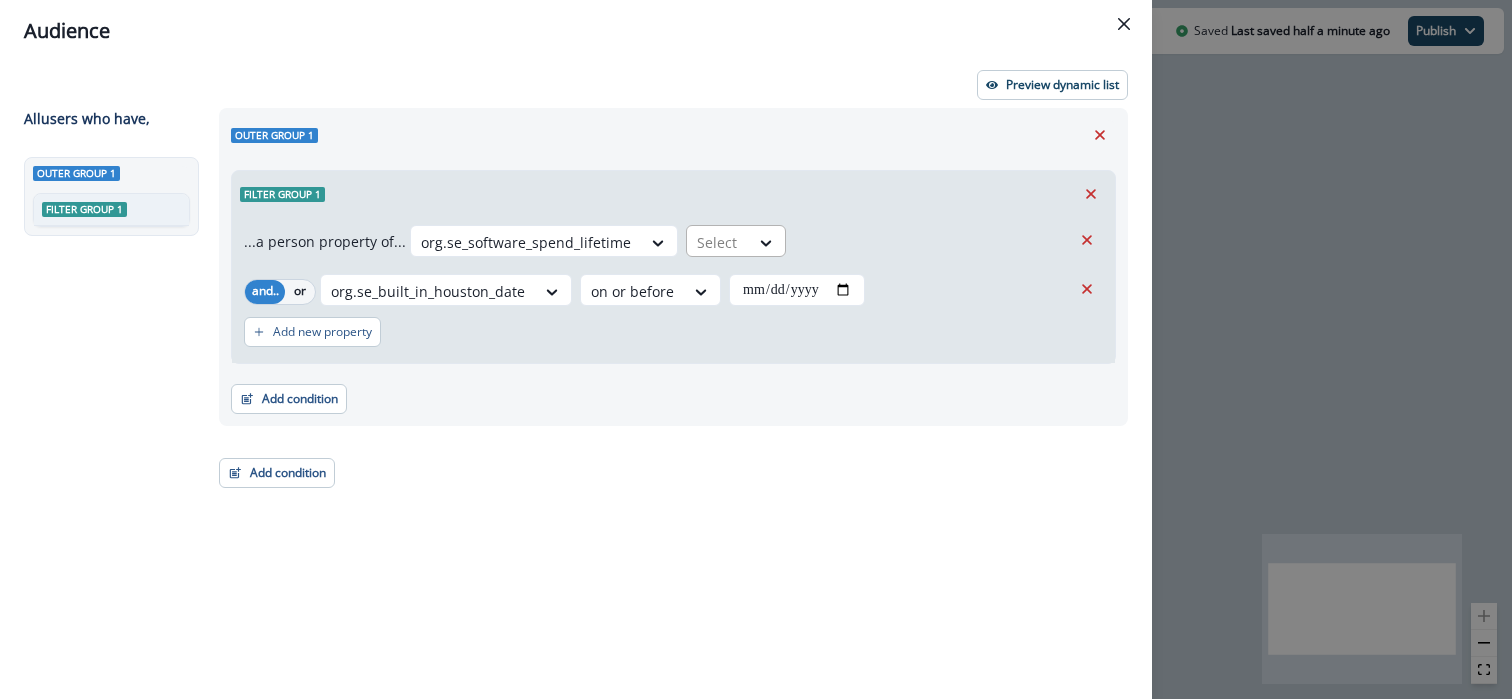 click at bounding box center [718, 242] 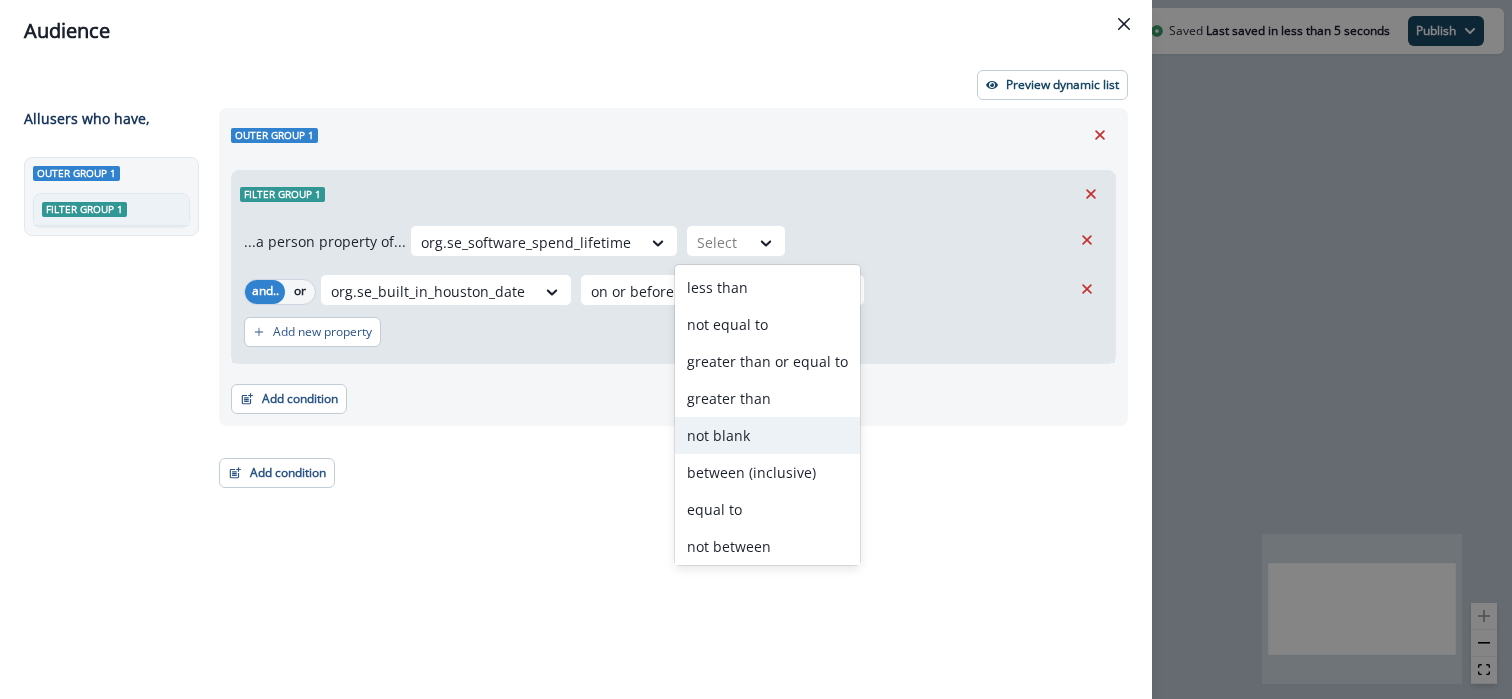 click on "not blank" at bounding box center (767, 435) 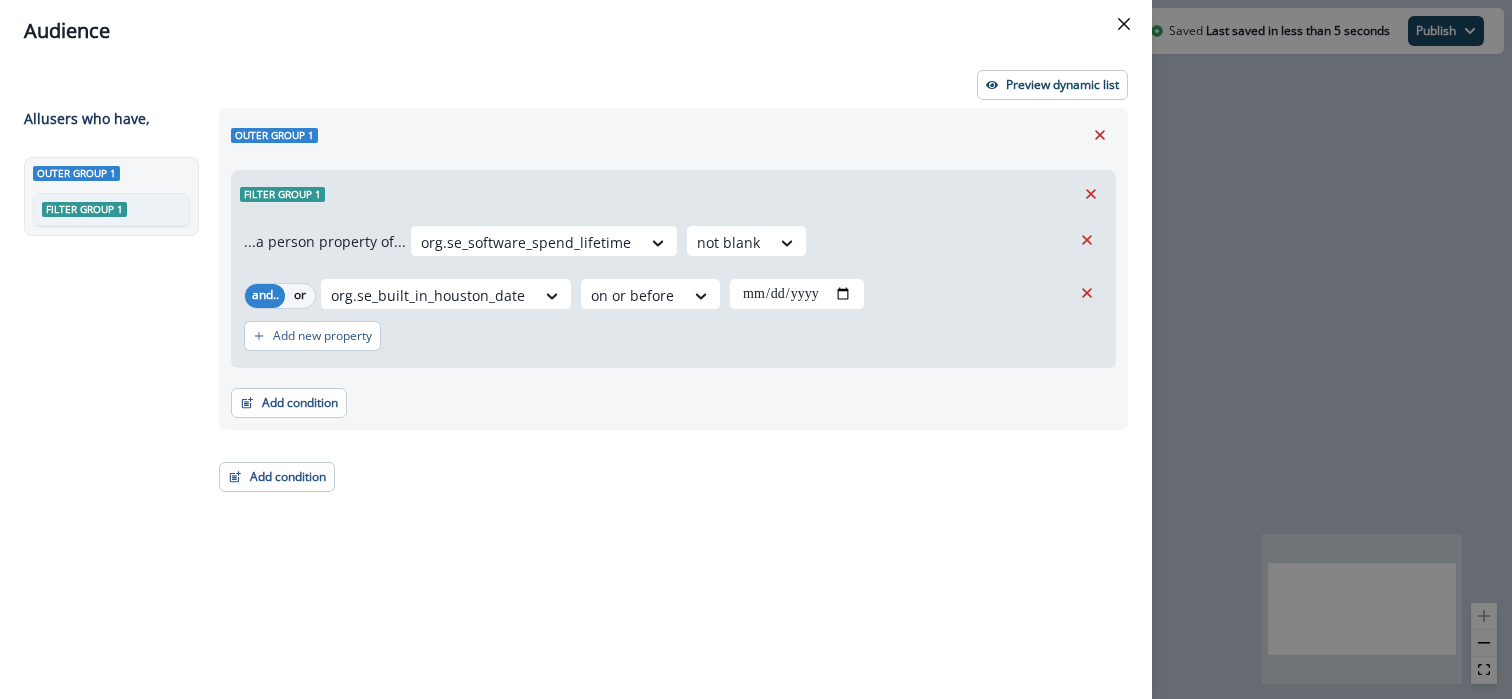 click on "**********" at bounding box center [667, 367] 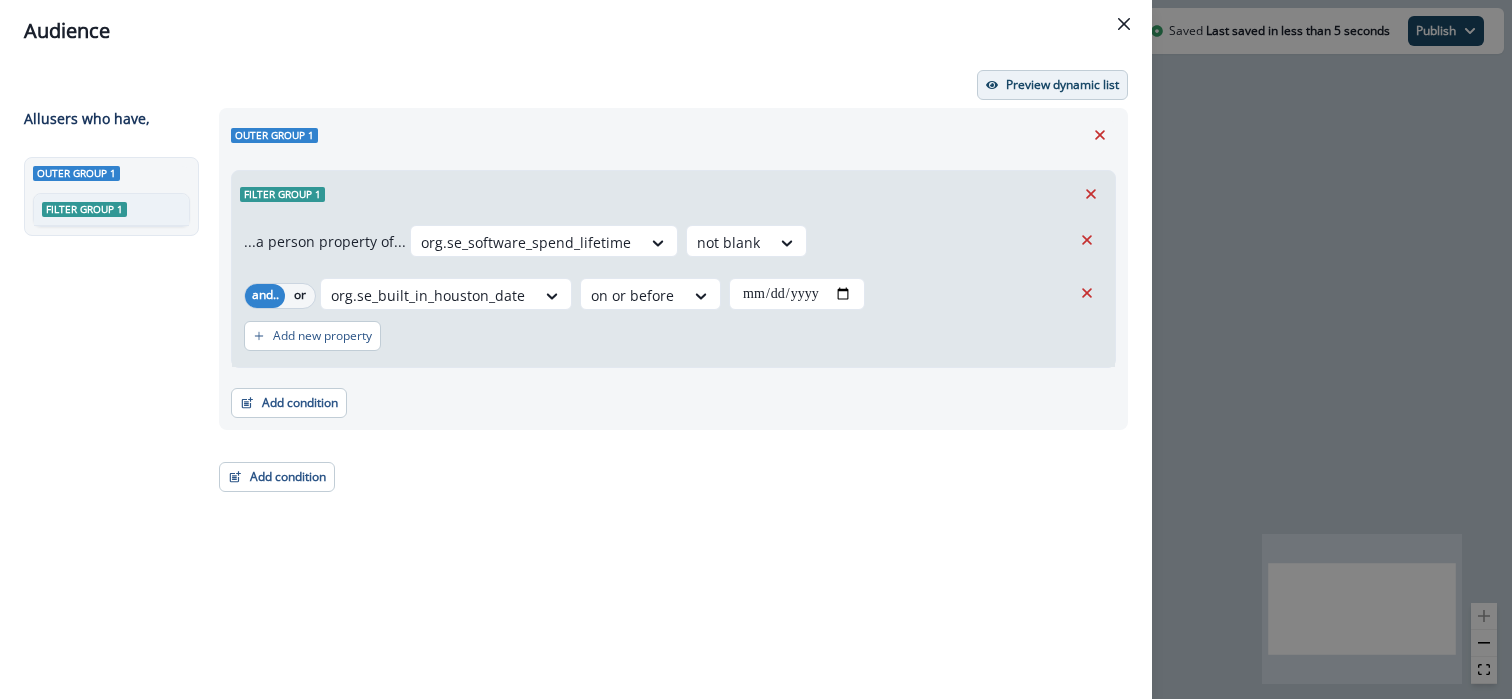 click on "Preview dynamic list" at bounding box center [1062, 85] 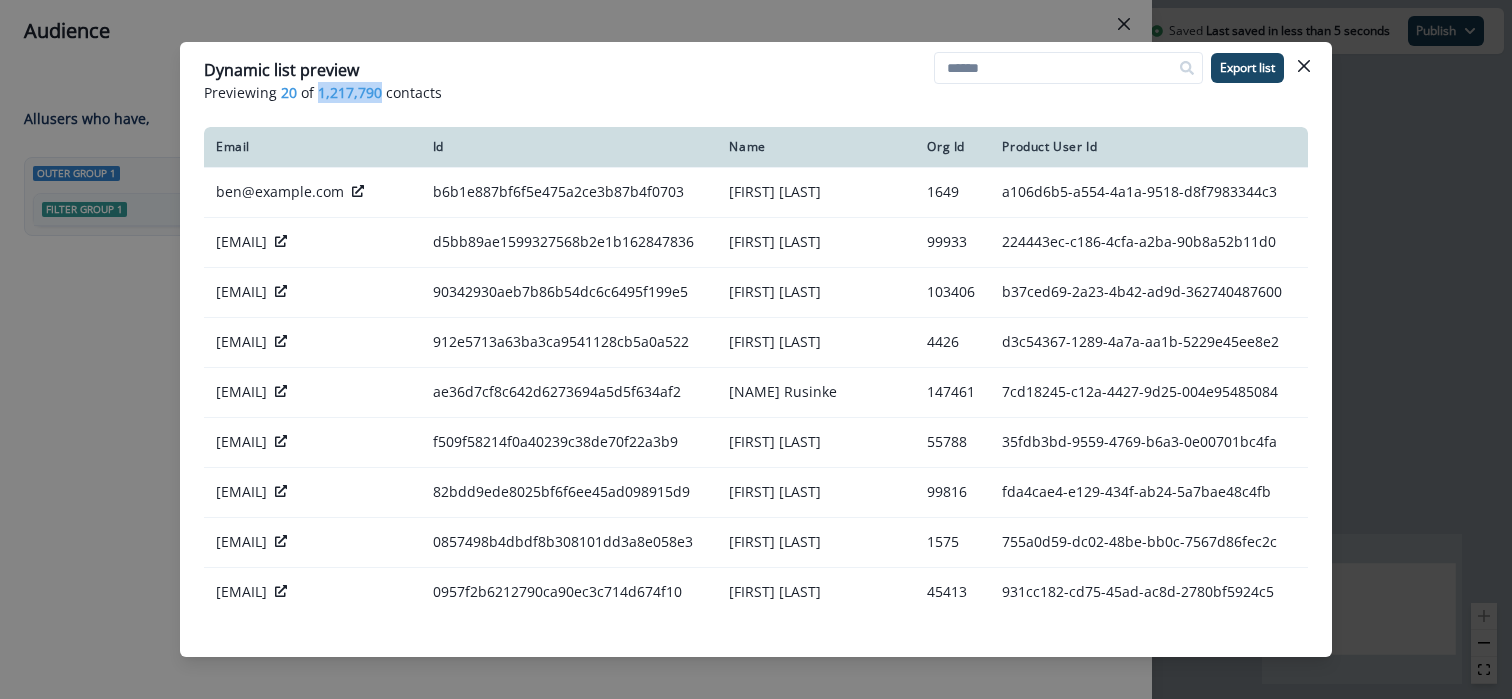 drag, startPoint x: 318, startPoint y: 97, endPoint x: 379, endPoint y: 93, distance: 61.13101 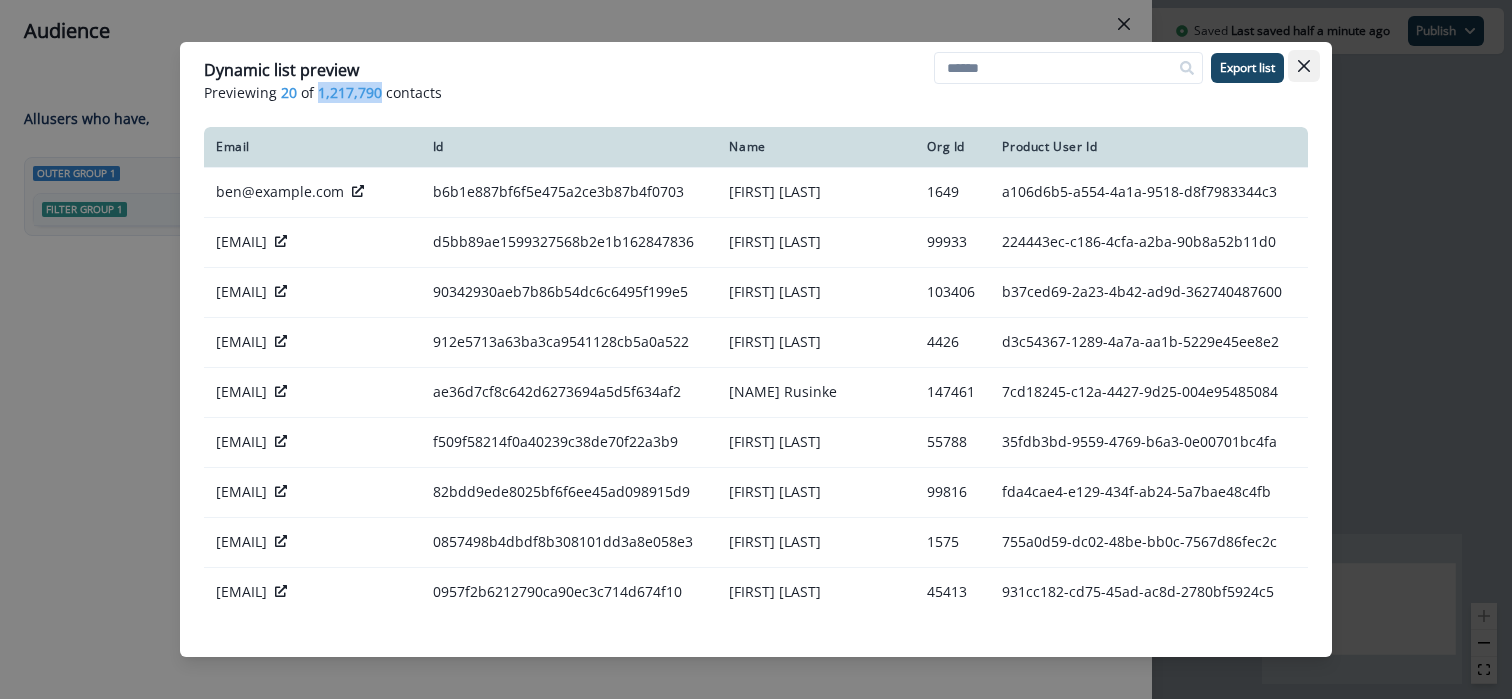 click 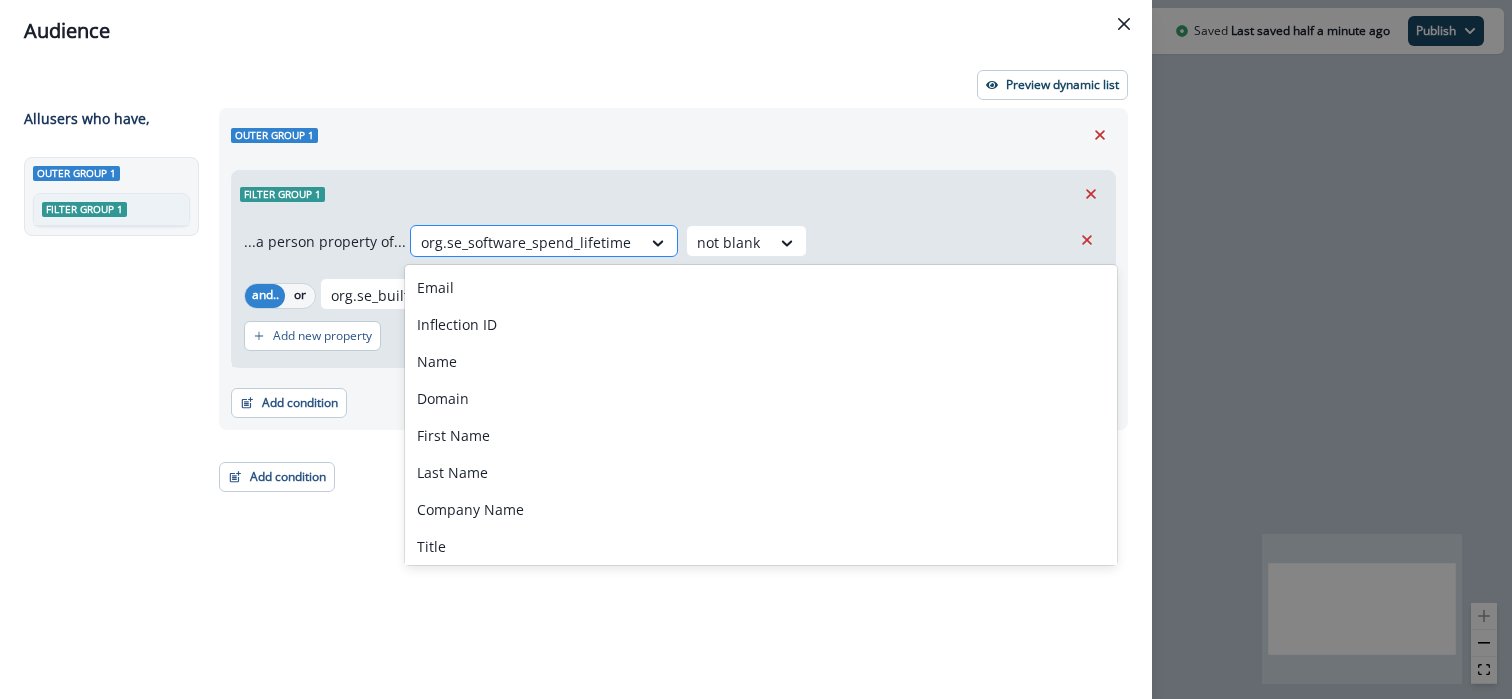 click at bounding box center (526, 242) 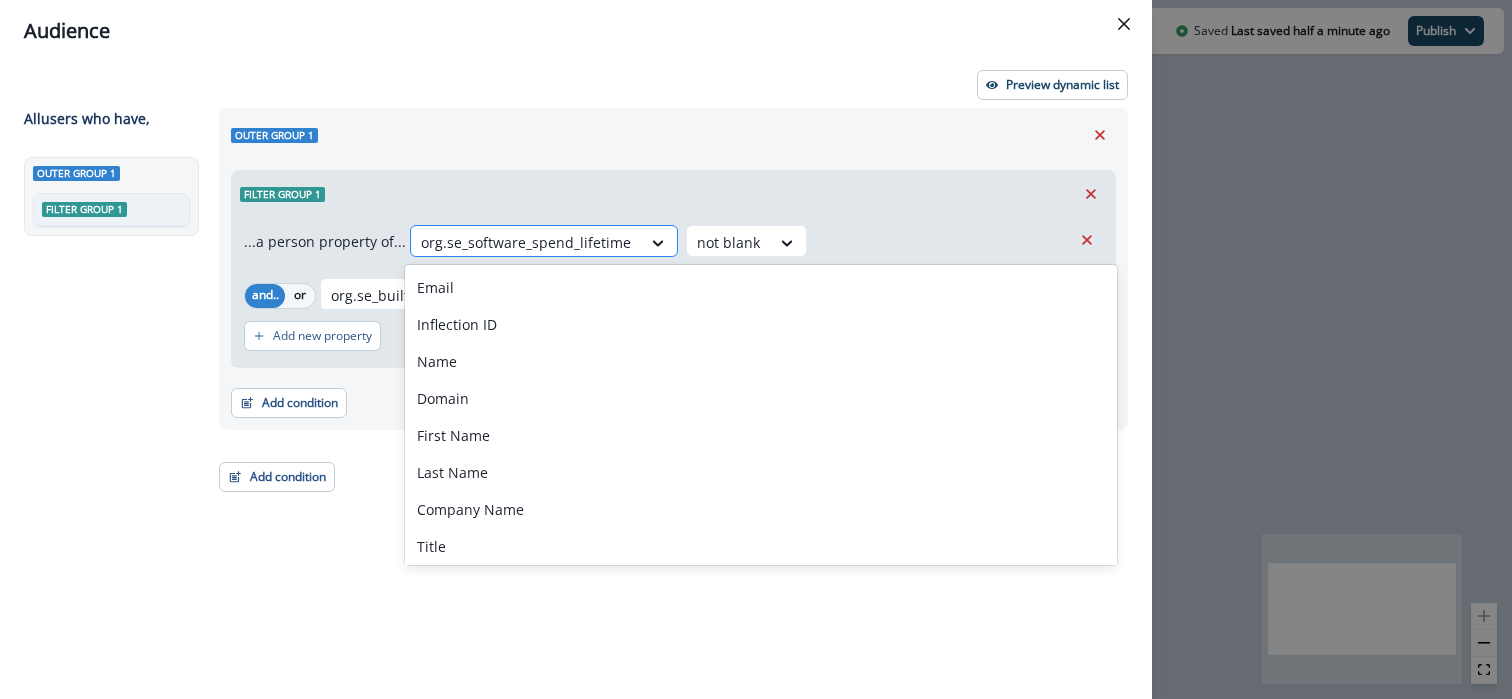 paste on "**********" 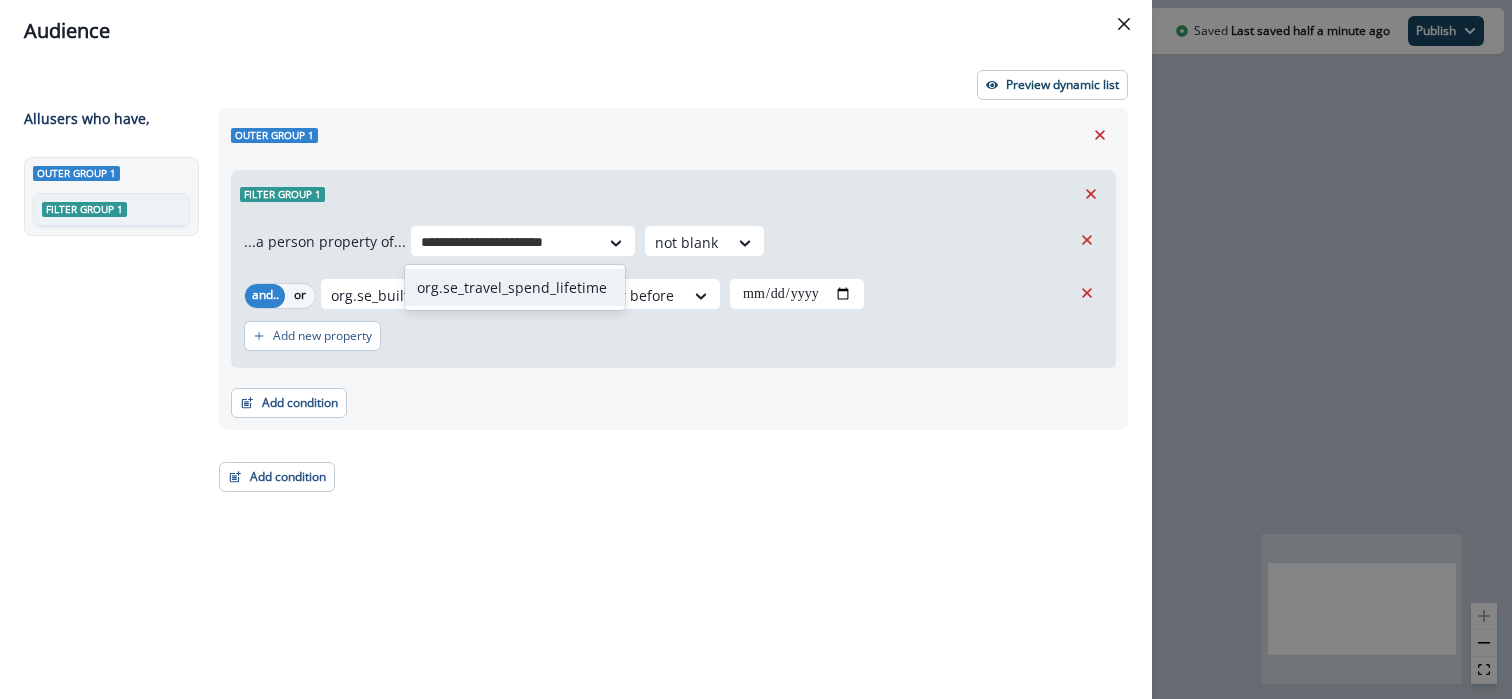 click on "org.se_travel_spend_lifetime" at bounding box center [515, 287] 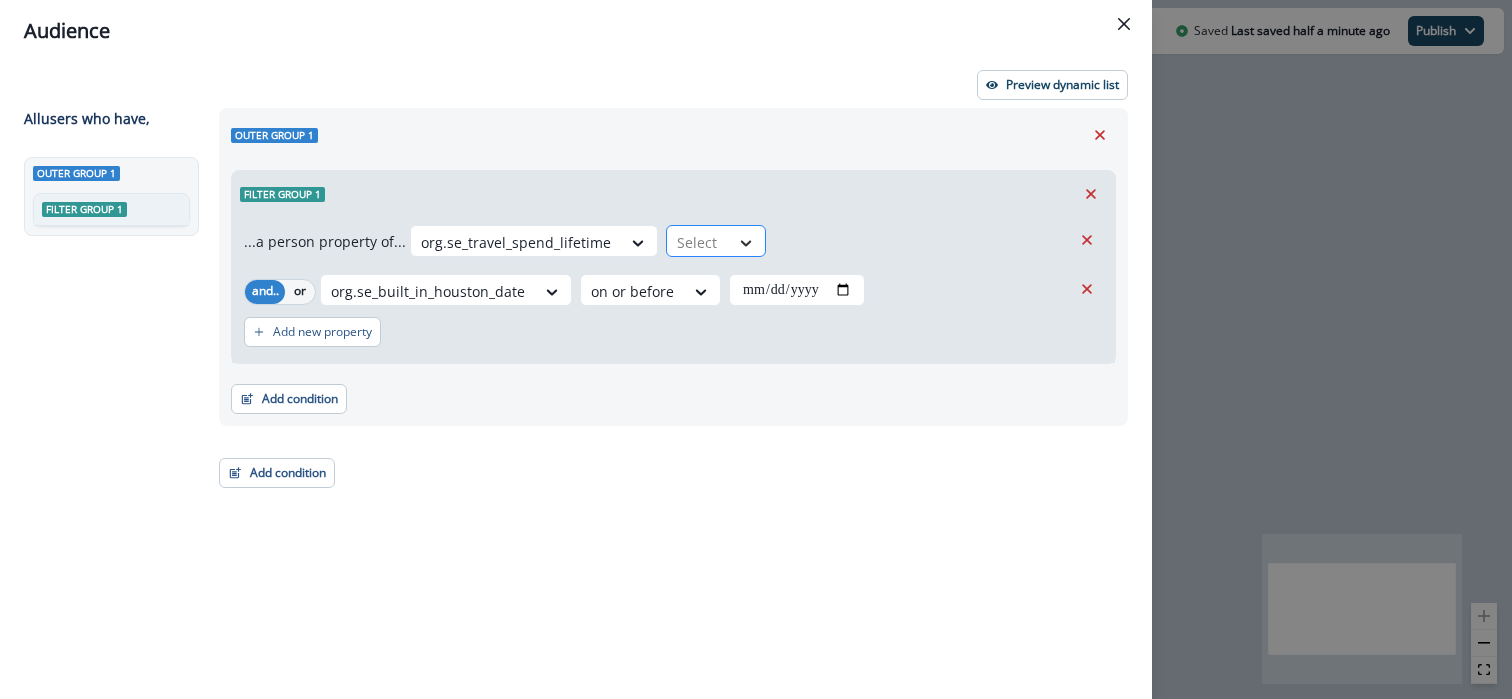 click at bounding box center [746, 243] 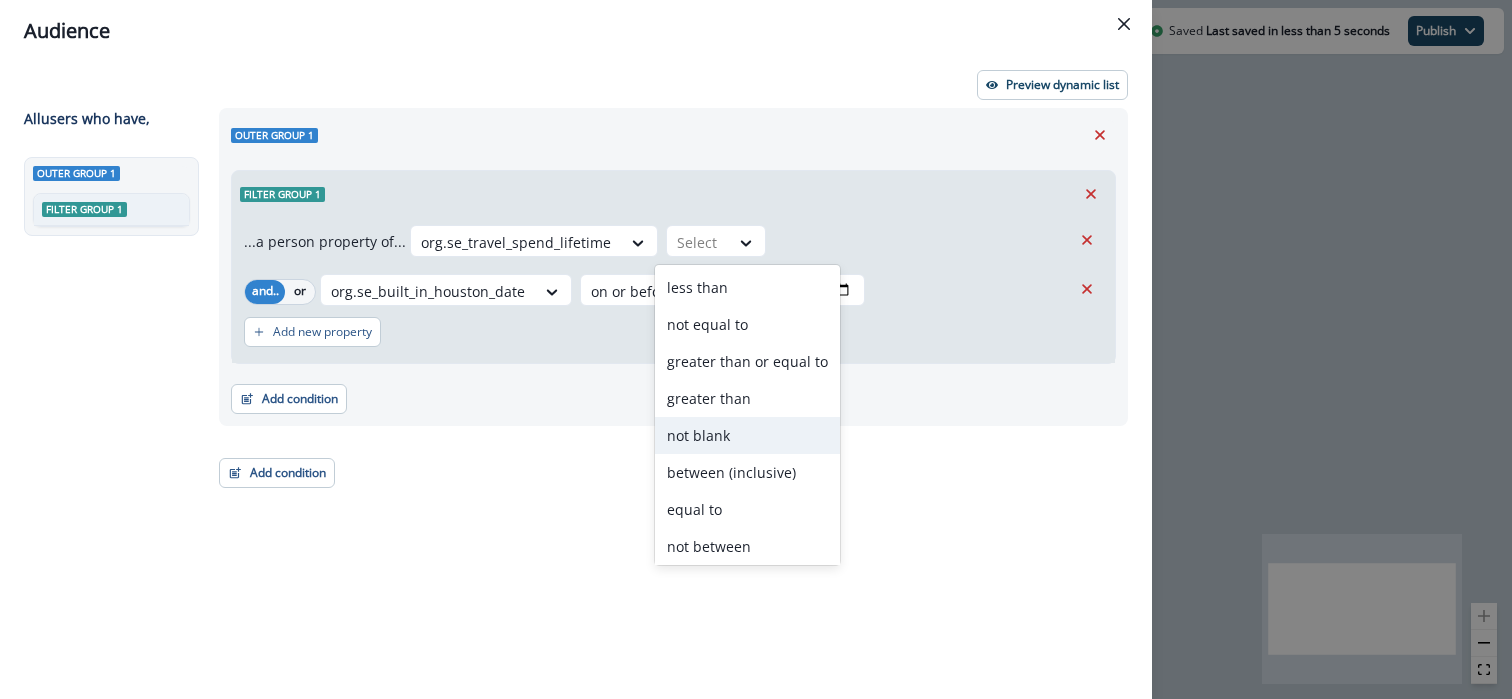 click on "not blank" at bounding box center [747, 435] 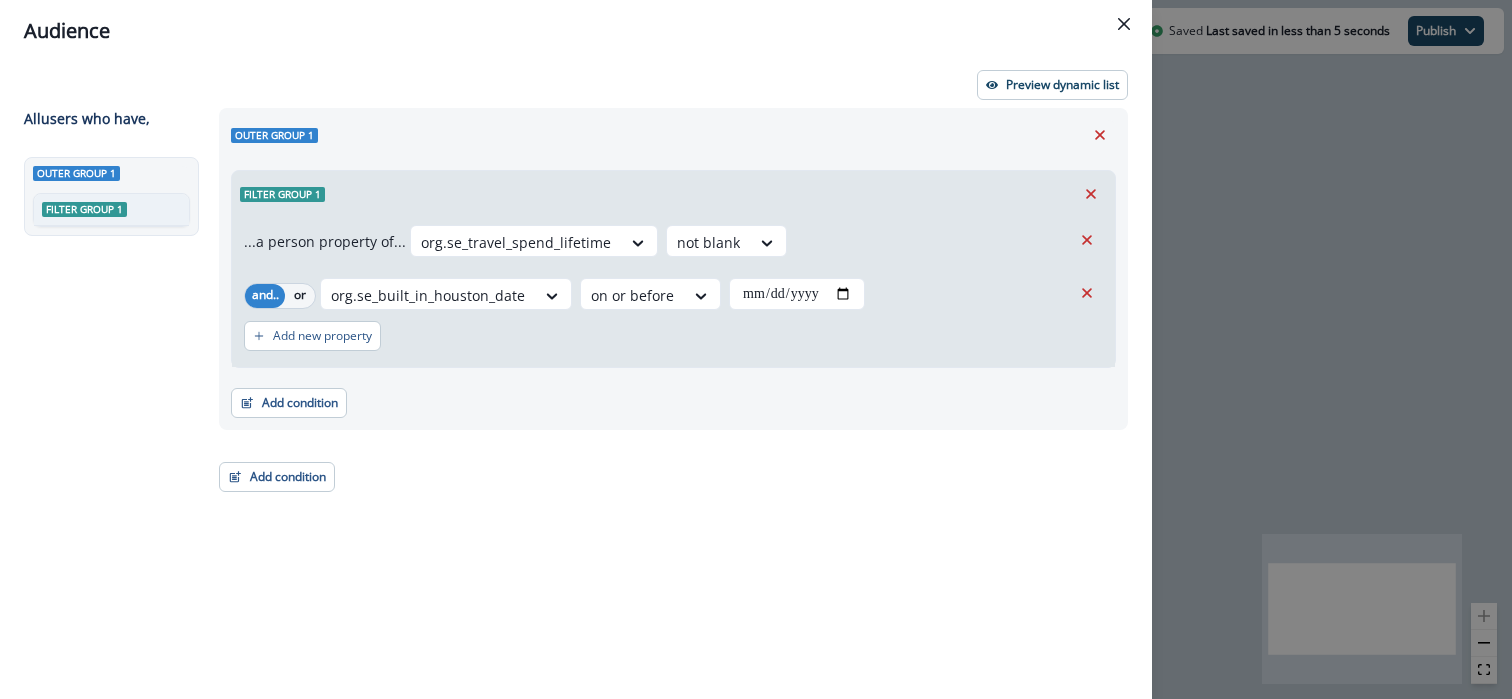 click on "**********" at bounding box center (667, 367) 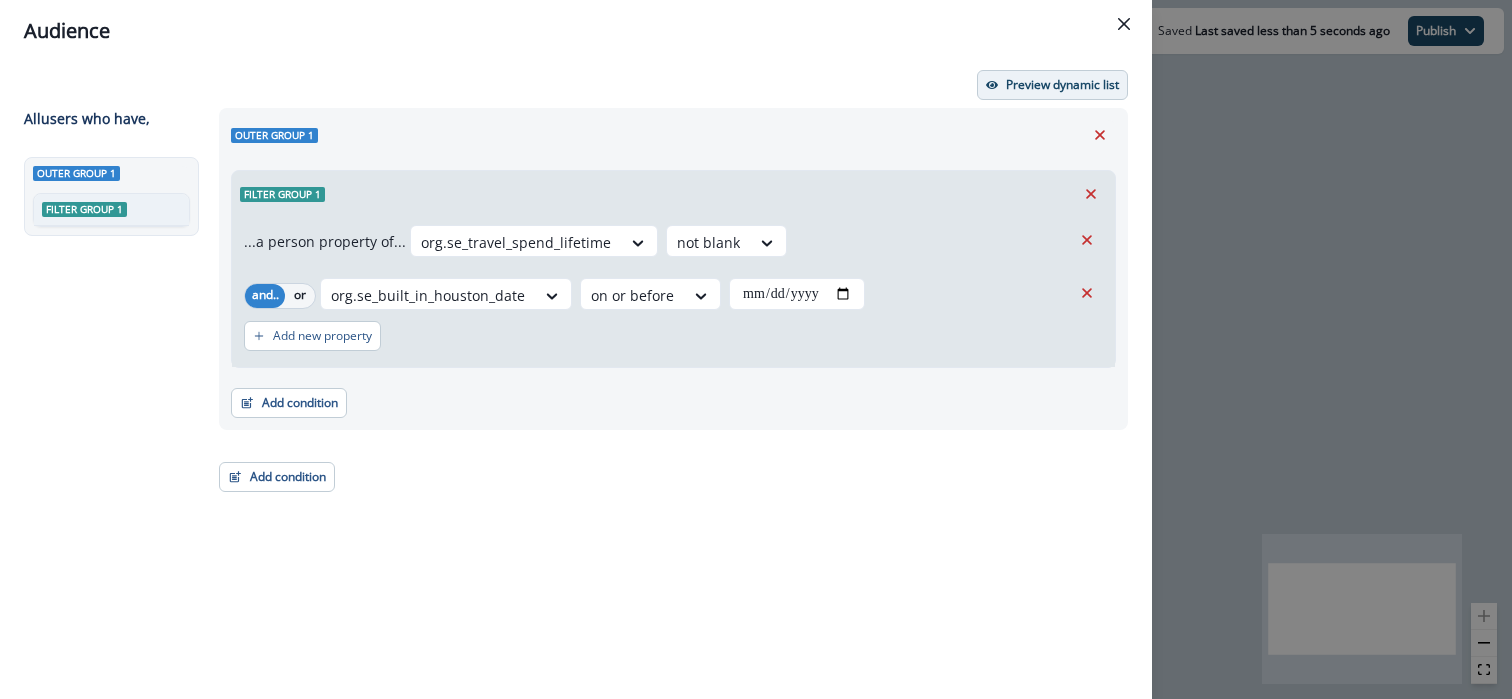 click on "Preview dynamic list" at bounding box center [1062, 85] 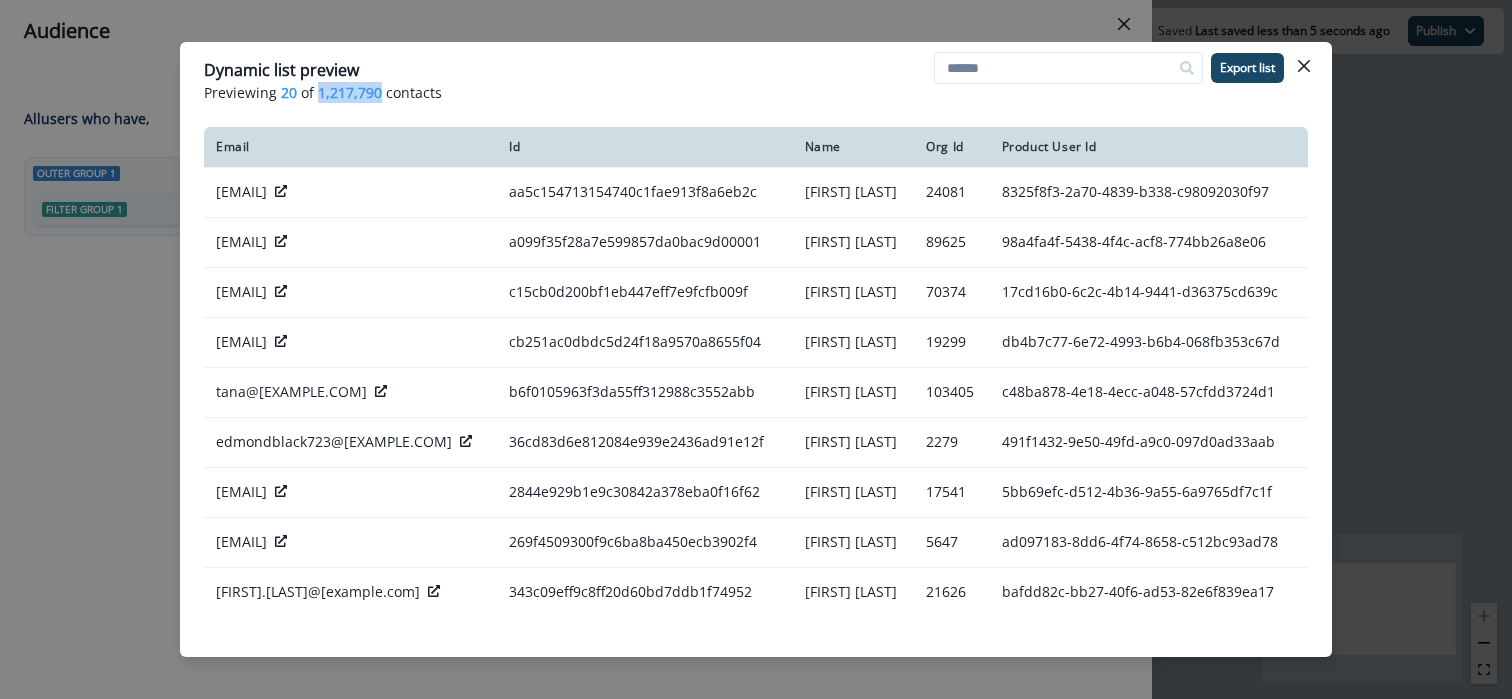 drag, startPoint x: 317, startPoint y: 96, endPoint x: 377, endPoint y: 91, distance: 60.207973 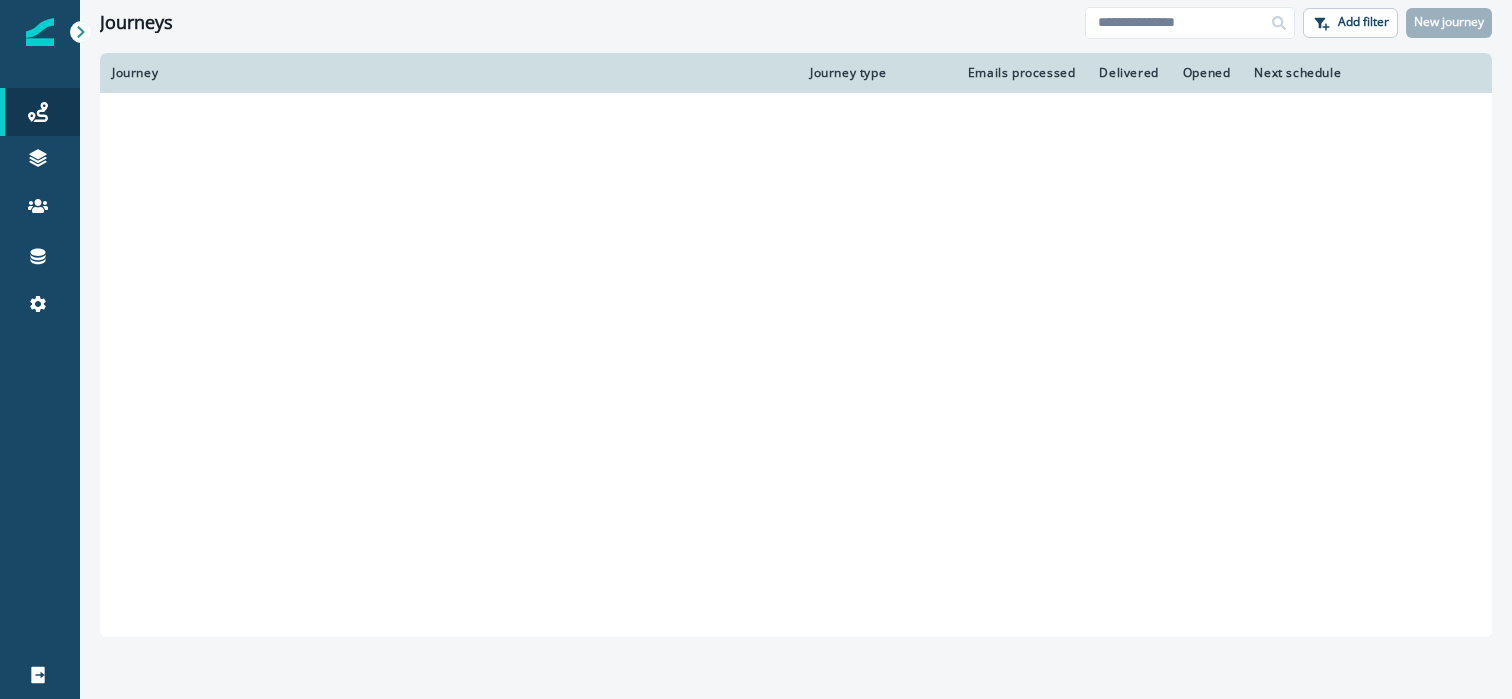 scroll, scrollTop: 0, scrollLeft: 0, axis: both 